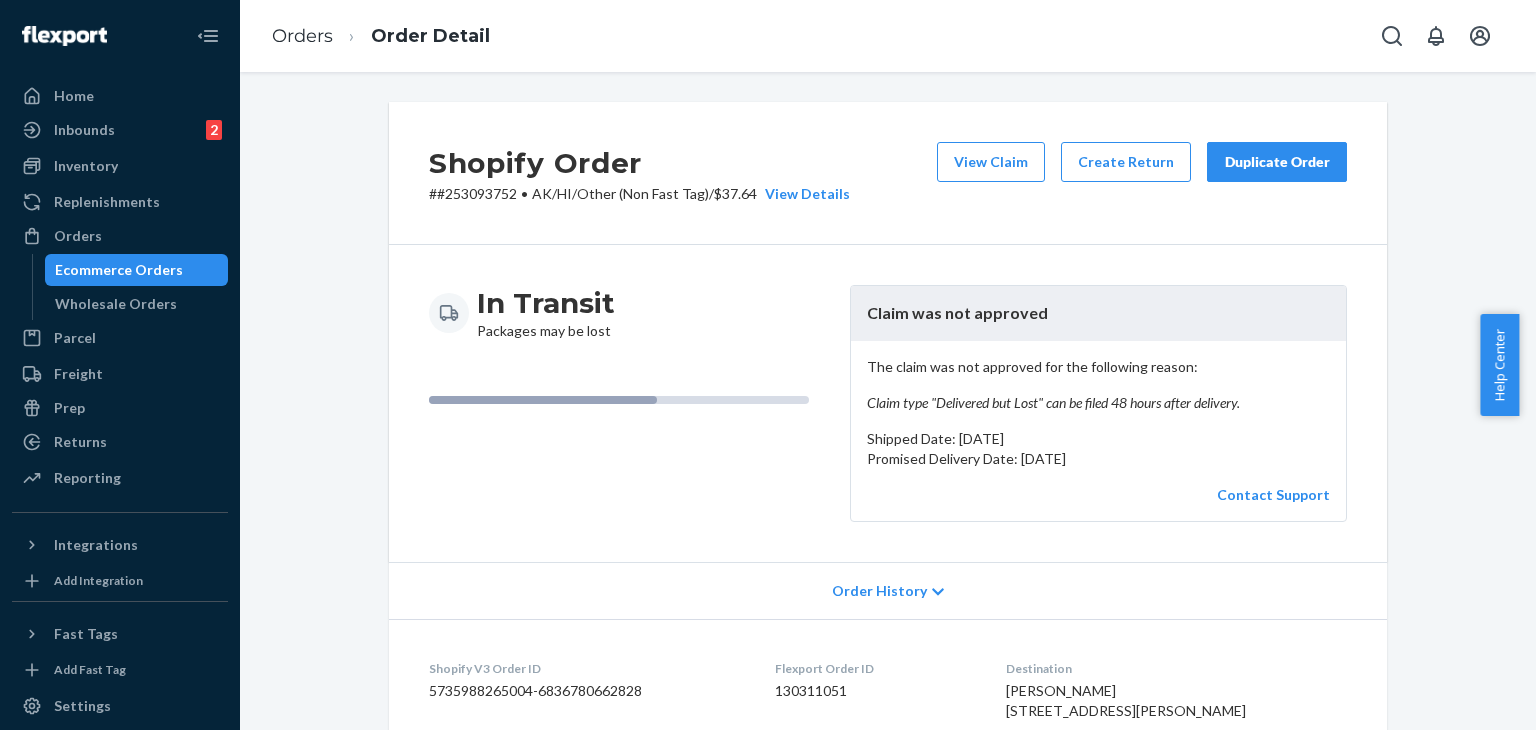 scroll, scrollTop: 0, scrollLeft: 0, axis: both 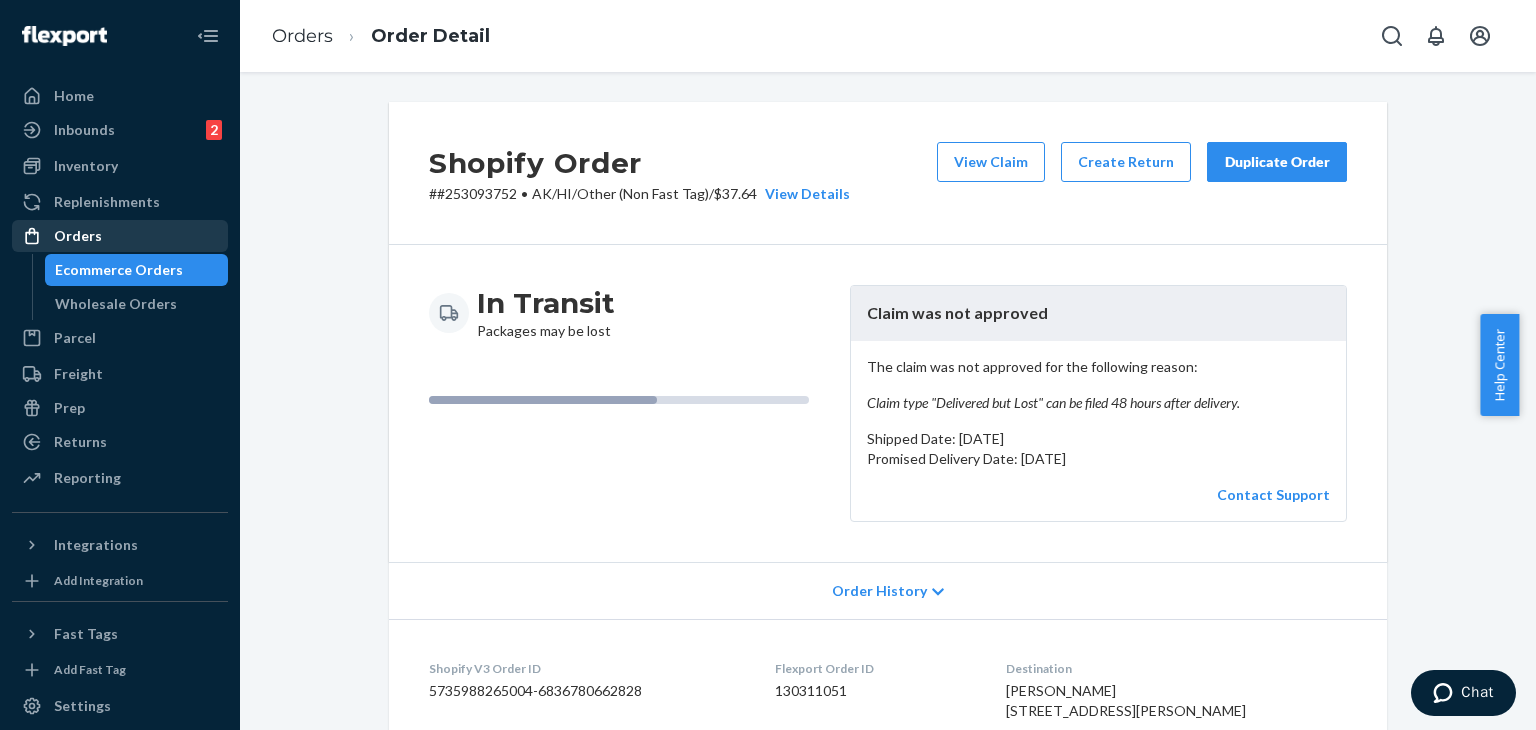 click on "Orders" at bounding box center (78, 236) 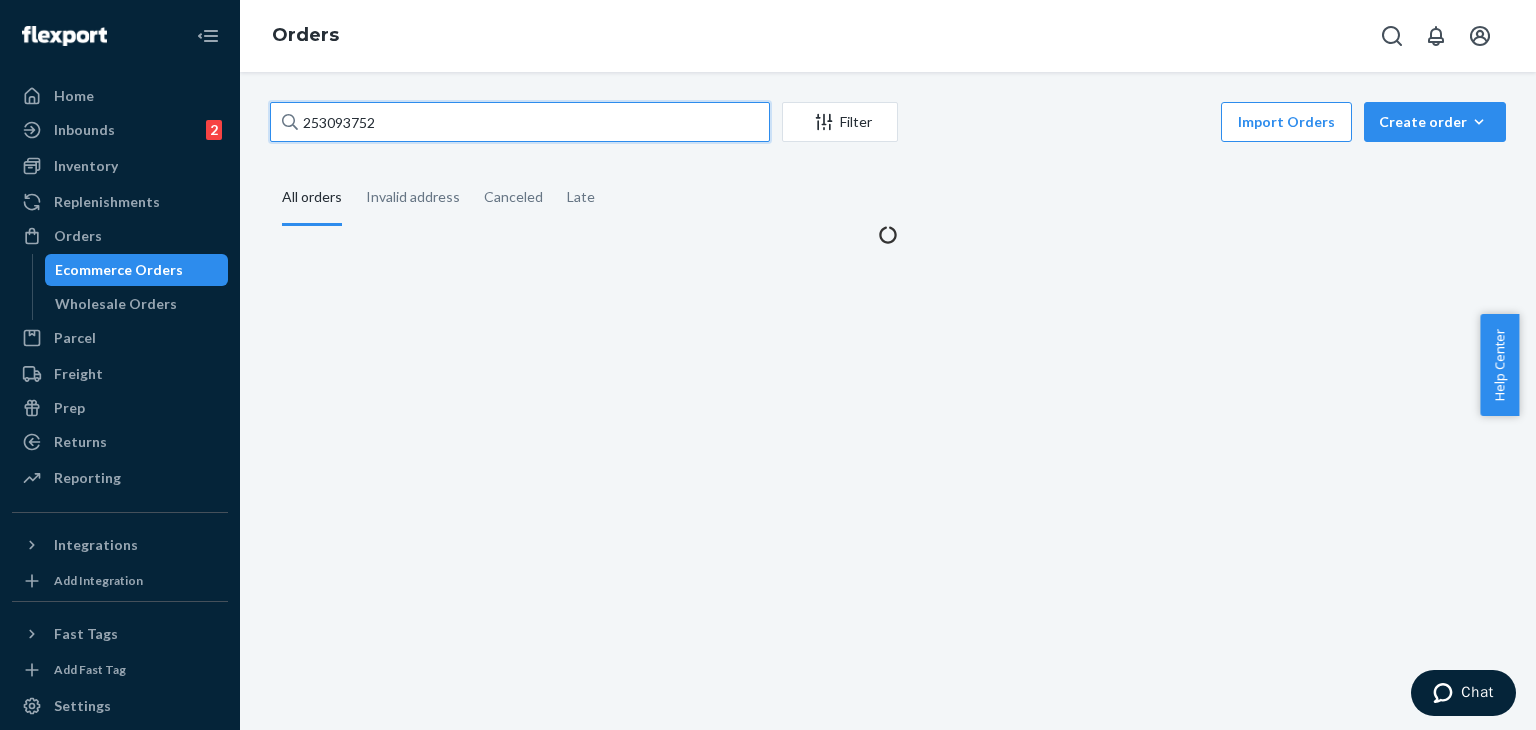 click on "253093752" at bounding box center [520, 122] 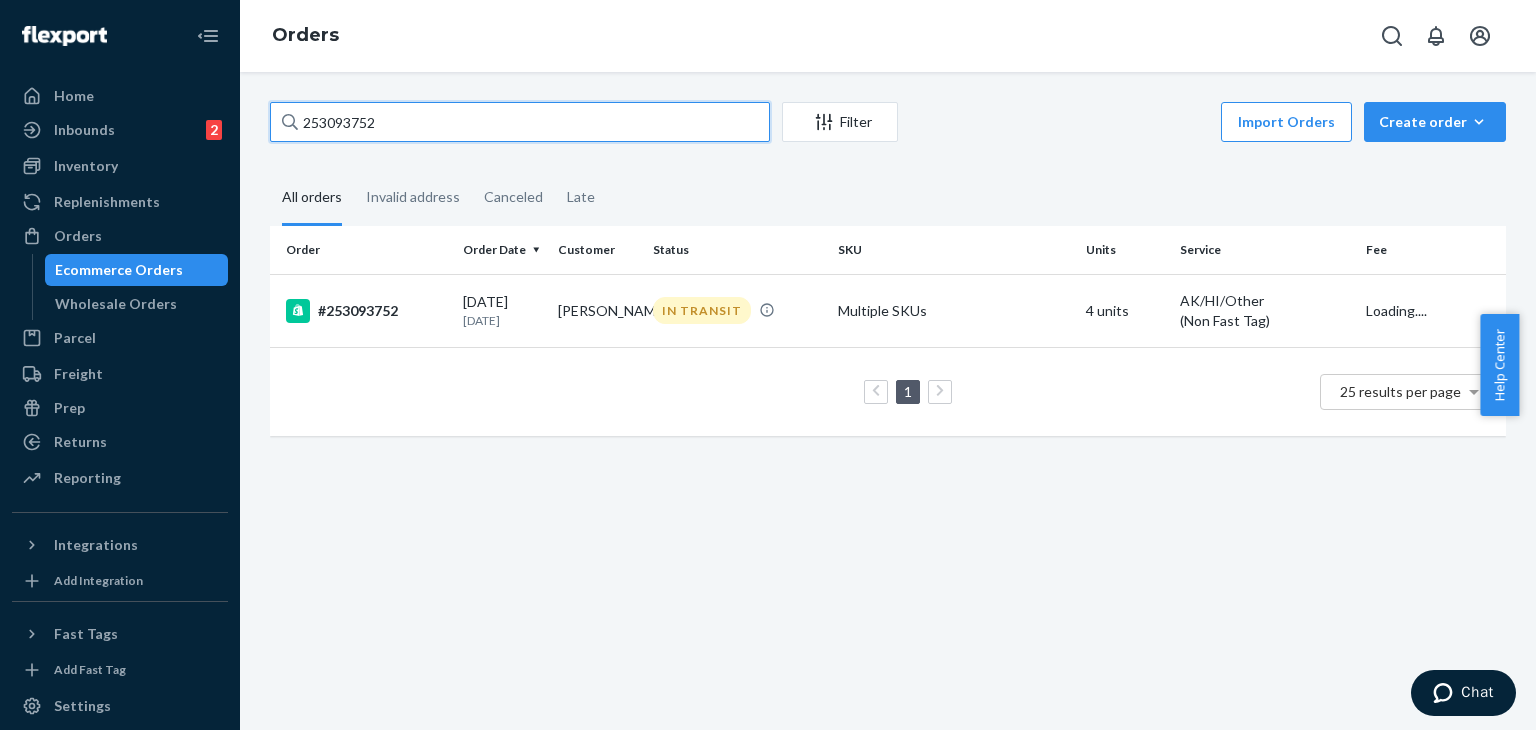 drag, startPoint x: 480, startPoint y: 119, endPoint x: 332, endPoint y: 109, distance: 148.33745 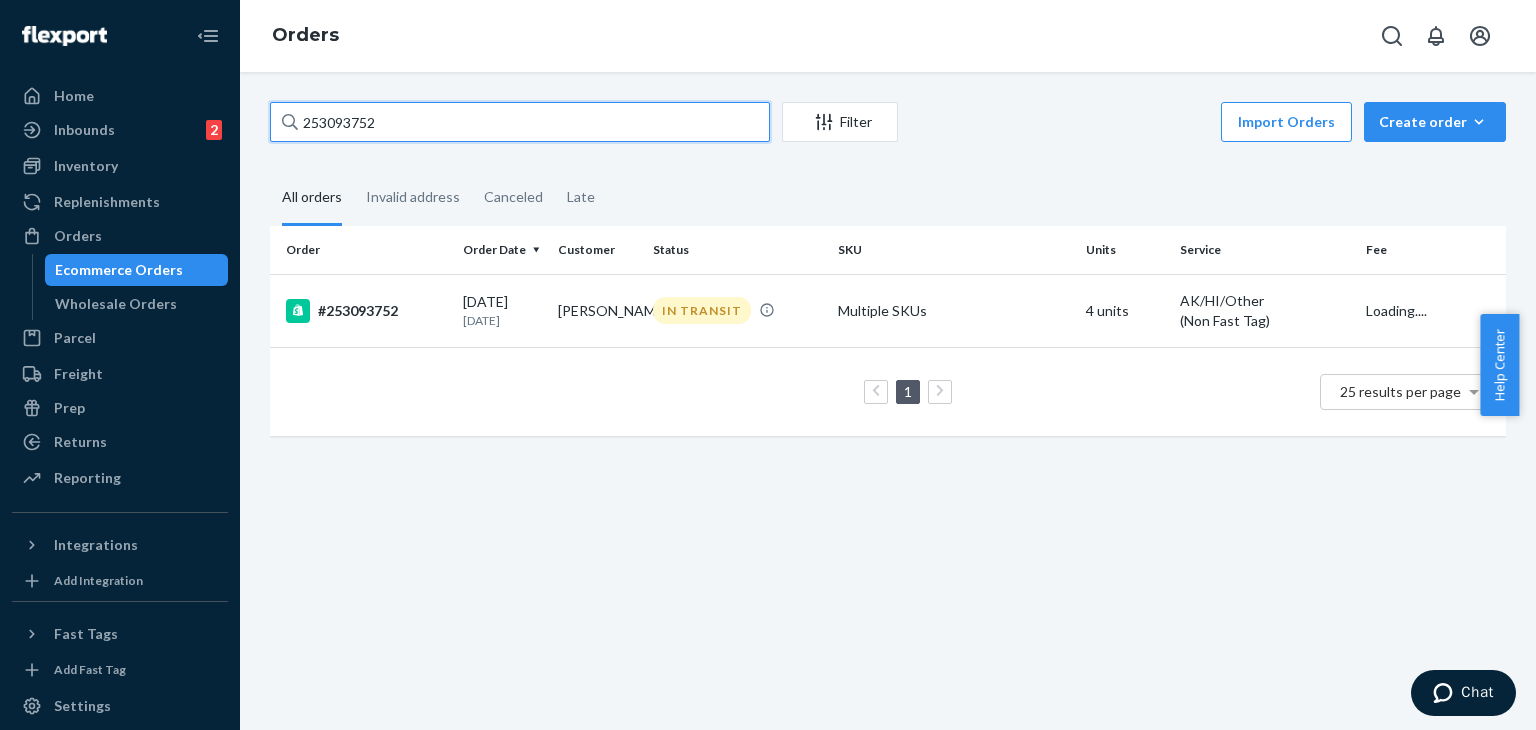 paste on "199924" 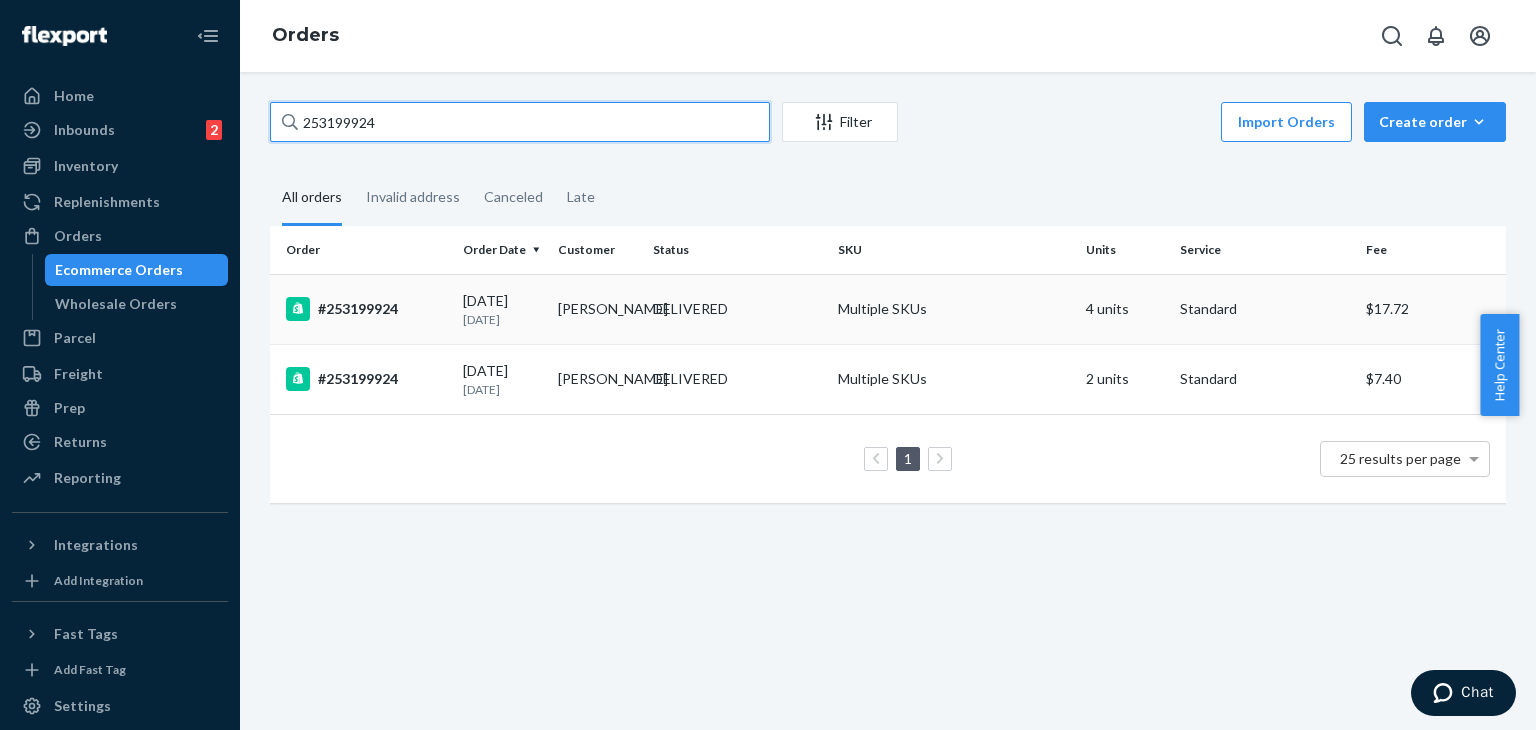 type on "253199924" 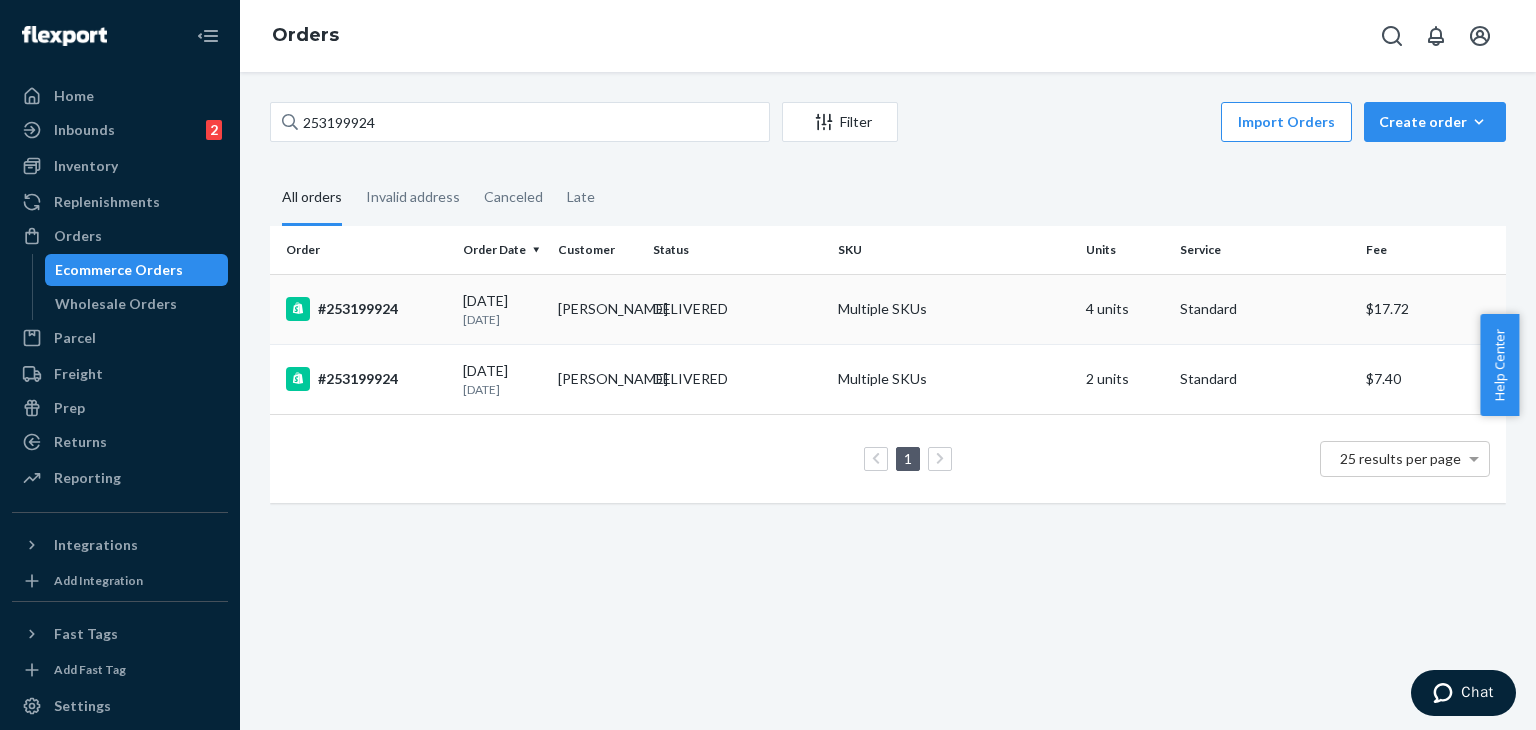 click on "#253199924" at bounding box center [366, 309] 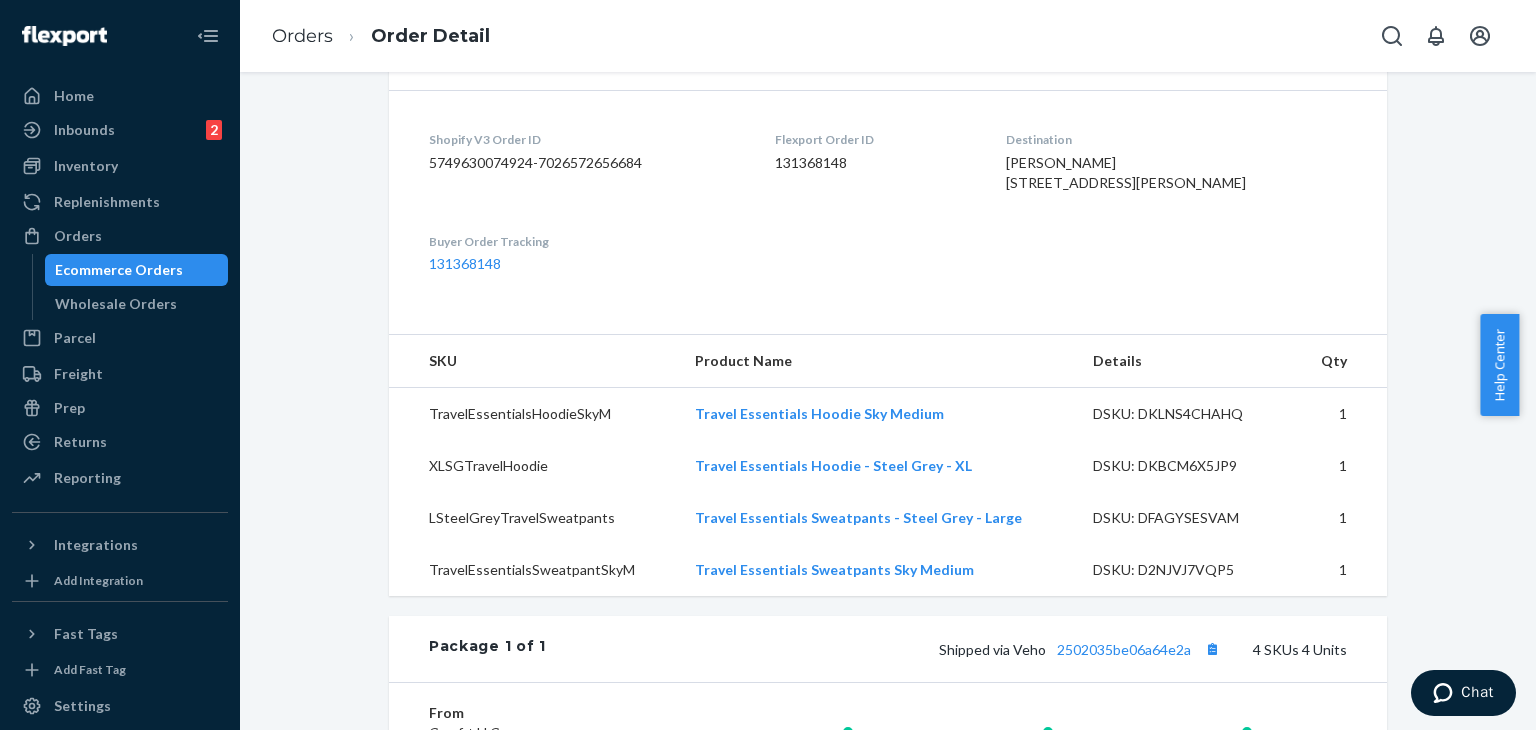 scroll, scrollTop: 0, scrollLeft: 0, axis: both 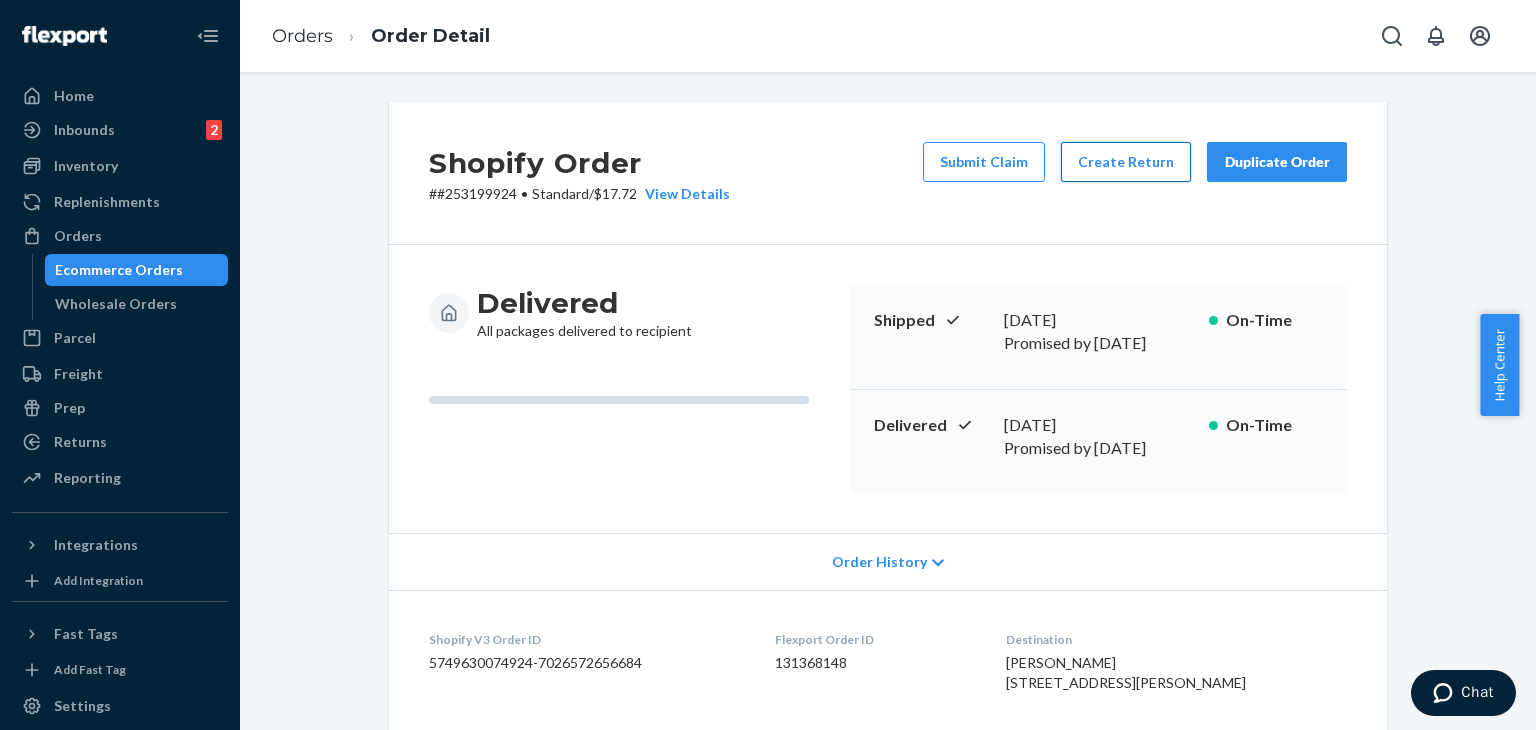 click on "Create Return" at bounding box center (1126, 162) 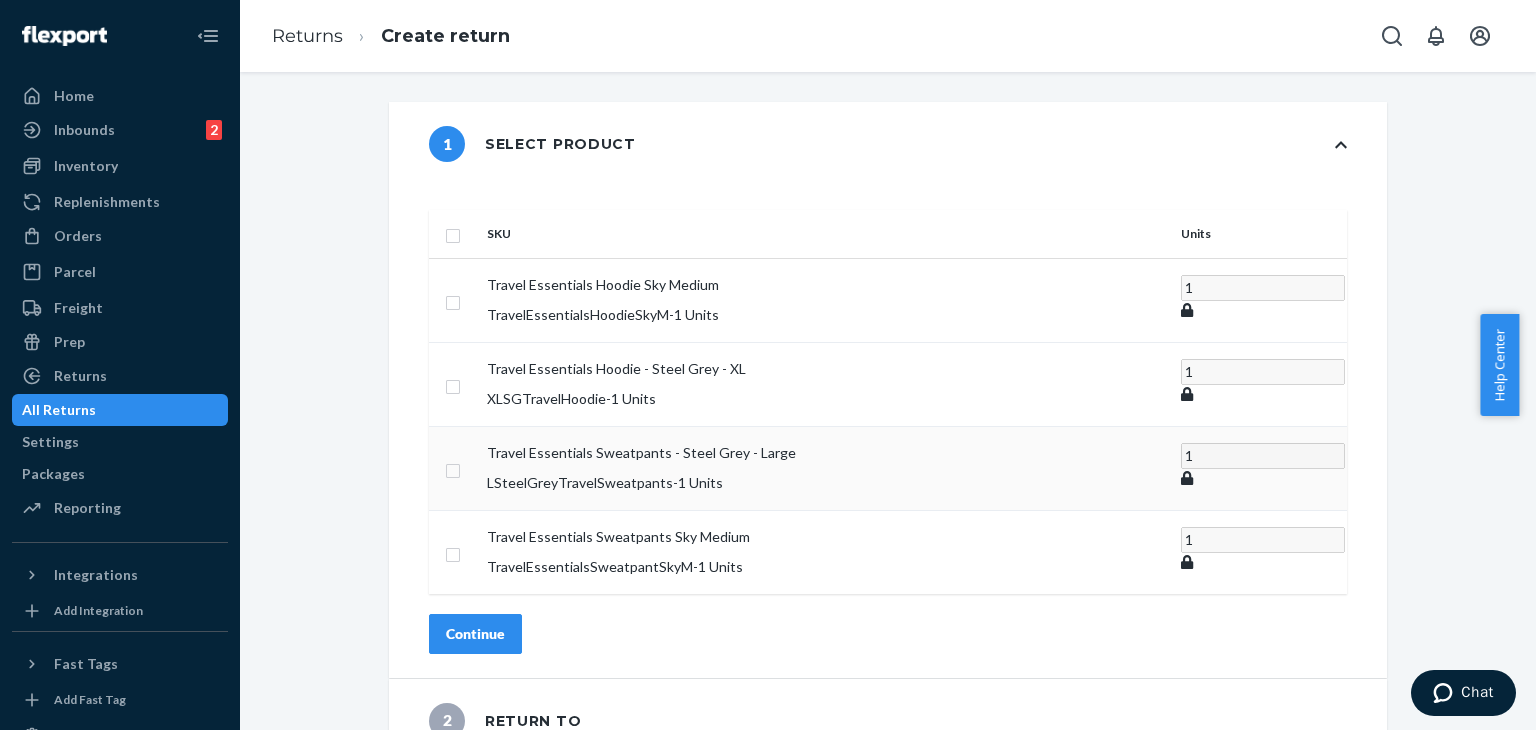 drag, startPoint x: 504, startPoint y: 428, endPoint x: 600, endPoint y: 428, distance: 96 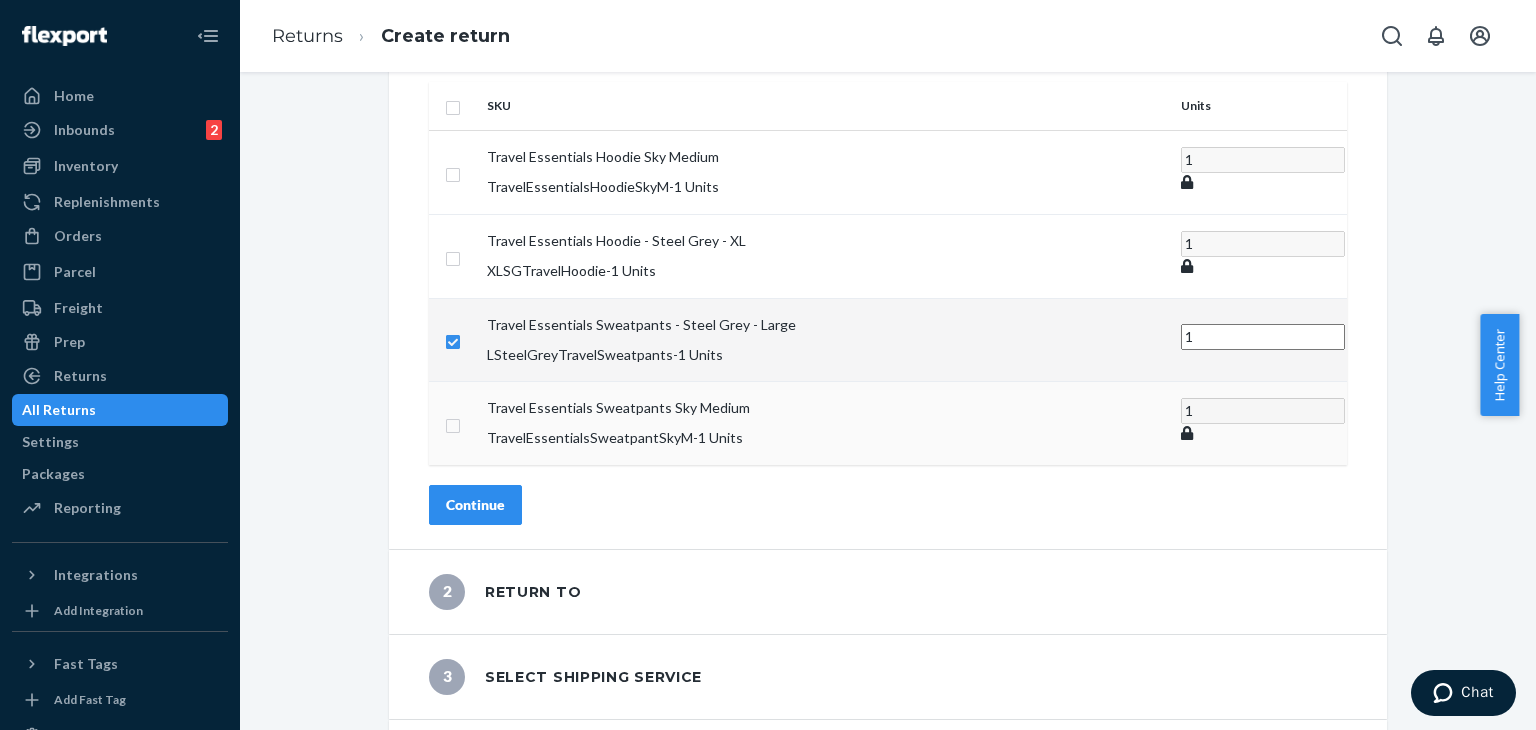 scroll, scrollTop: 154, scrollLeft: 0, axis: vertical 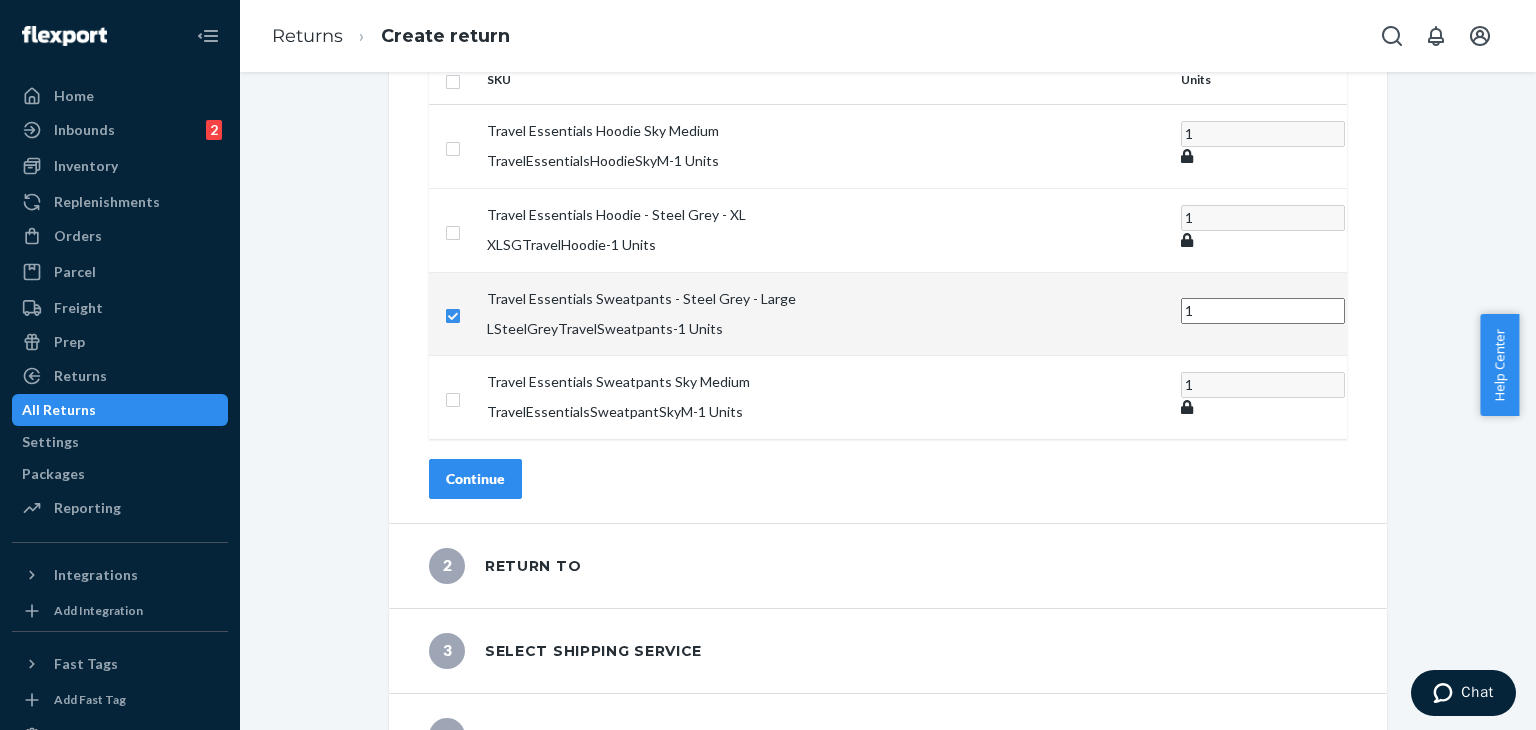 click on "Continue" at bounding box center [475, 479] 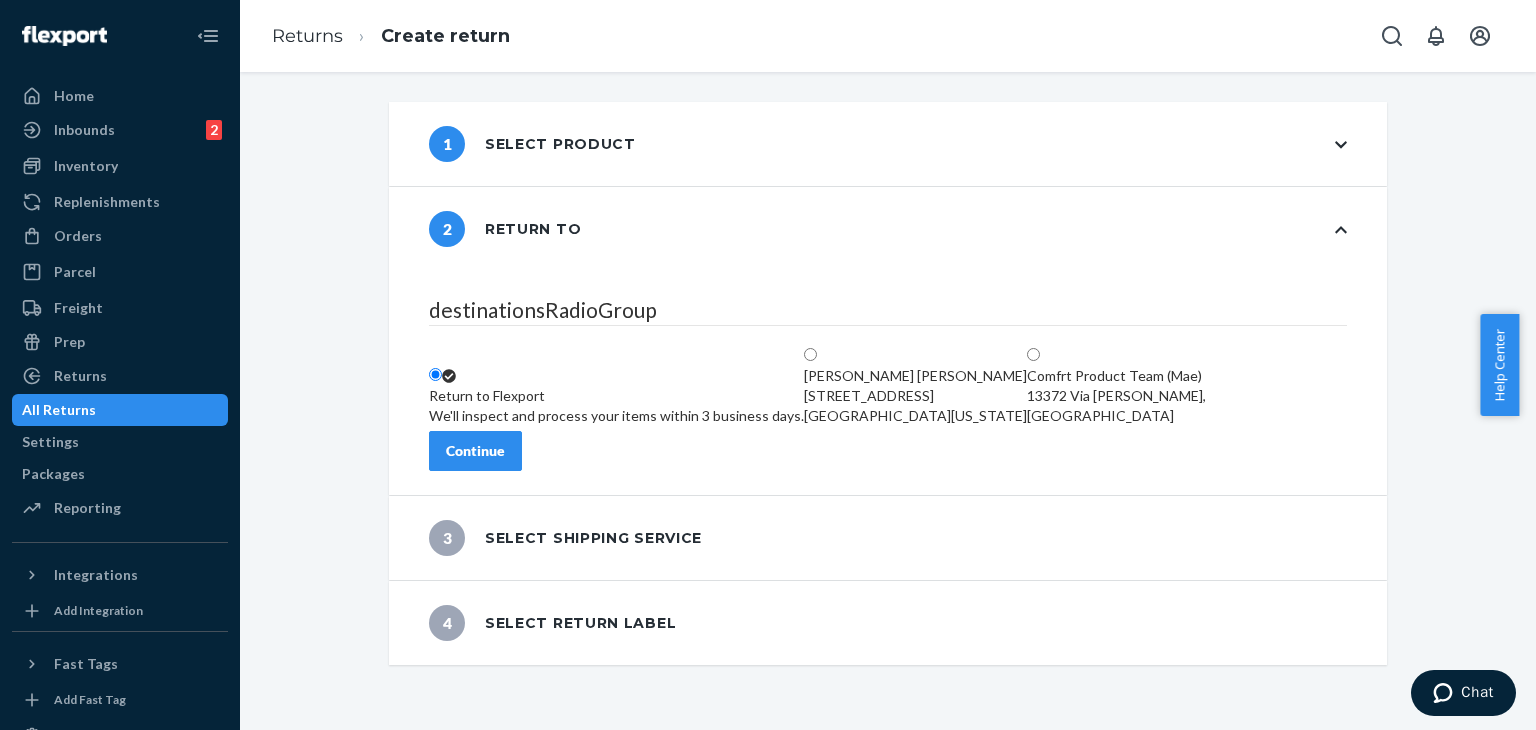 scroll, scrollTop: 30, scrollLeft: 0, axis: vertical 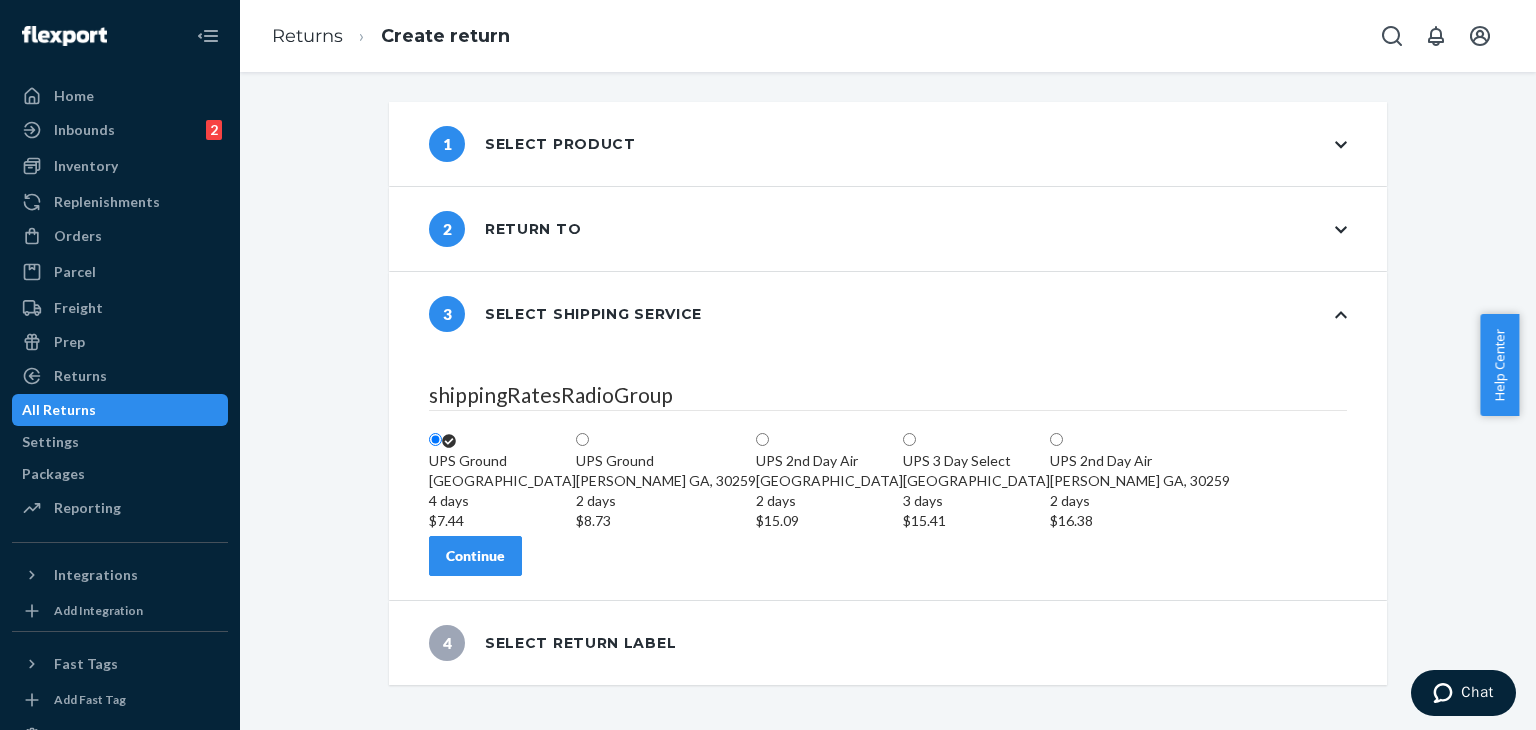 click on "Continue" at bounding box center (475, 556) 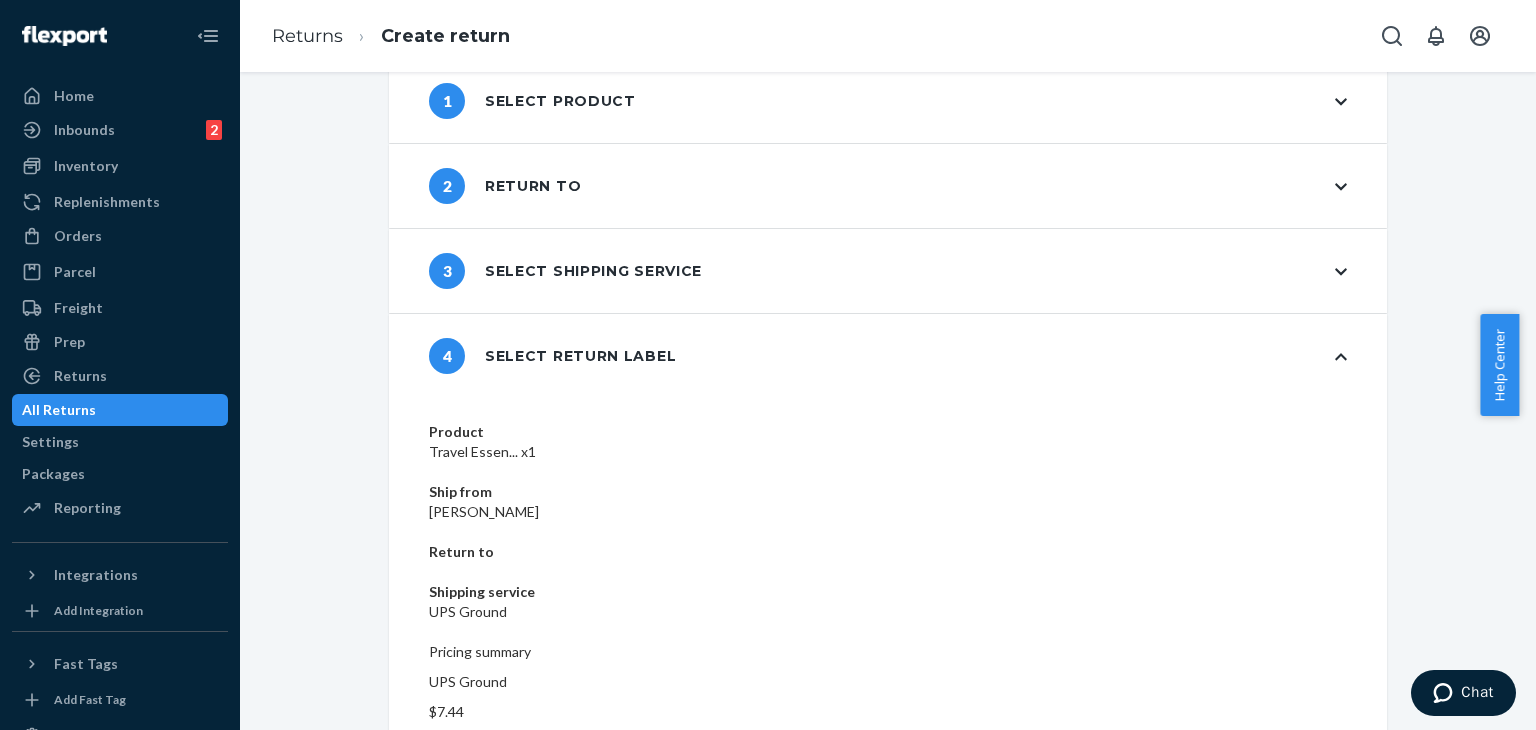 scroll, scrollTop: 85, scrollLeft: 0, axis: vertical 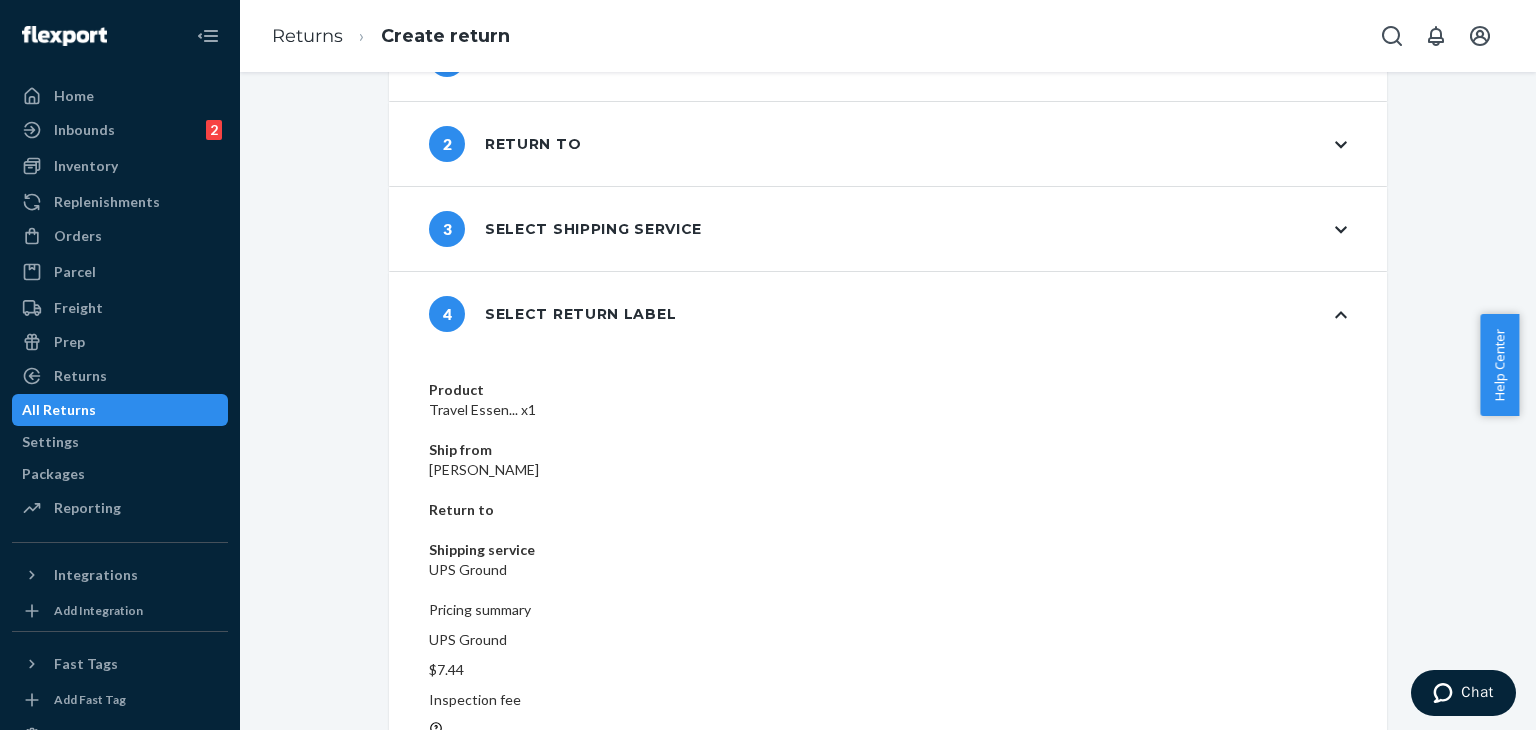 click on "Create return label" at bounding box center [508, 911] 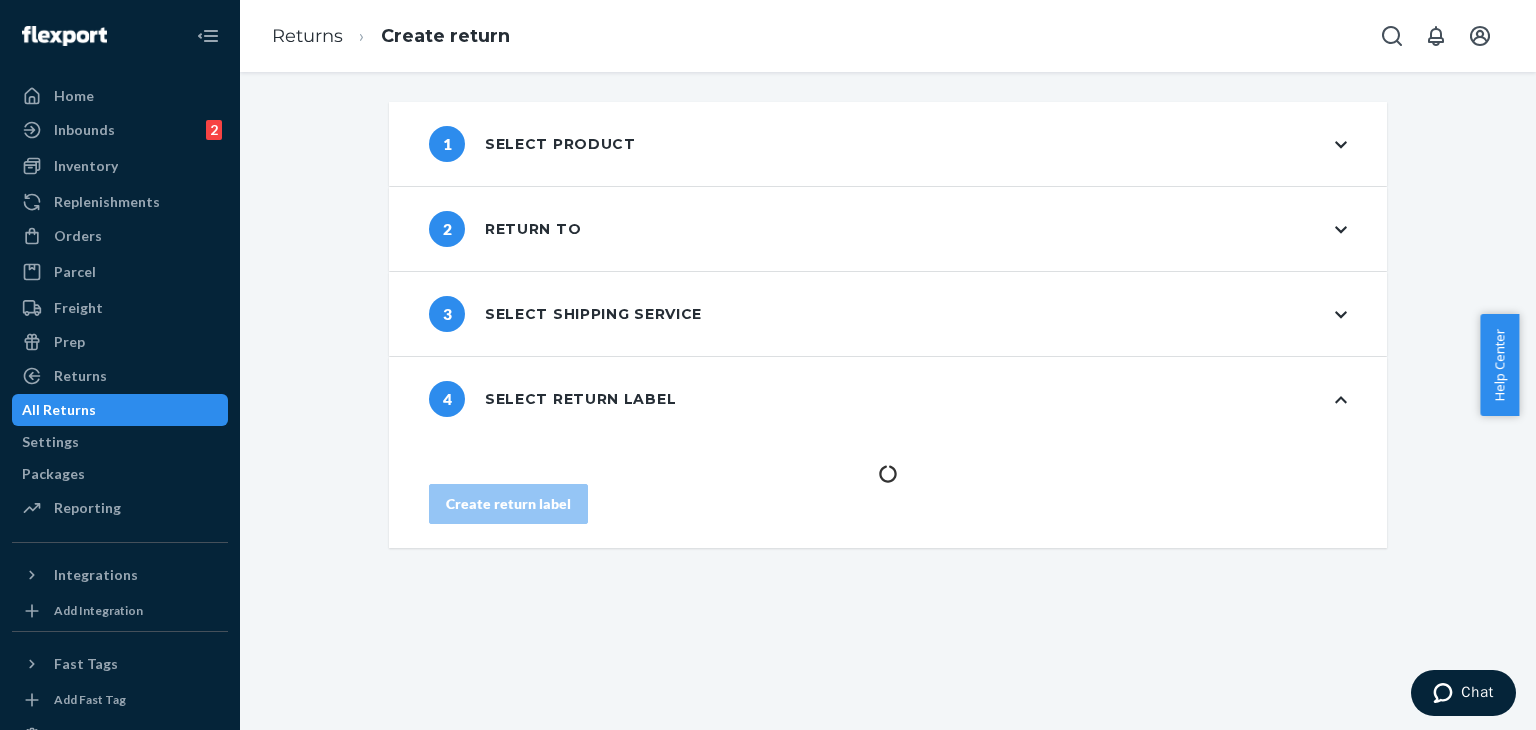 scroll, scrollTop: 0, scrollLeft: 0, axis: both 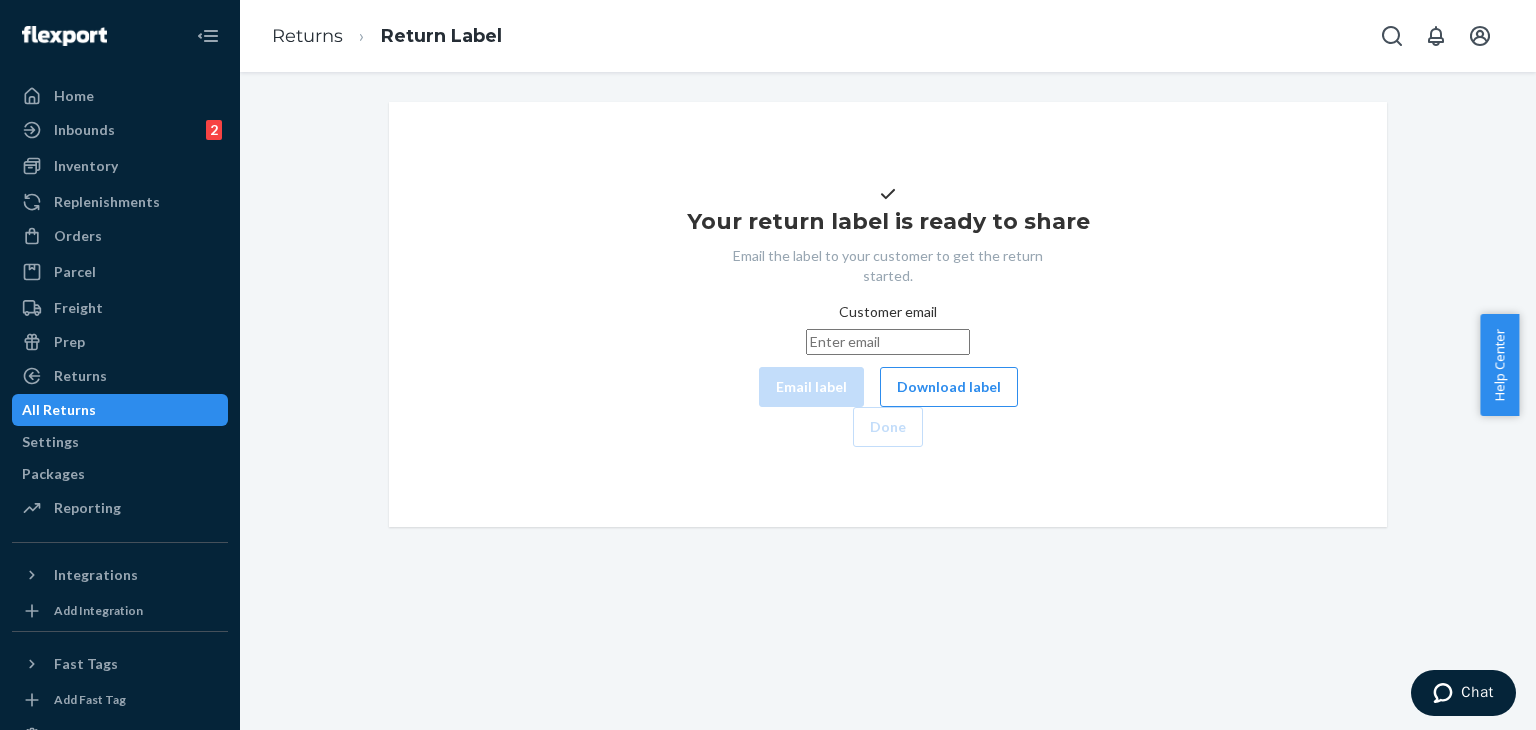 click on "Customer email" at bounding box center (888, 342) 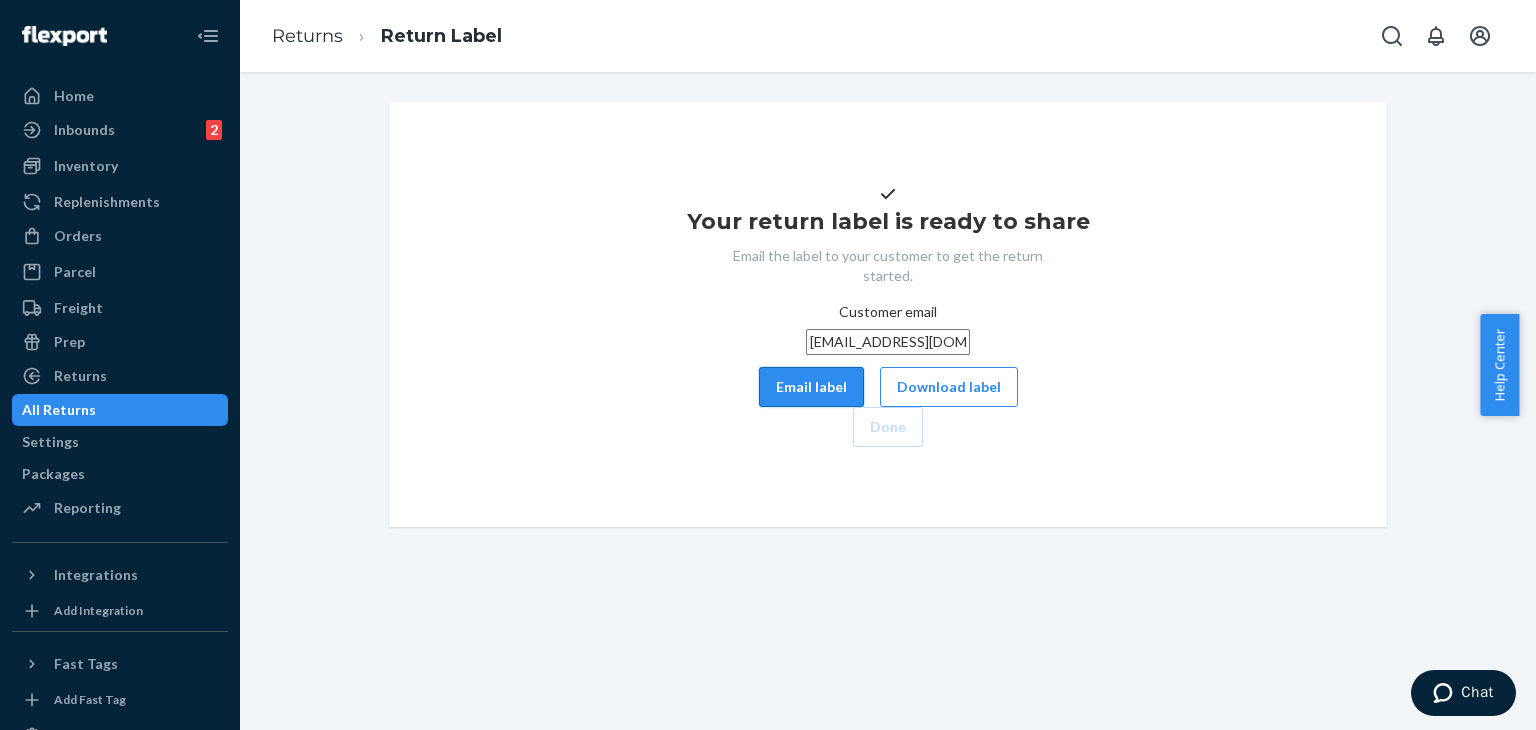 type on "[EMAIL_ADDRESS][DOMAIN_NAME]" 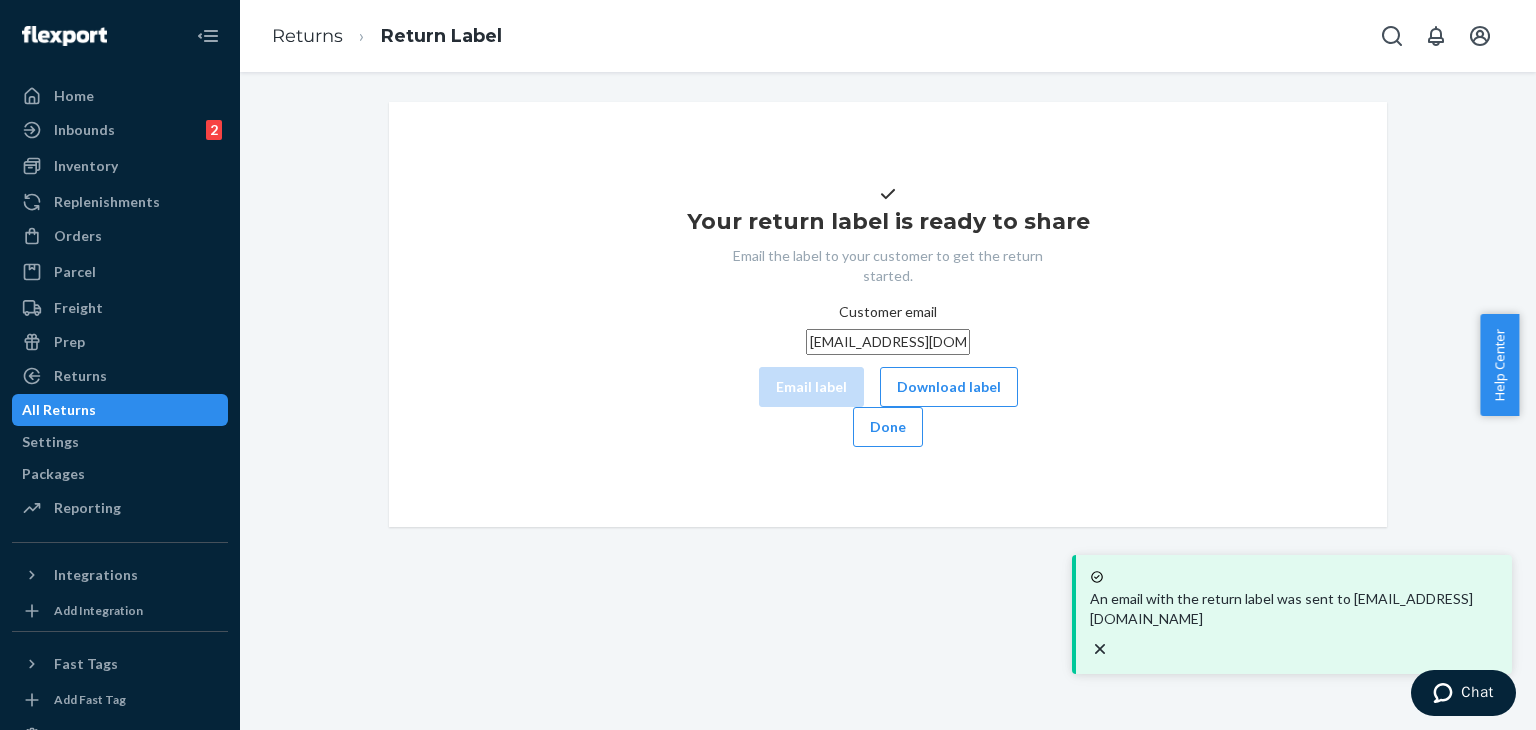 drag, startPoint x: 1272, startPoint y: 205, endPoint x: 1257, endPoint y: 190, distance: 21.213203 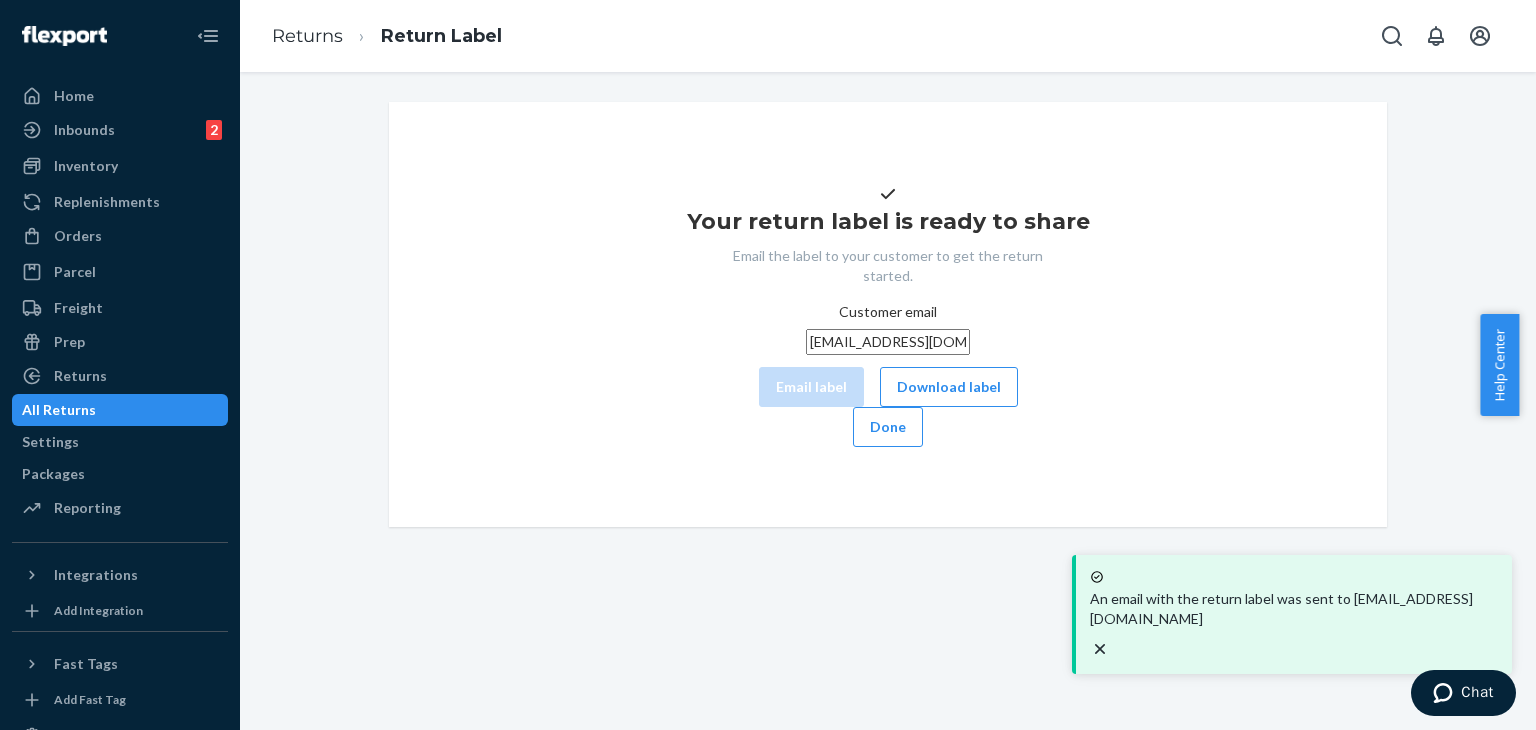 click on "Your return label is ready to share Email the label to your customer to get the return started. Customer email [EMAIL_ADDRESS][DOMAIN_NAME] Email label Download label Done" at bounding box center [888, 314] 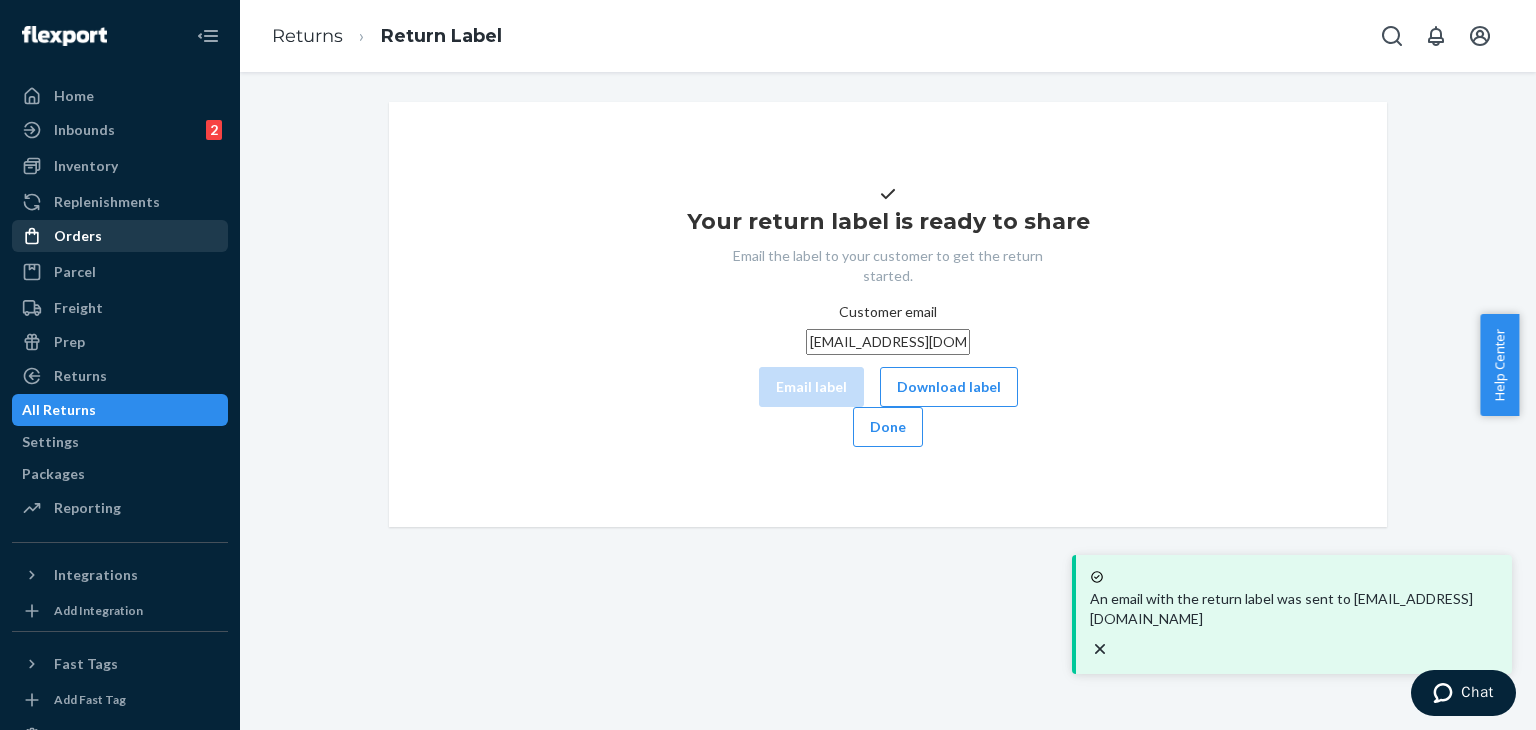 click on "Orders" at bounding box center [78, 236] 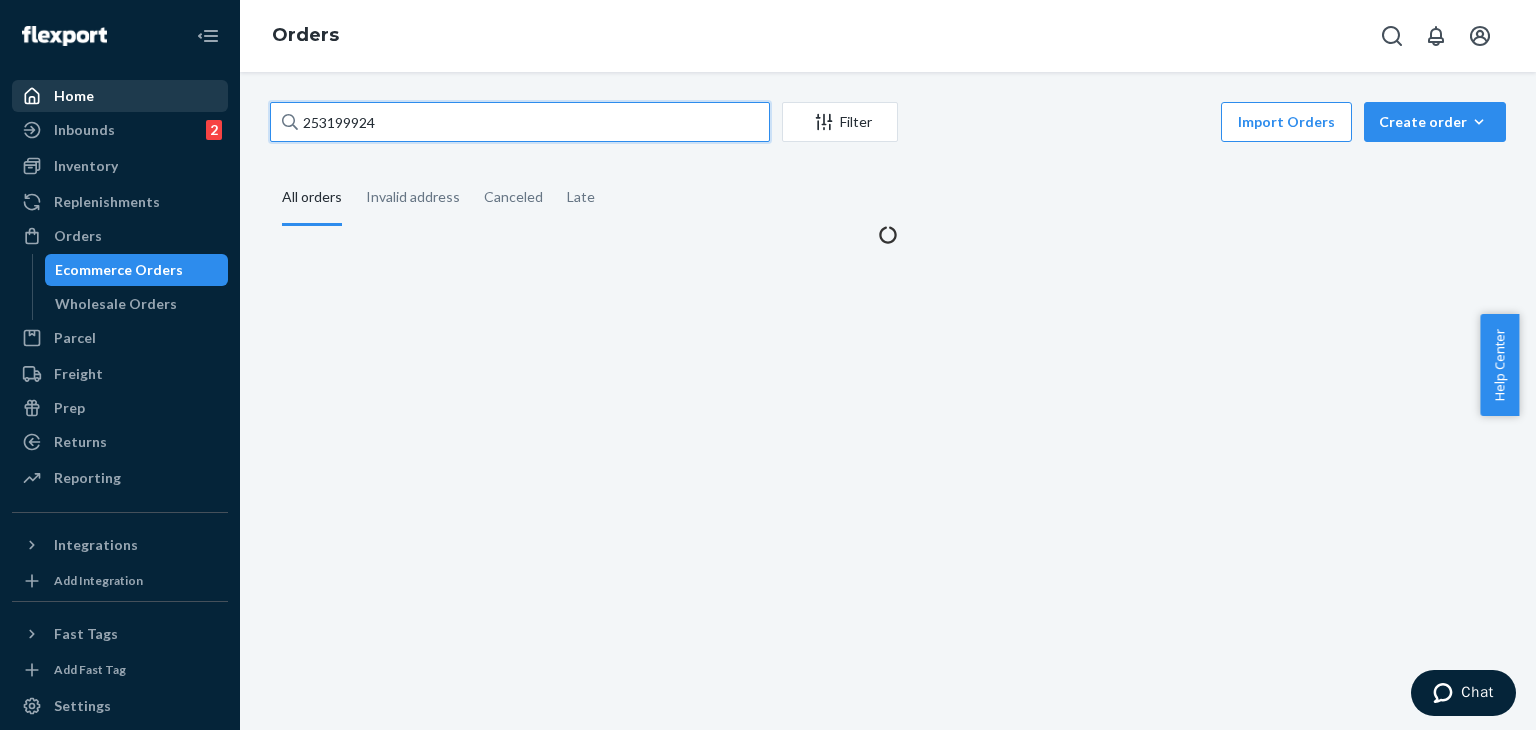 drag, startPoint x: 442, startPoint y: 123, endPoint x: 188, endPoint y: 80, distance: 257.61404 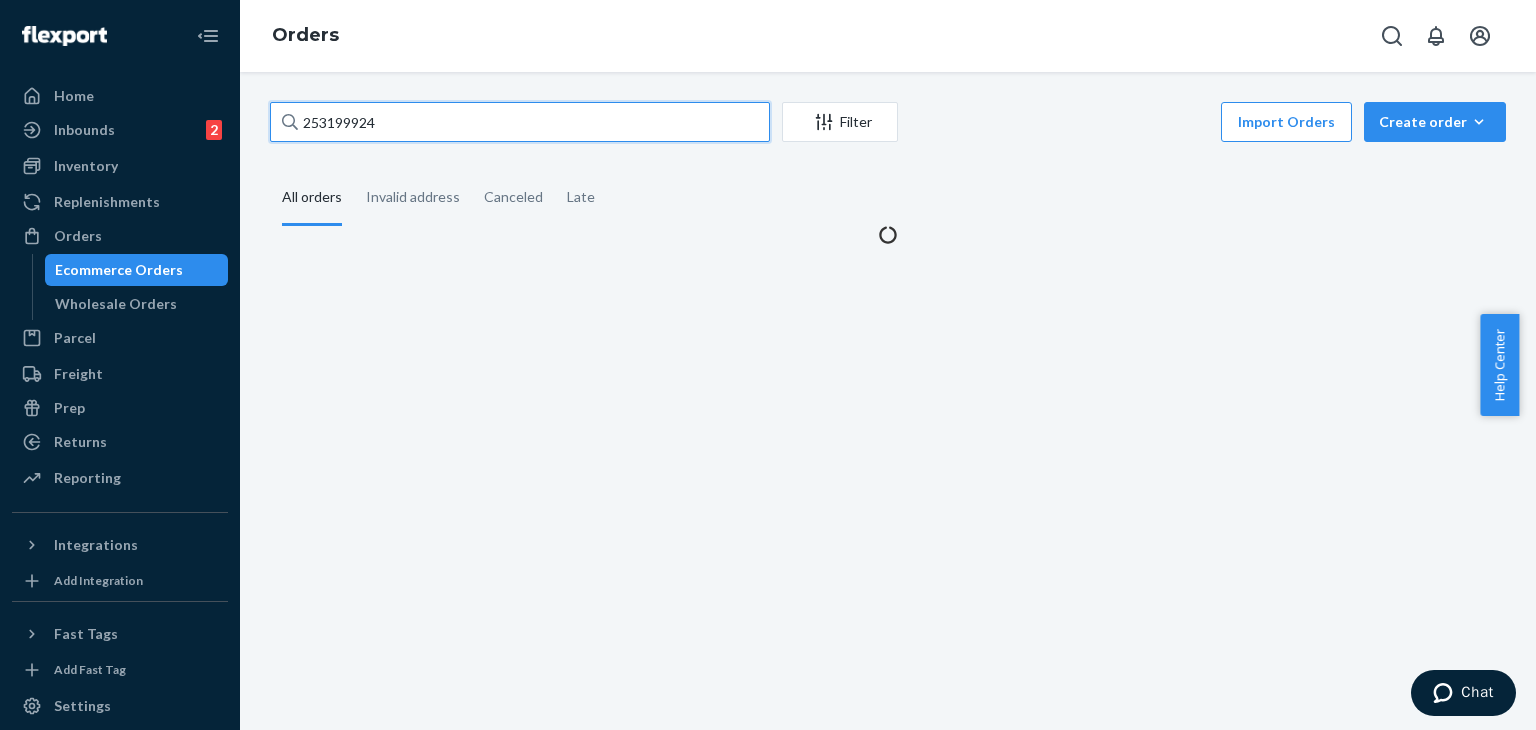 paste on "84364" 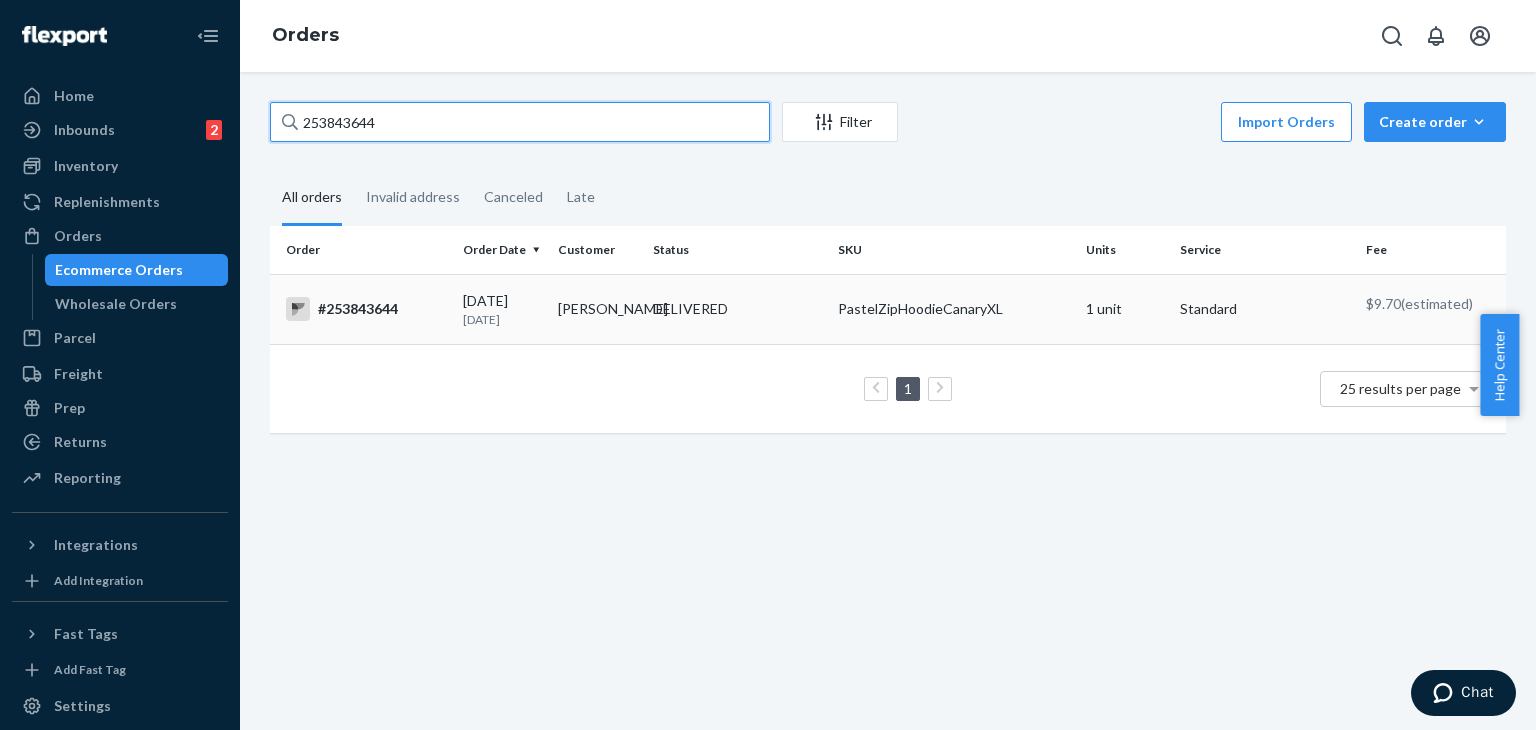 type on "253843644" 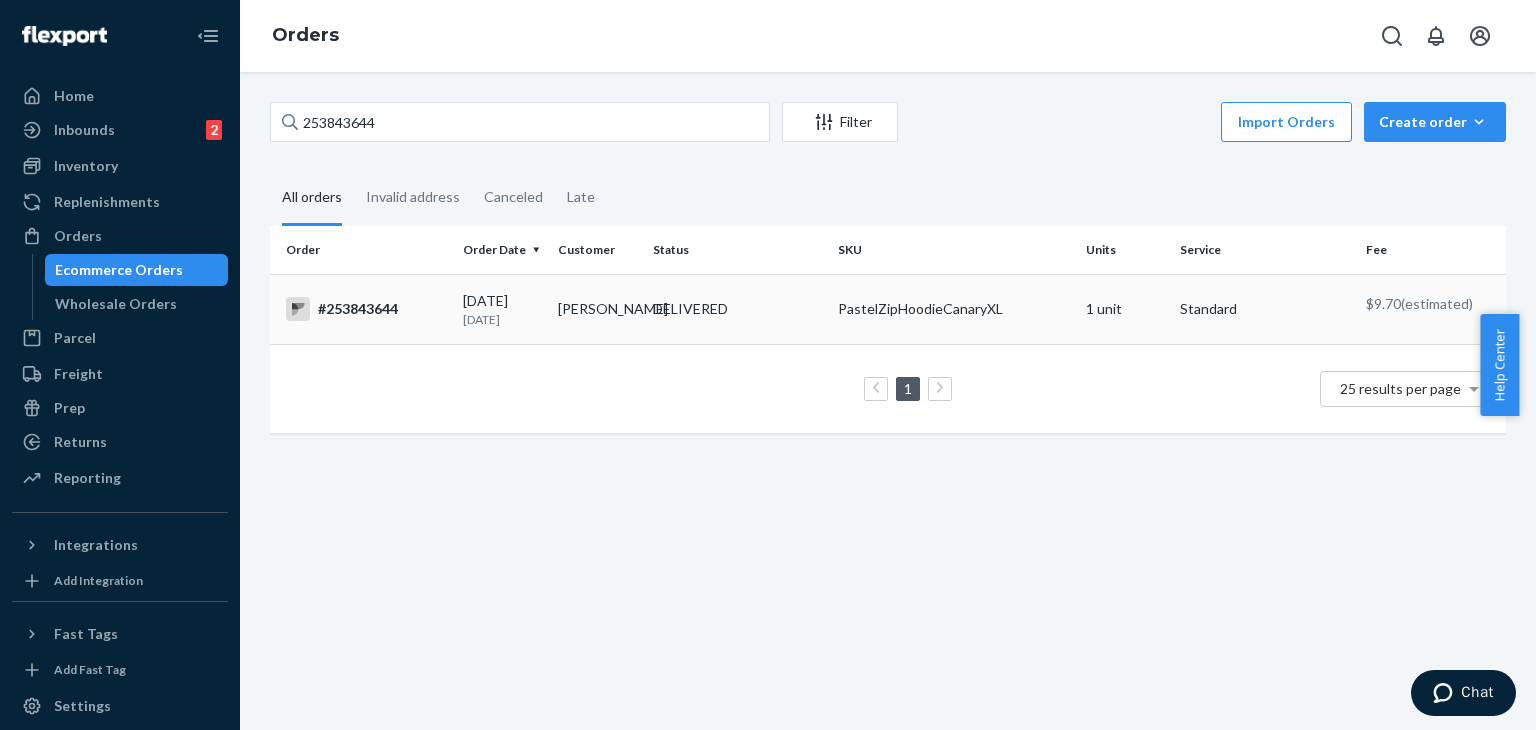 click on "#253843644" at bounding box center [366, 309] 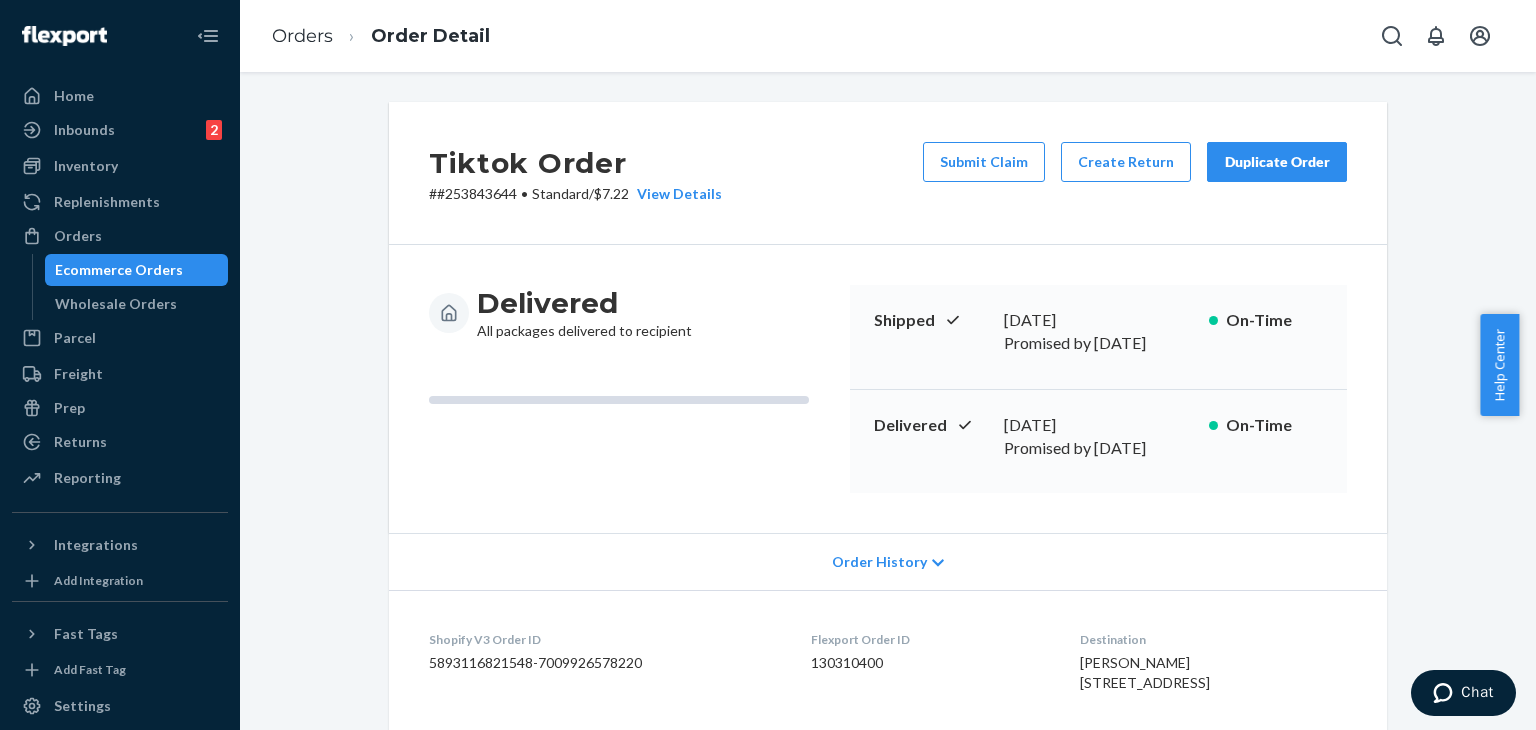click on "Duplicate Order" at bounding box center [1277, 162] 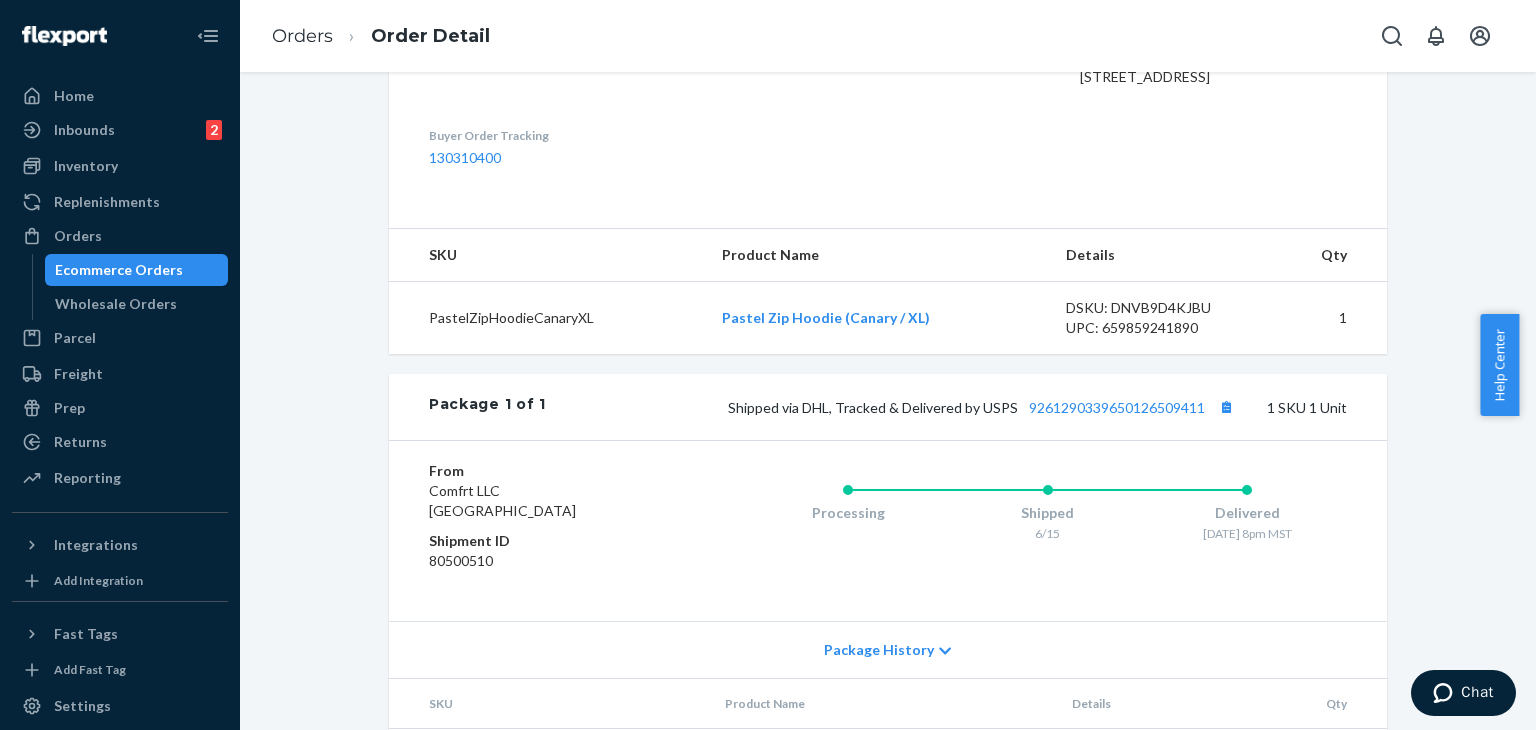 scroll, scrollTop: 708, scrollLeft: 0, axis: vertical 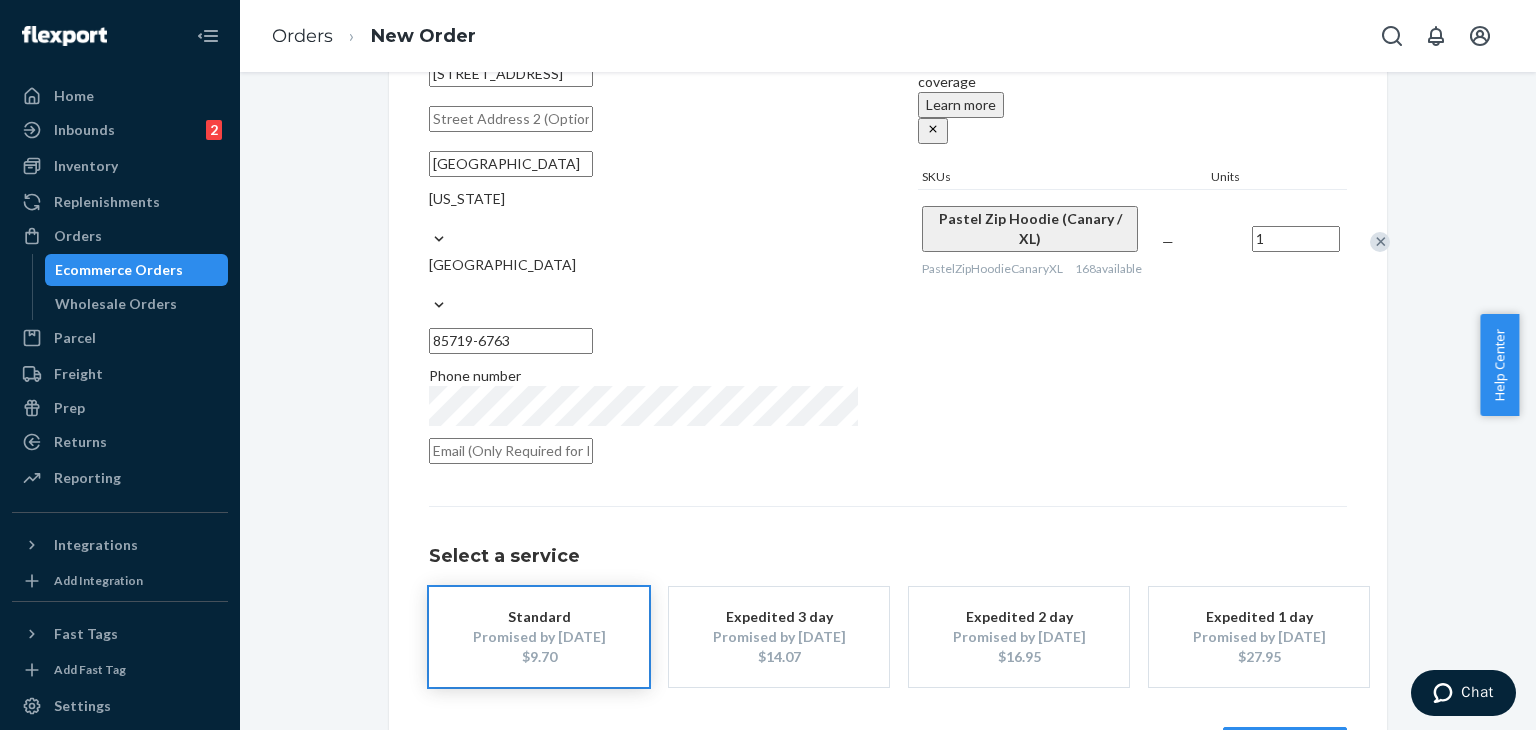 click on "Review Order" at bounding box center (1285, 747) 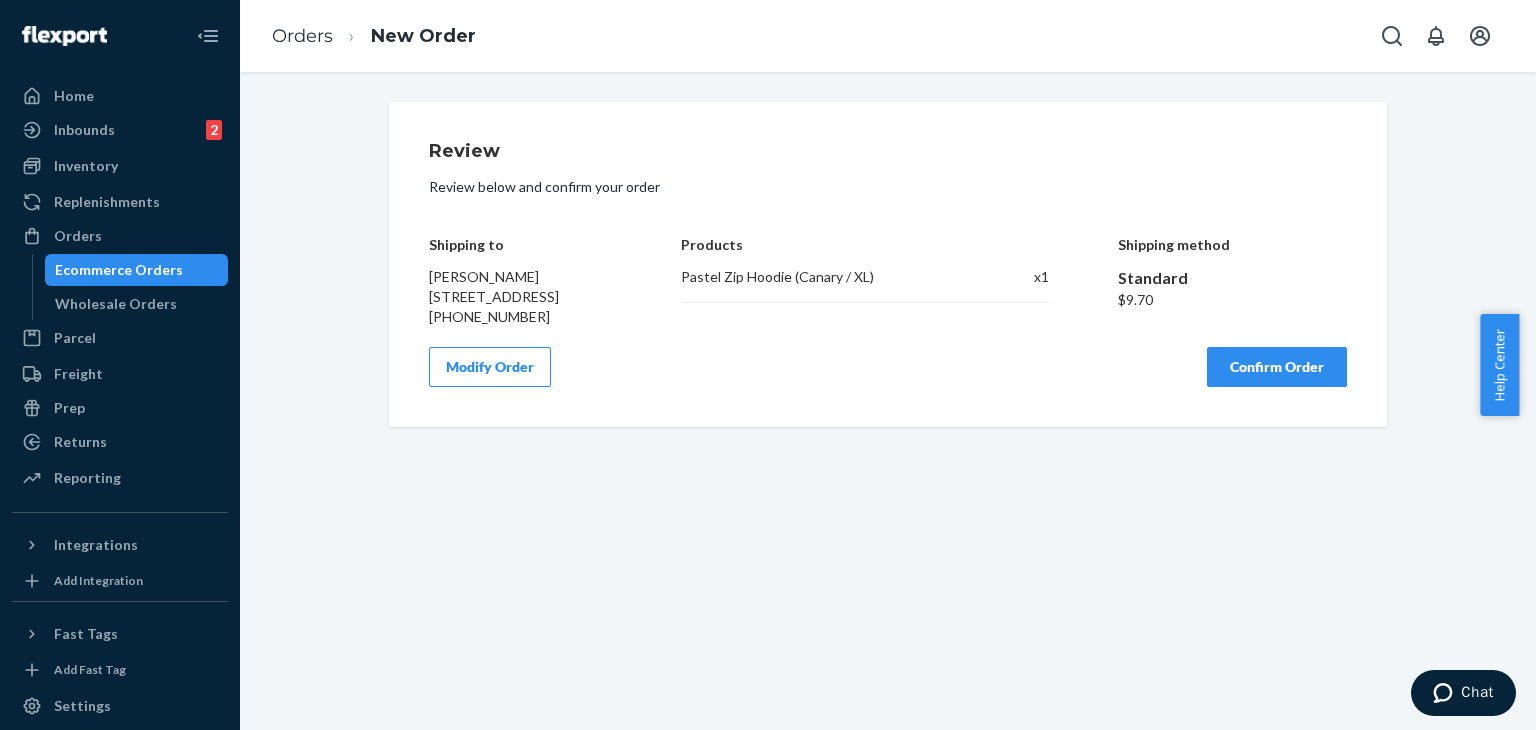 scroll, scrollTop: 0, scrollLeft: 0, axis: both 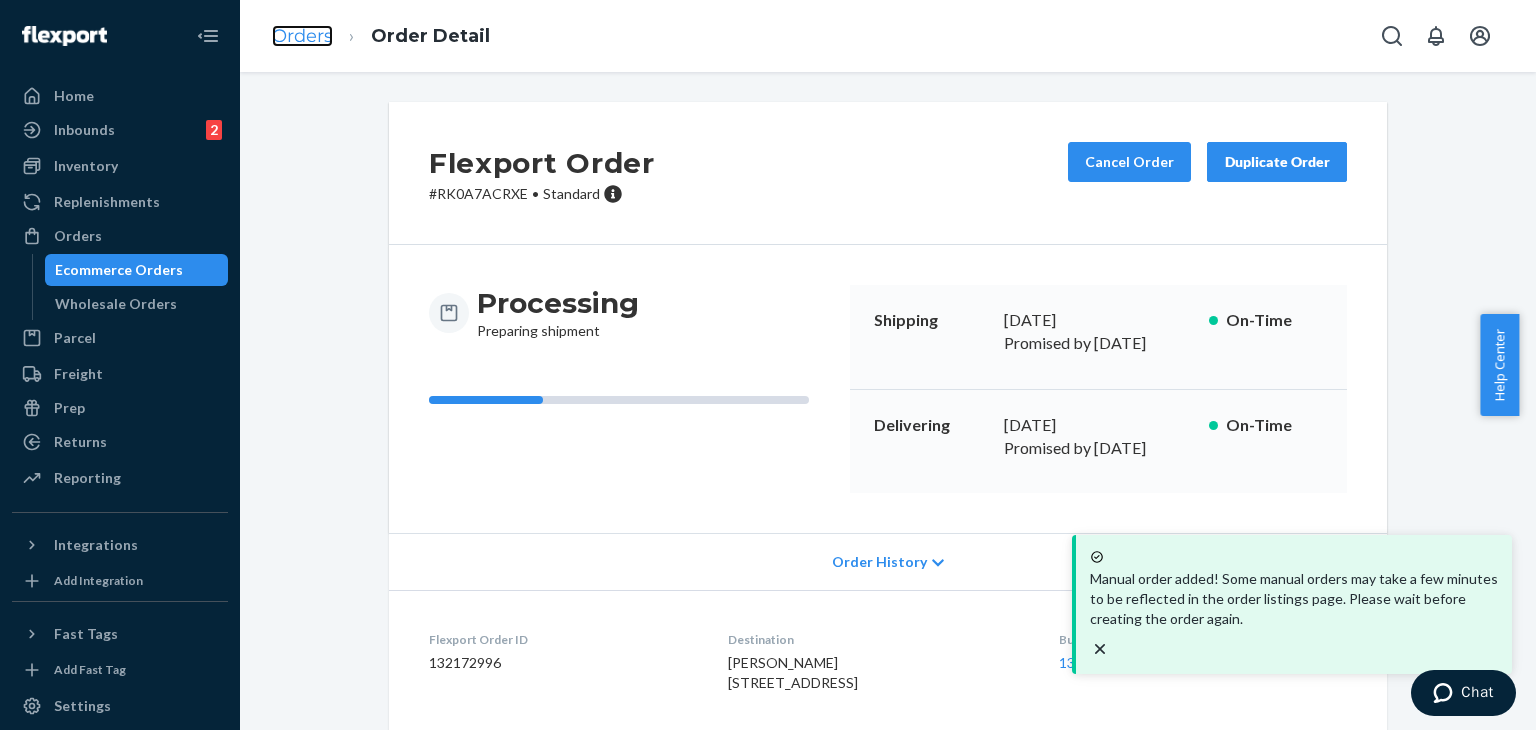 click on "Orders" at bounding box center [302, 36] 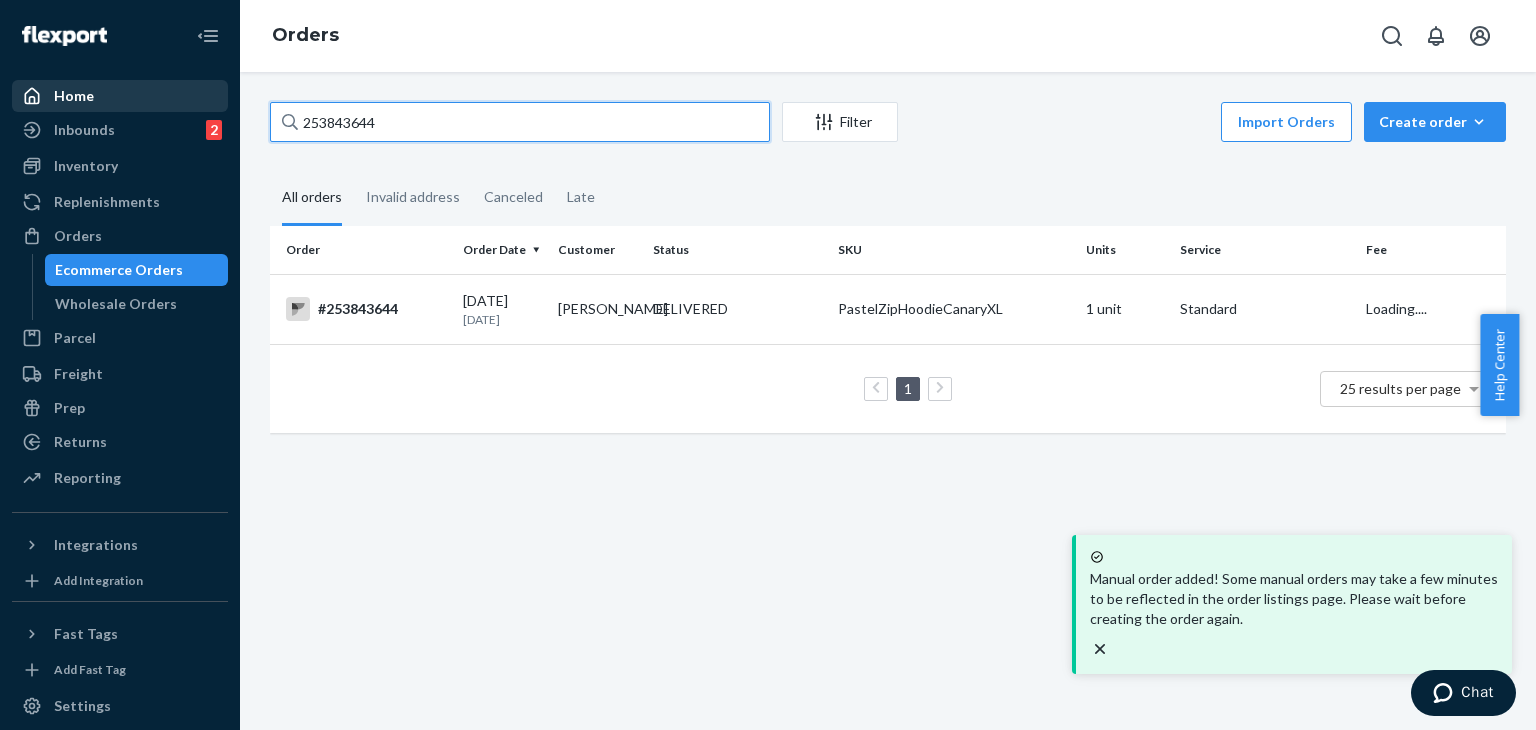 drag, startPoint x: 445, startPoint y: 111, endPoint x: 172, endPoint y: 97, distance: 273.35873 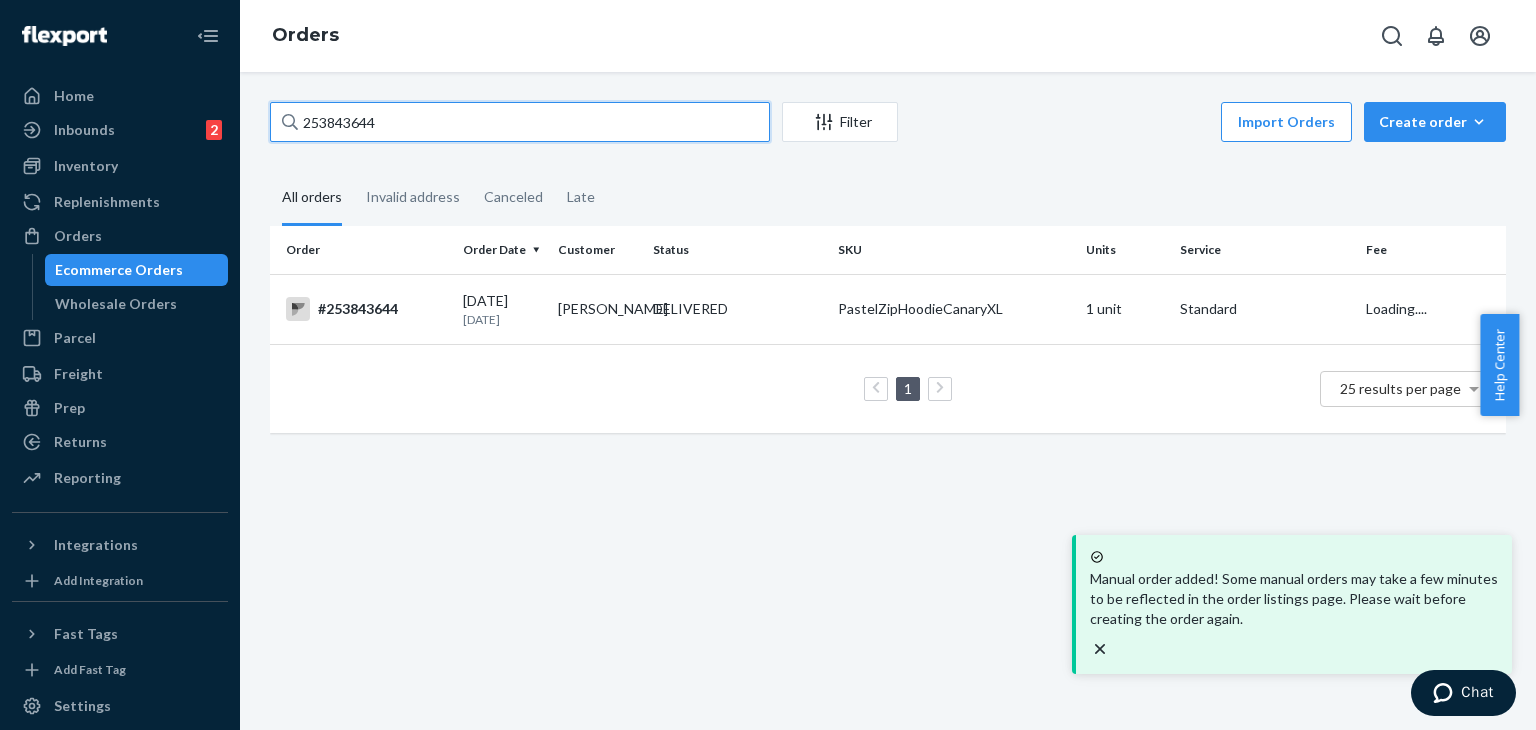 paste on "903611" 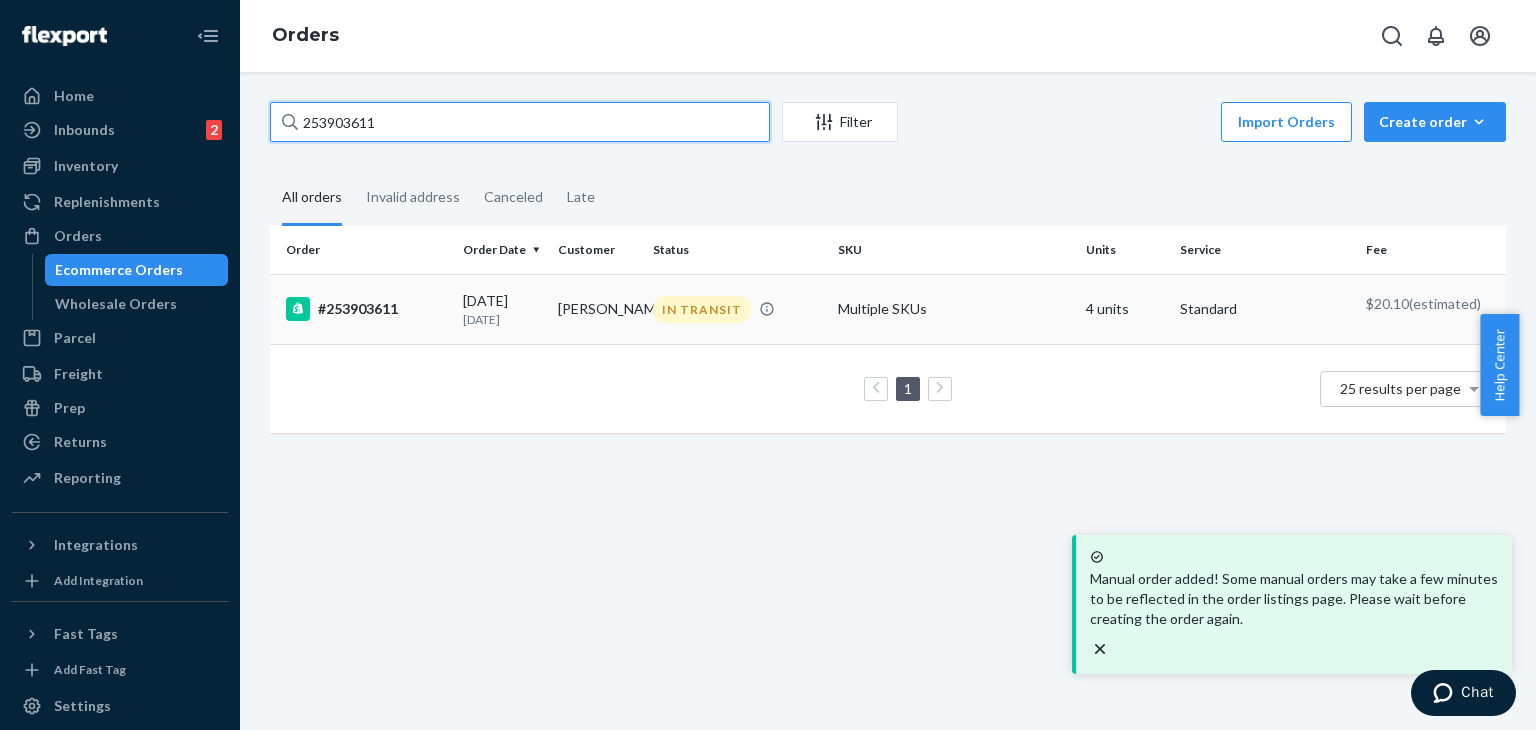 type on "253903611" 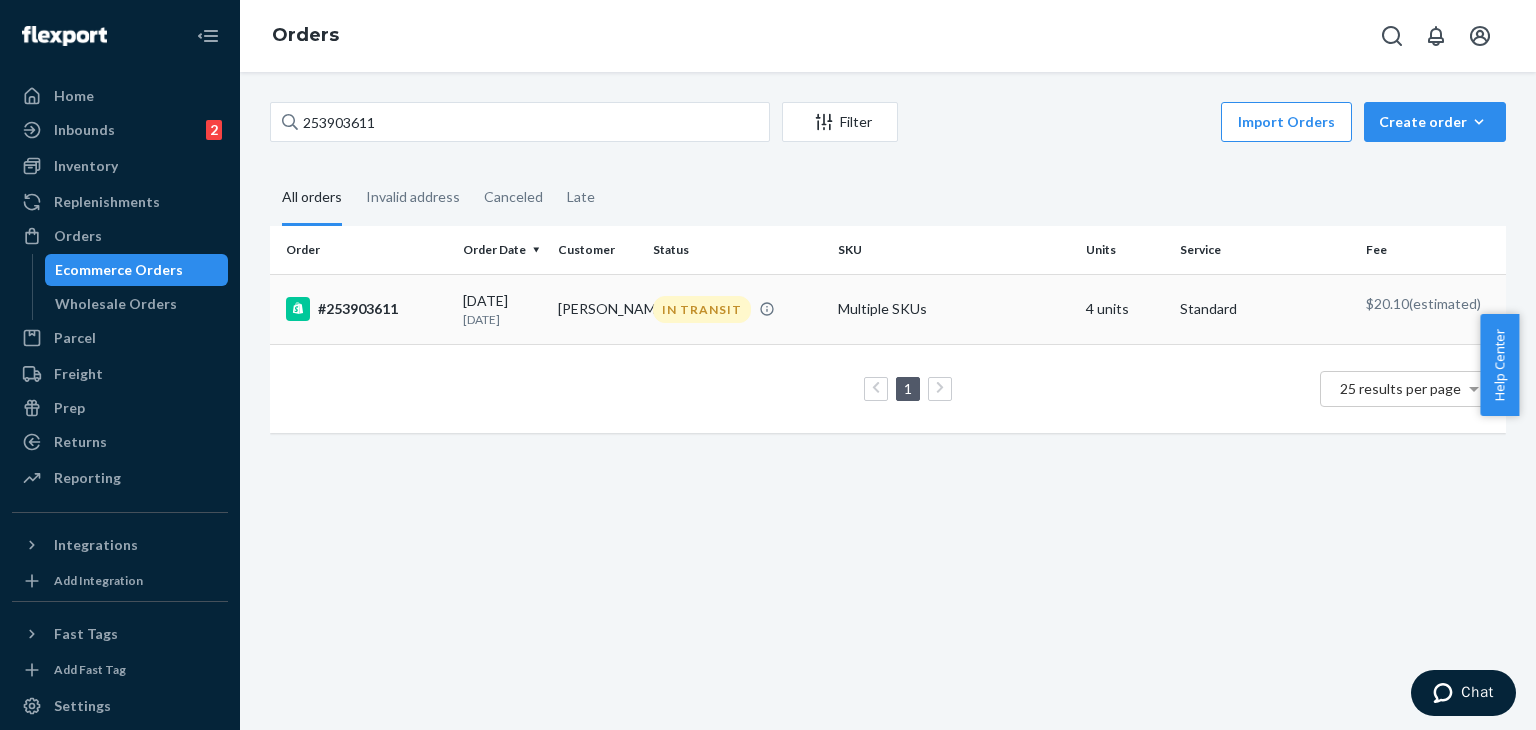click on "#253903611" at bounding box center [366, 309] 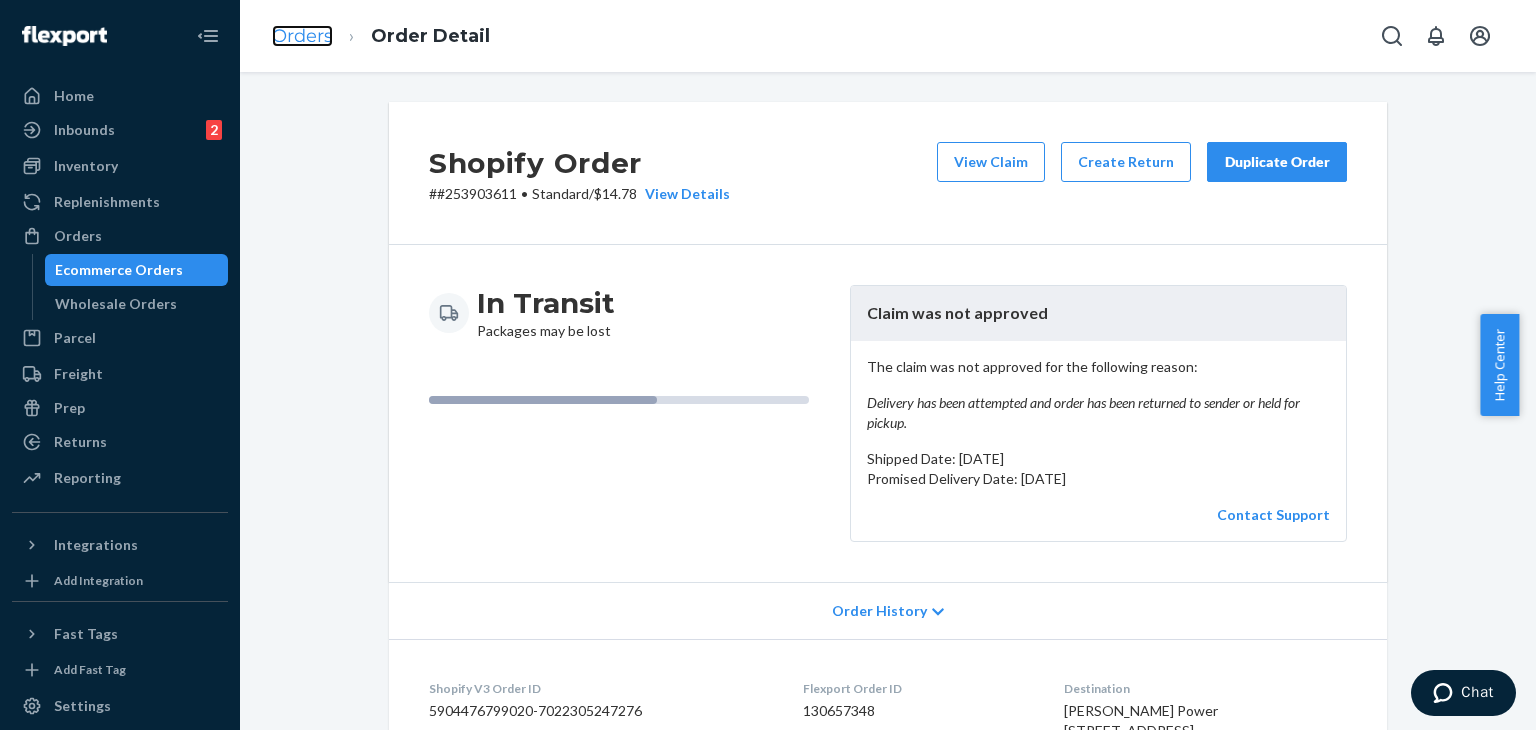 click on "Orders" at bounding box center [302, 36] 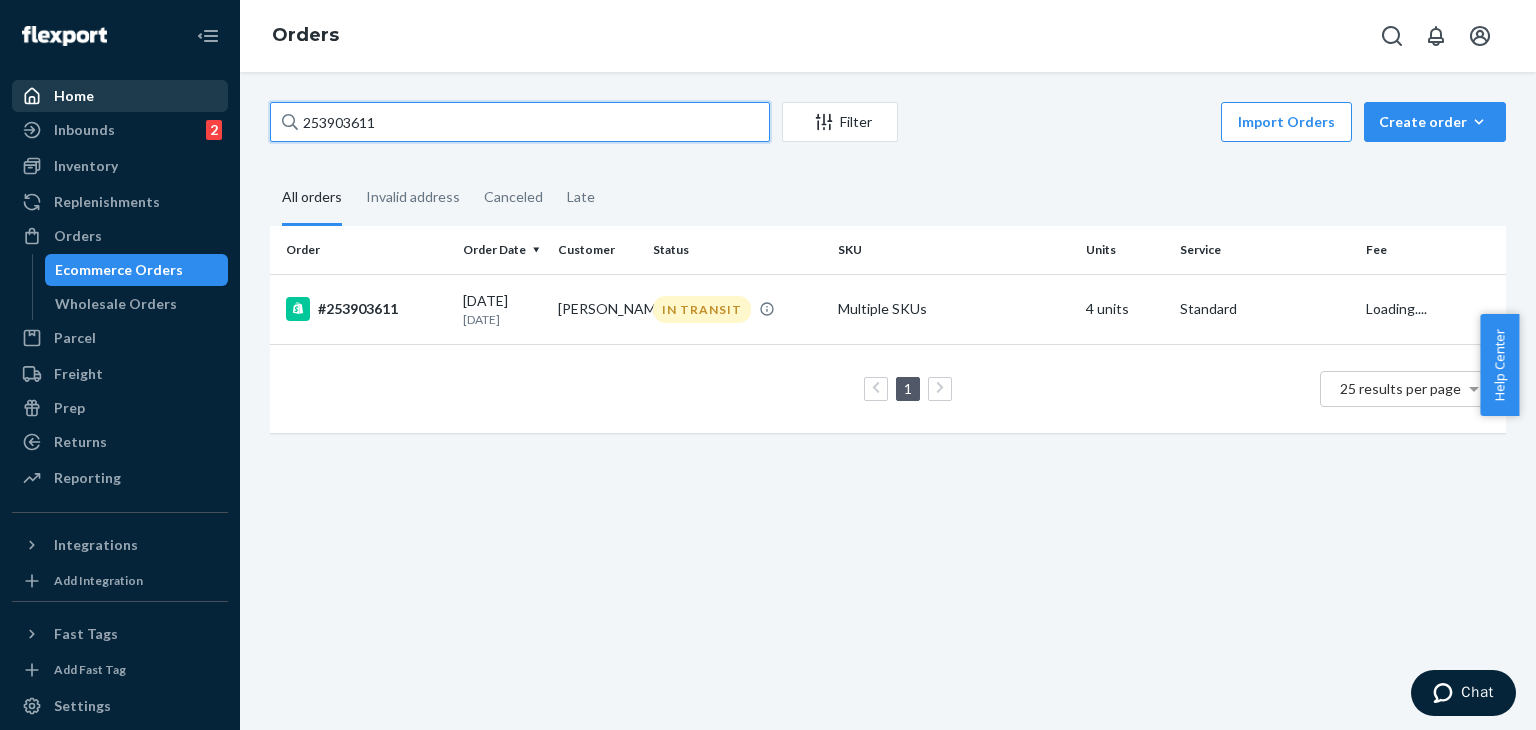 drag, startPoint x: 475, startPoint y: 126, endPoint x: 163, endPoint y: 101, distance: 313 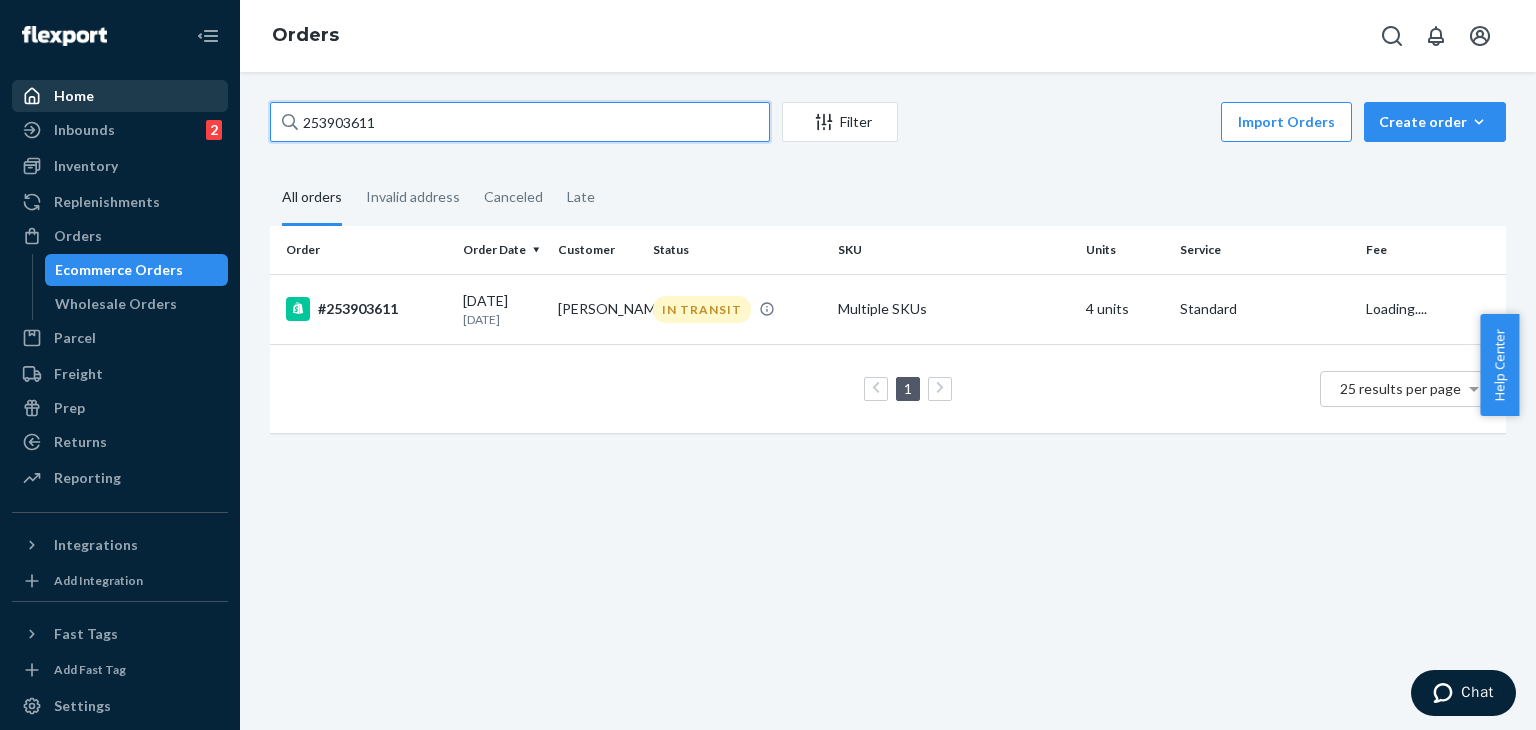 click on "Home Inbounds 2 Shipping Plans Problems 2 Inventory Products Replenishments Orders Ecommerce Orders Wholesale Orders Parcel Parcel orders Integrations Freight Prep Returns All Returns Settings Packages Reporting Reports Analytics Integrations Add Integration Fast Tags Add Fast Tag Settings Talk to Support Help Center Give Feedback Orders 253903611 Filter Import Orders Create order Ecommerce order Removal order All orders Invalid address Canceled Late Order Order Date Customer Status SKU Units Service Fee #253903611 [DATE] [DATE] [PERSON_NAME] IN TRANSIT Multiple SKUs 4 units Standard Loading.... 1 25 results per page" at bounding box center (768, 365) 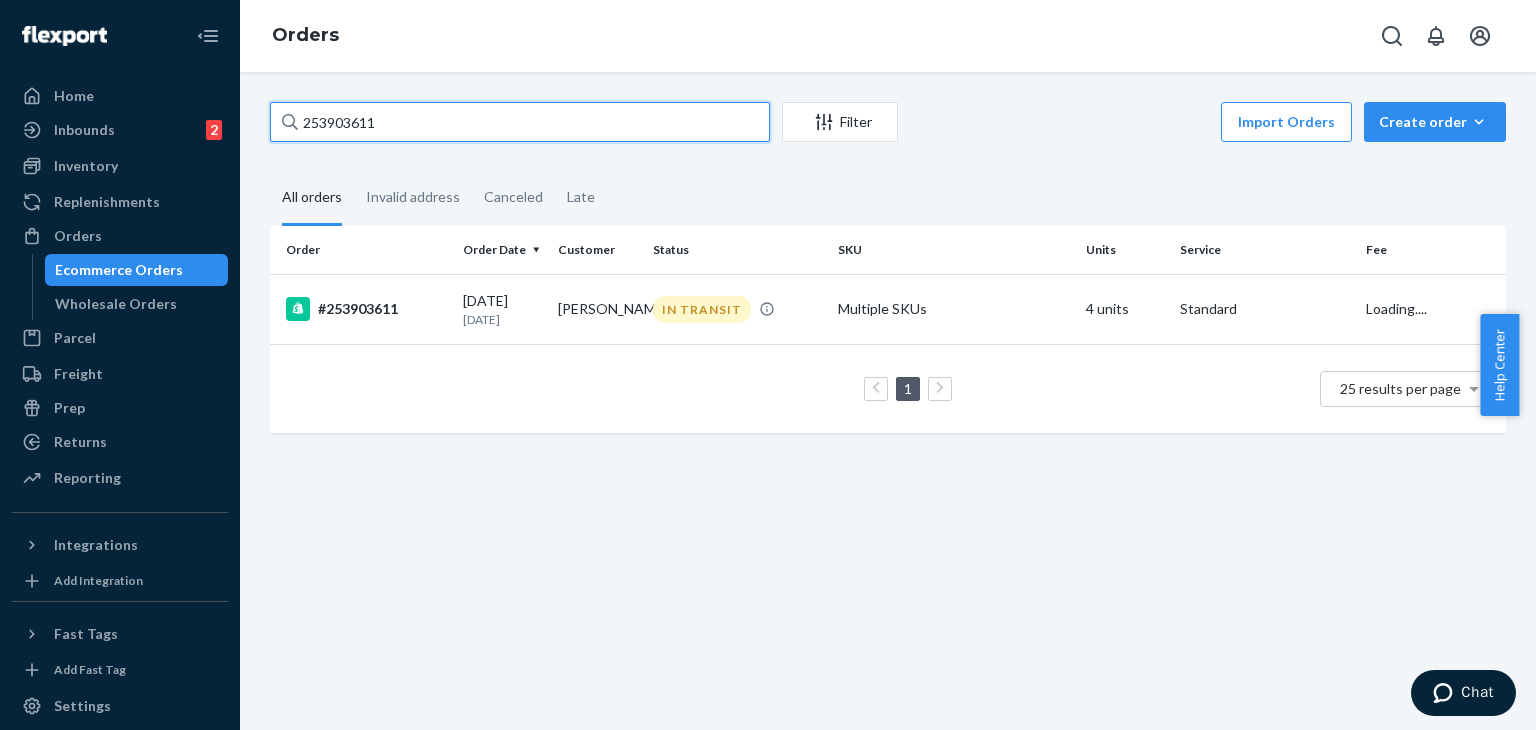 paste on "334175" 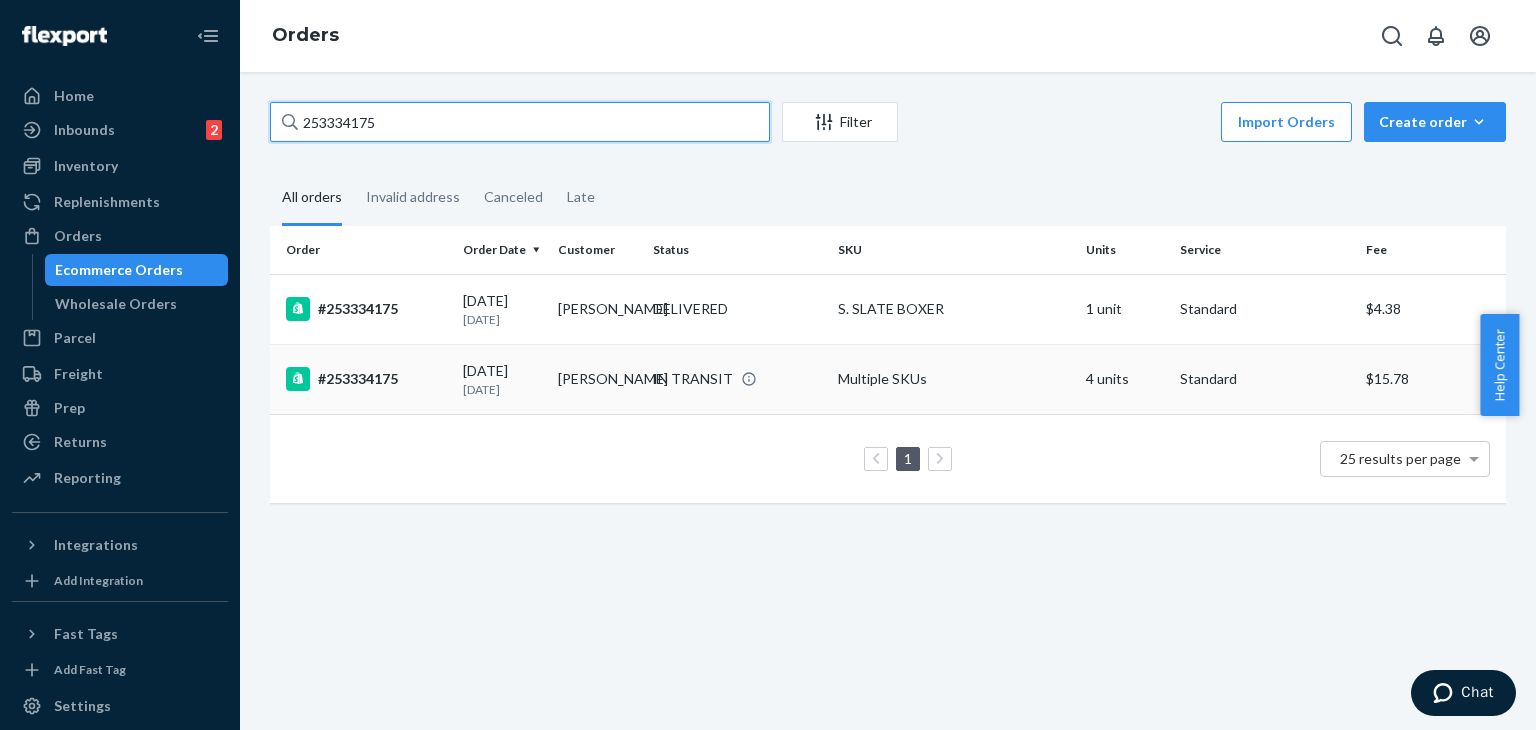 type on "253334175" 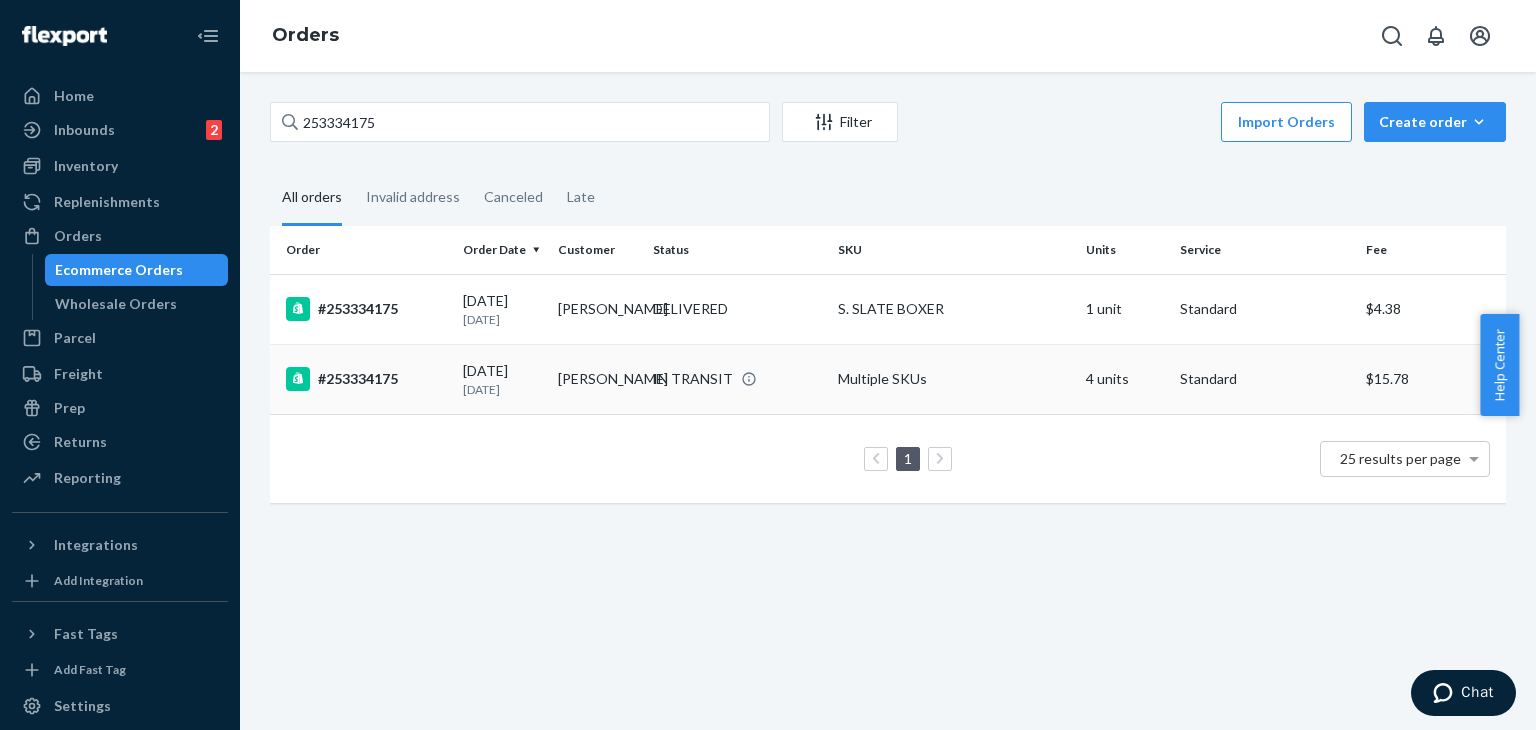 click on "#253334175" at bounding box center [366, 379] 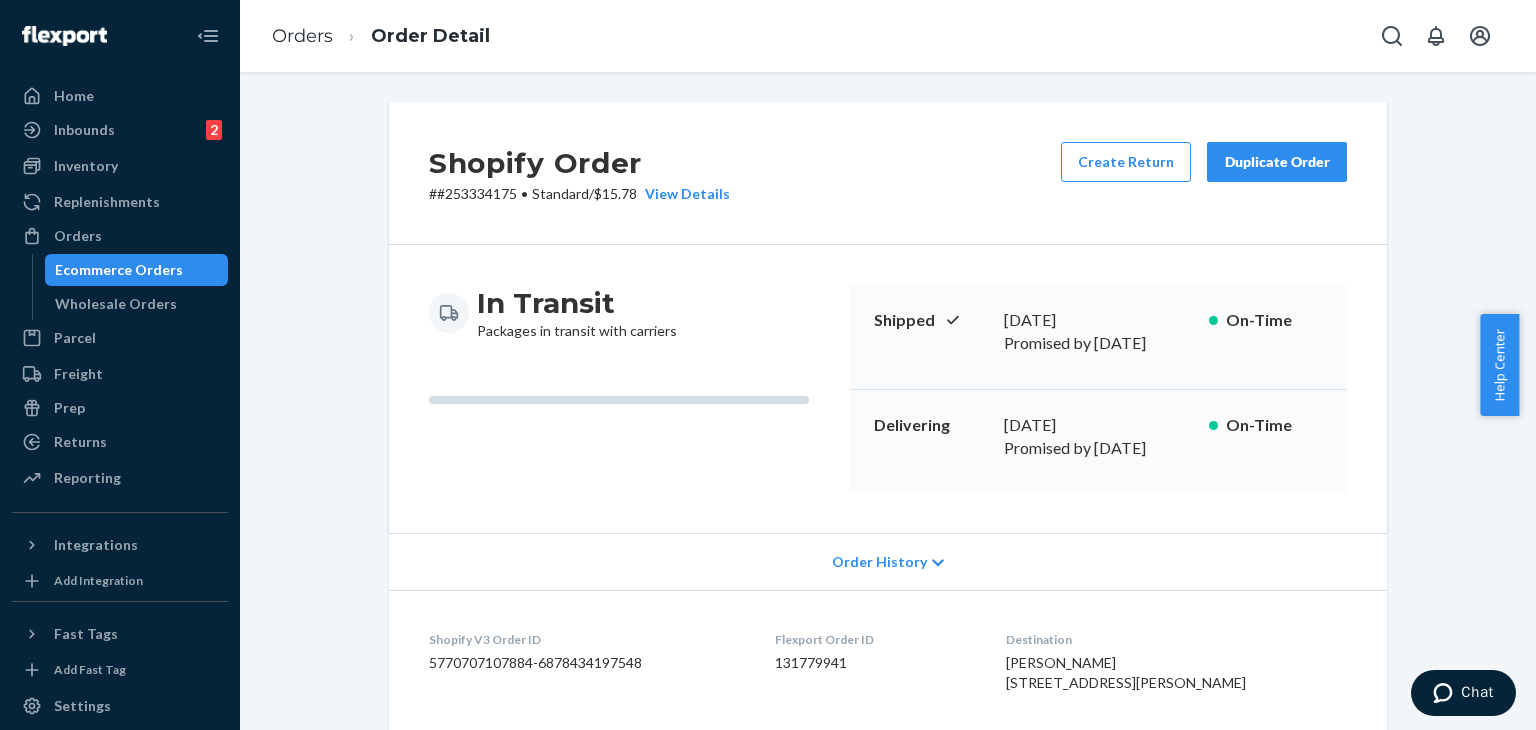 scroll, scrollTop: 400, scrollLeft: 0, axis: vertical 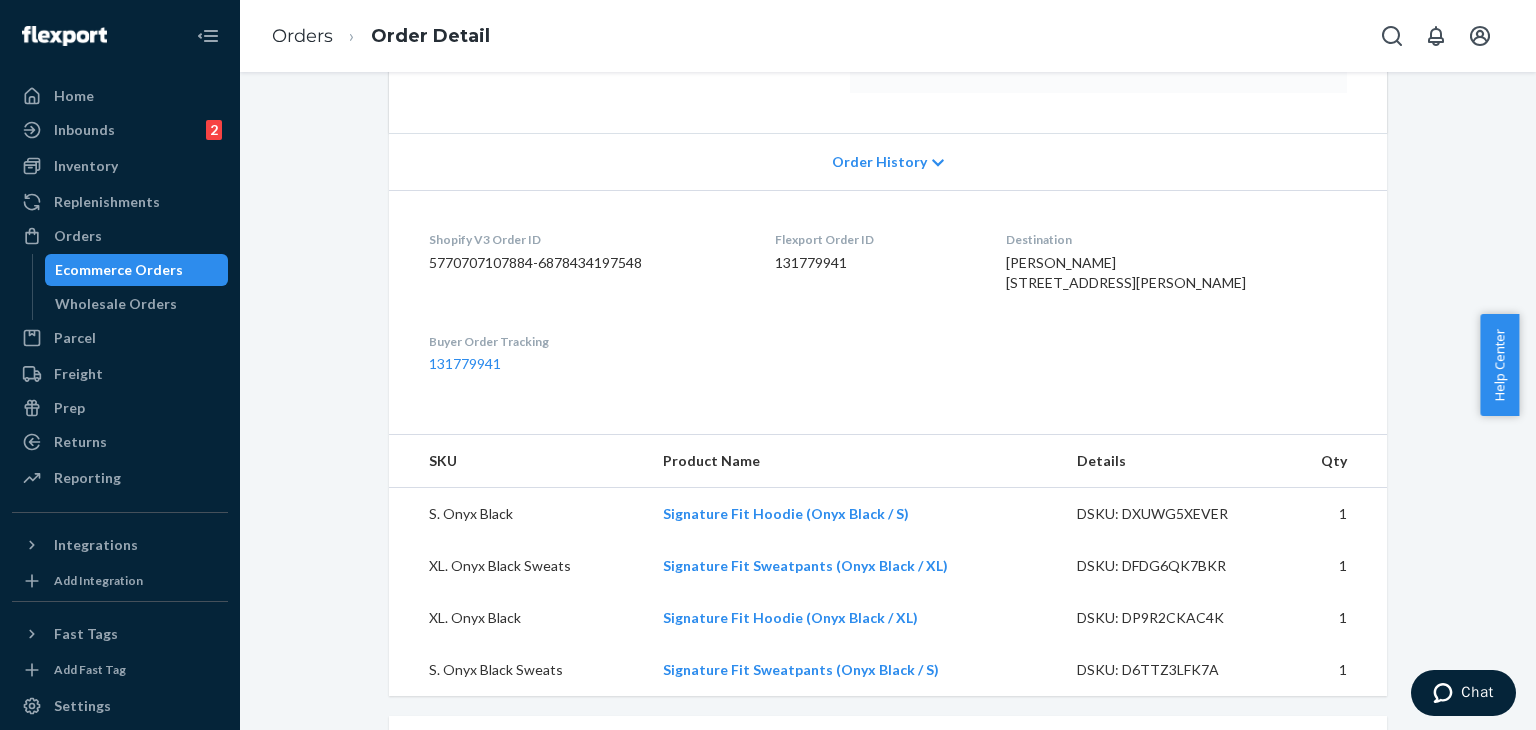 click 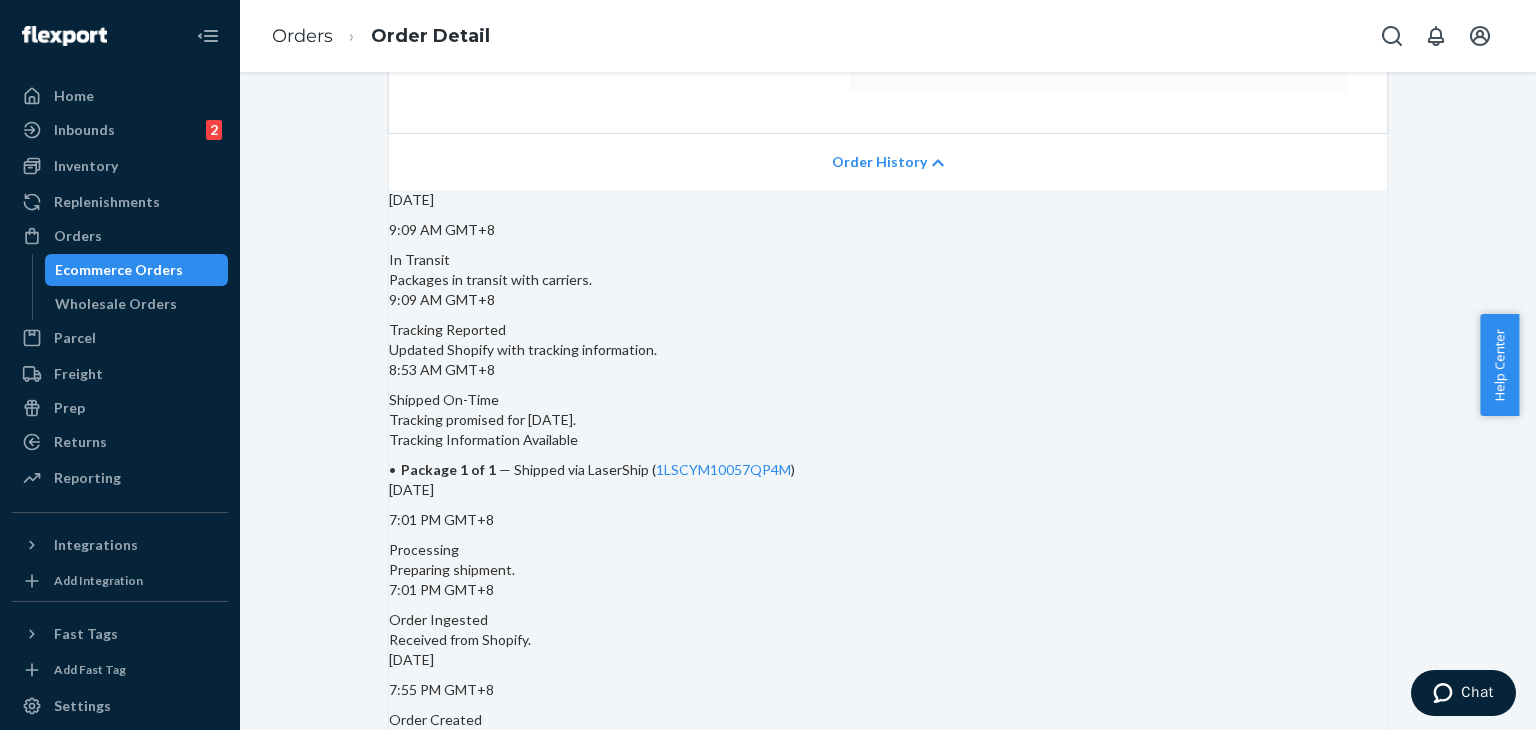 scroll, scrollTop: 600, scrollLeft: 0, axis: vertical 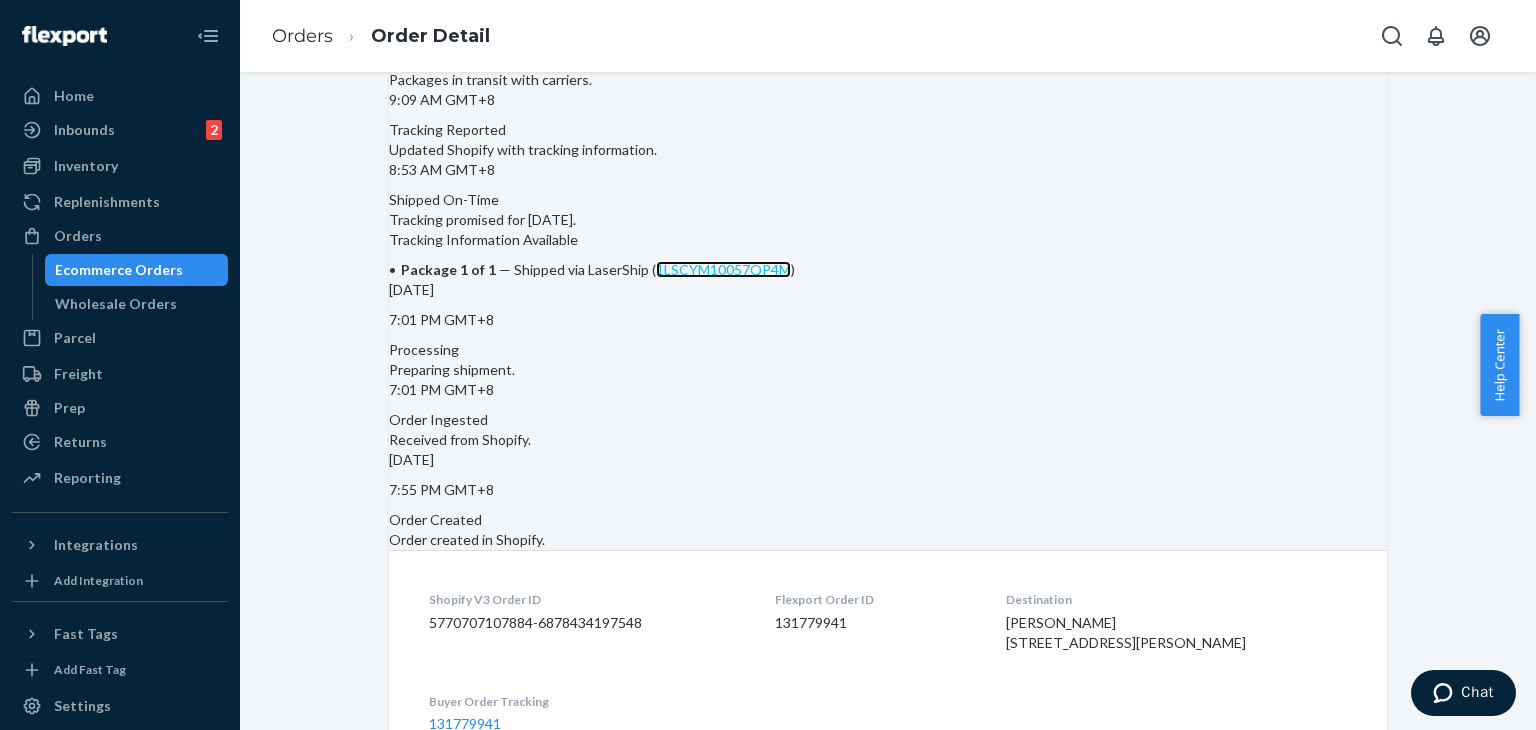 click on "1LSCYM10057QP4M" at bounding box center [723, 269] 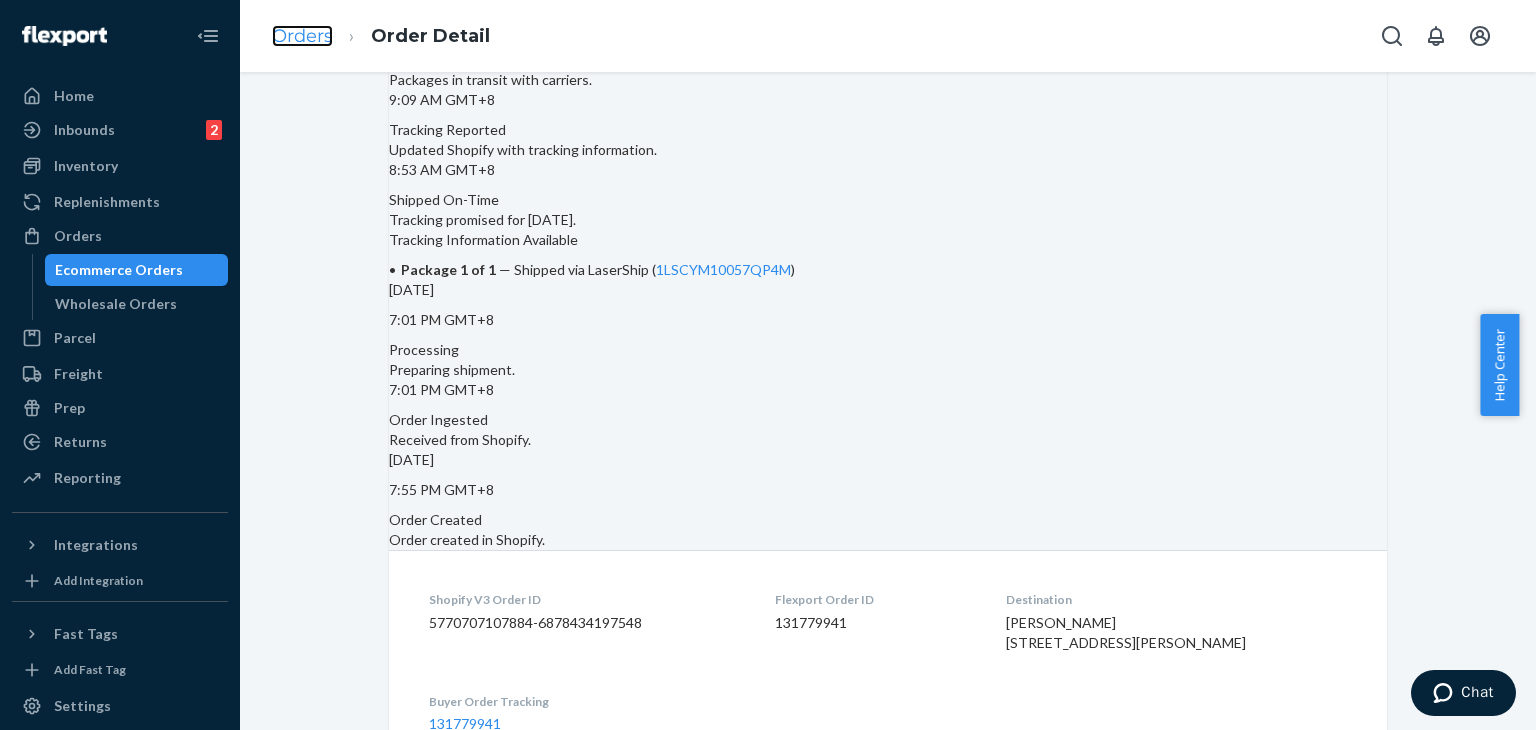 click on "Orders" at bounding box center [302, 36] 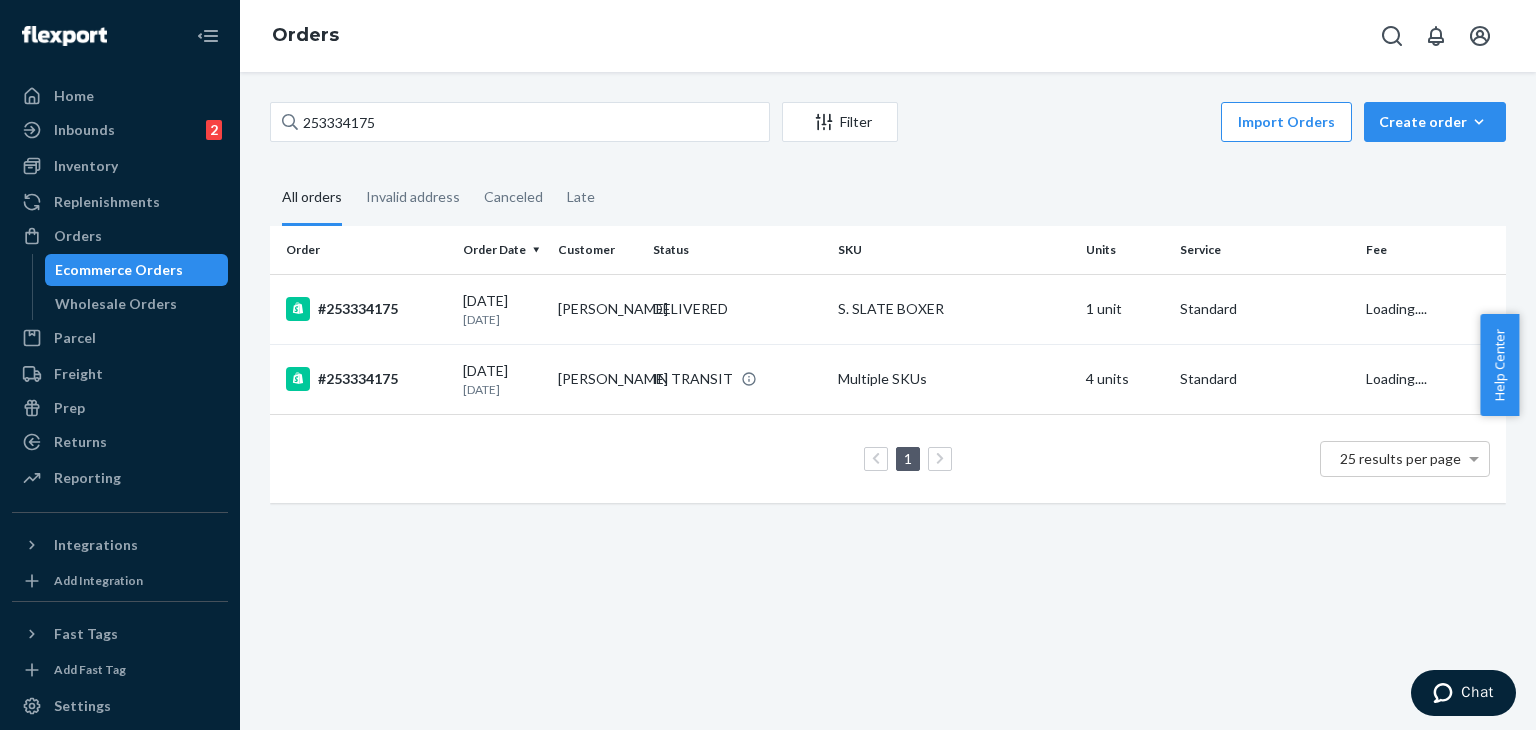 scroll, scrollTop: 0, scrollLeft: 0, axis: both 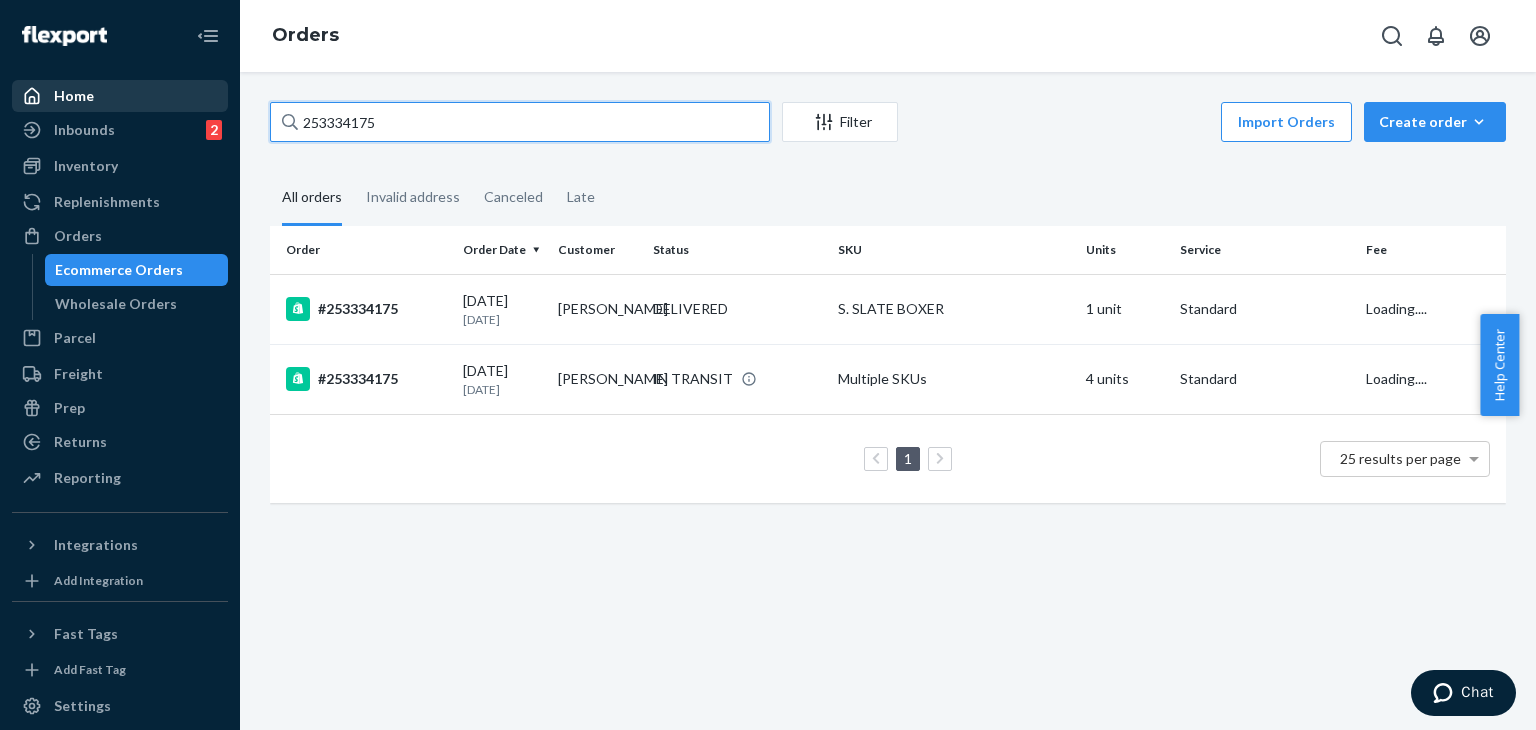 drag, startPoint x: 396, startPoint y: 117, endPoint x: 158, endPoint y: 100, distance: 238.60637 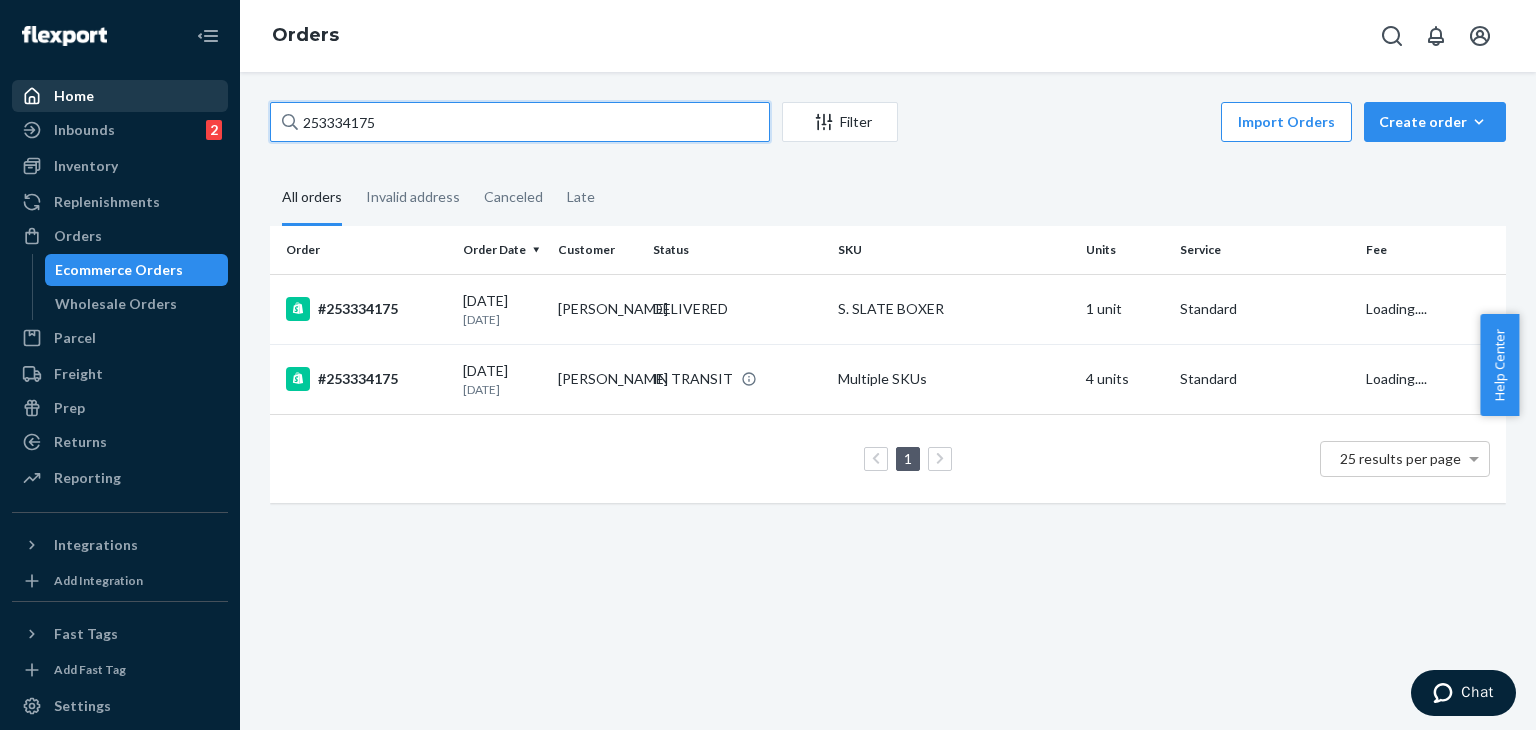 paste on "093752" 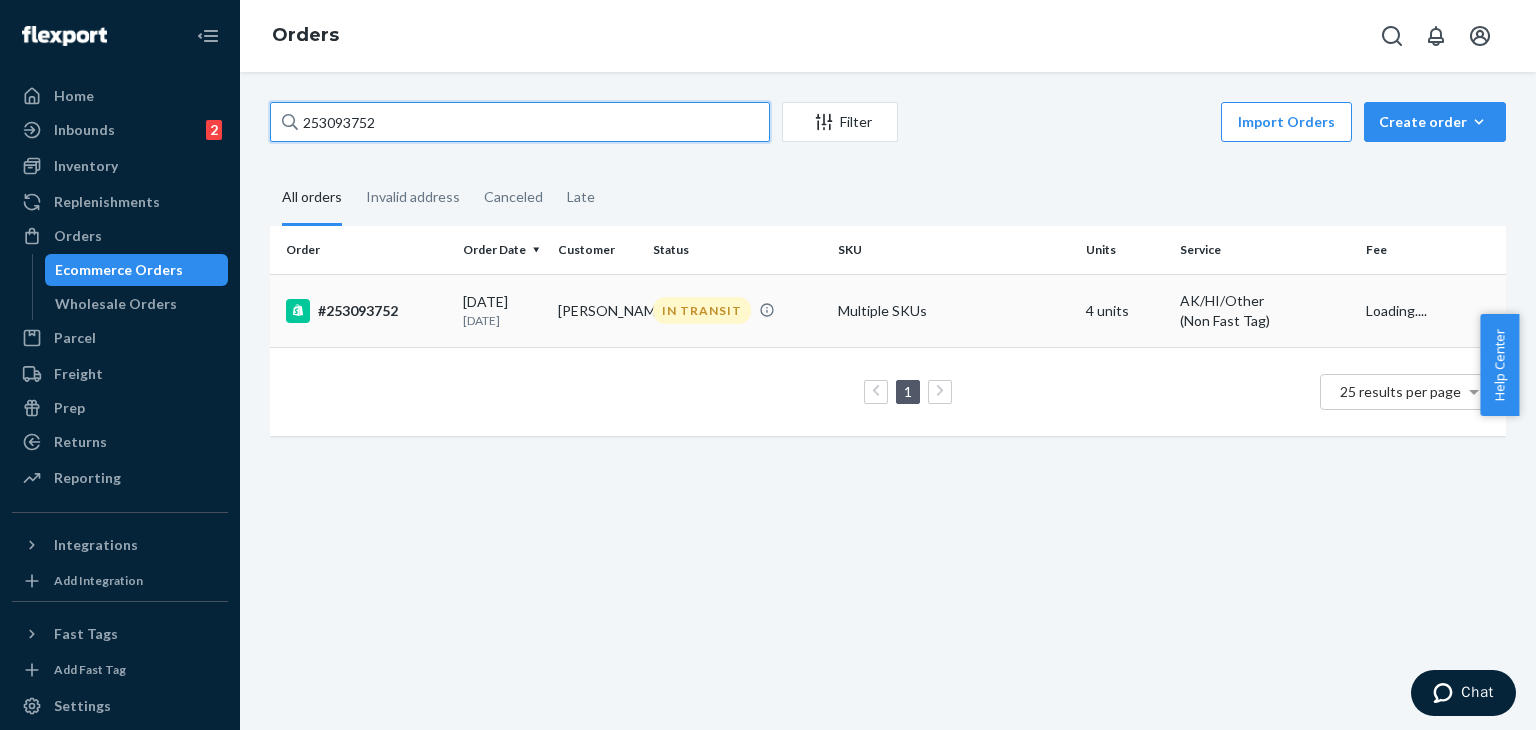 type on "253093752" 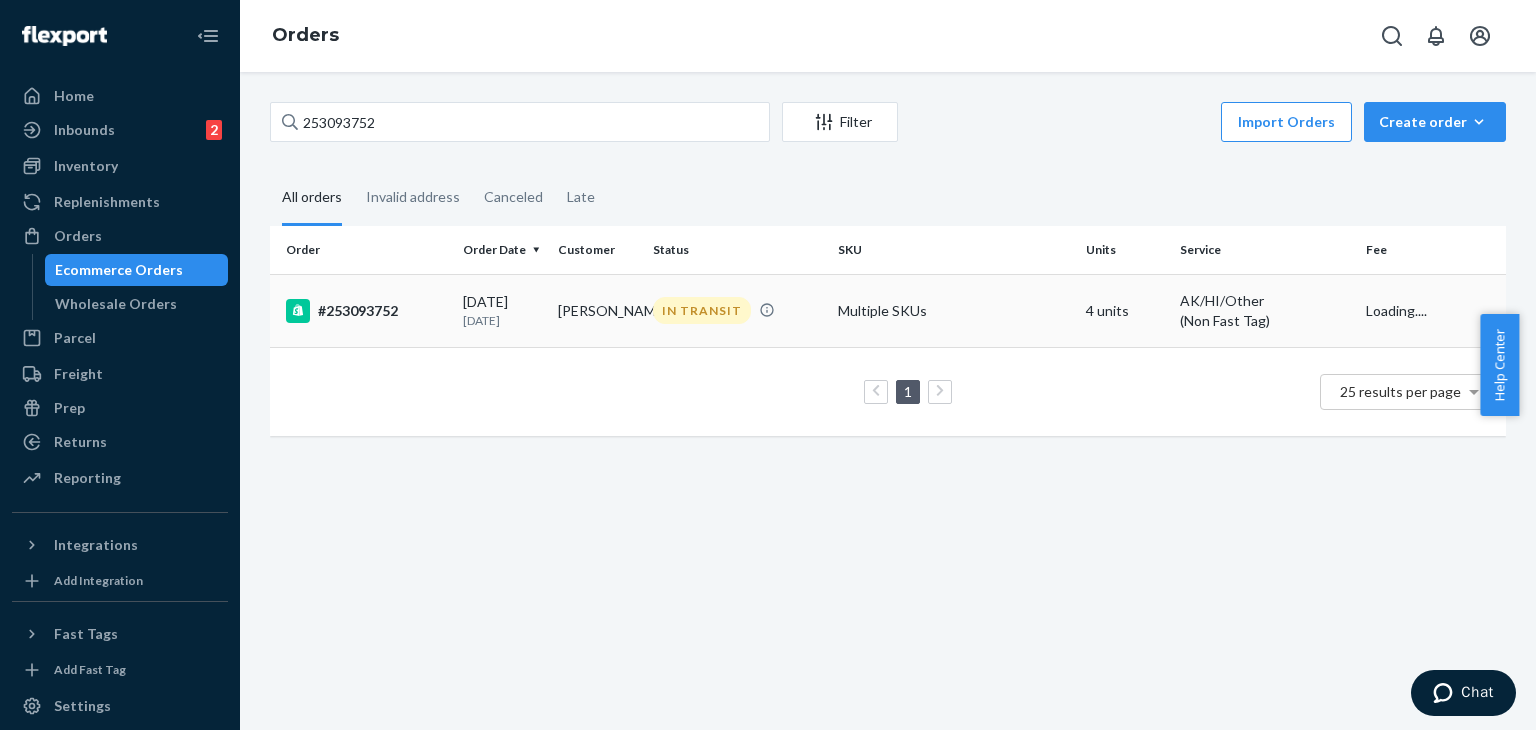 click on "#253093752" at bounding box center (366, 311) 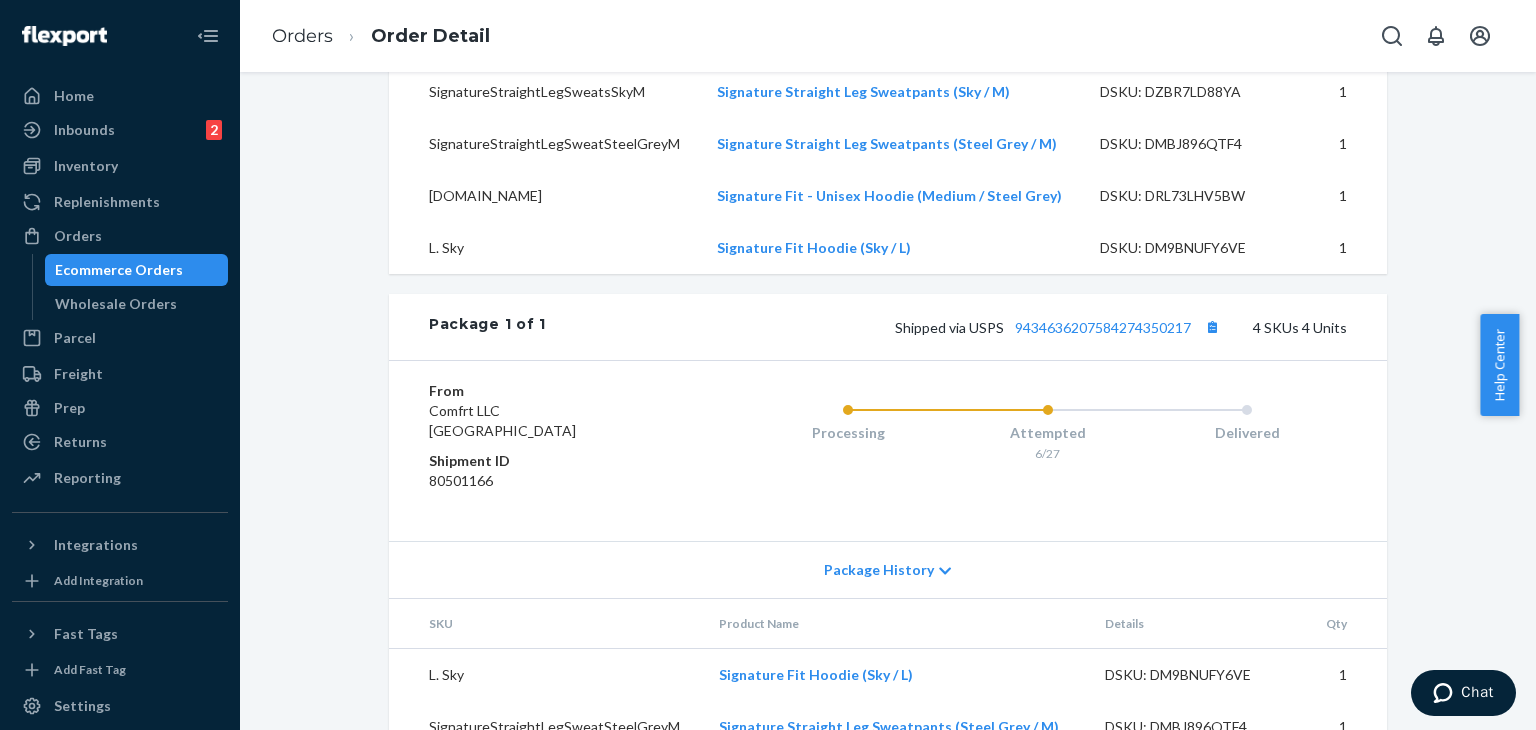 scroll, scrollTop: 1039, scrollLeft: 0, axis: vertical 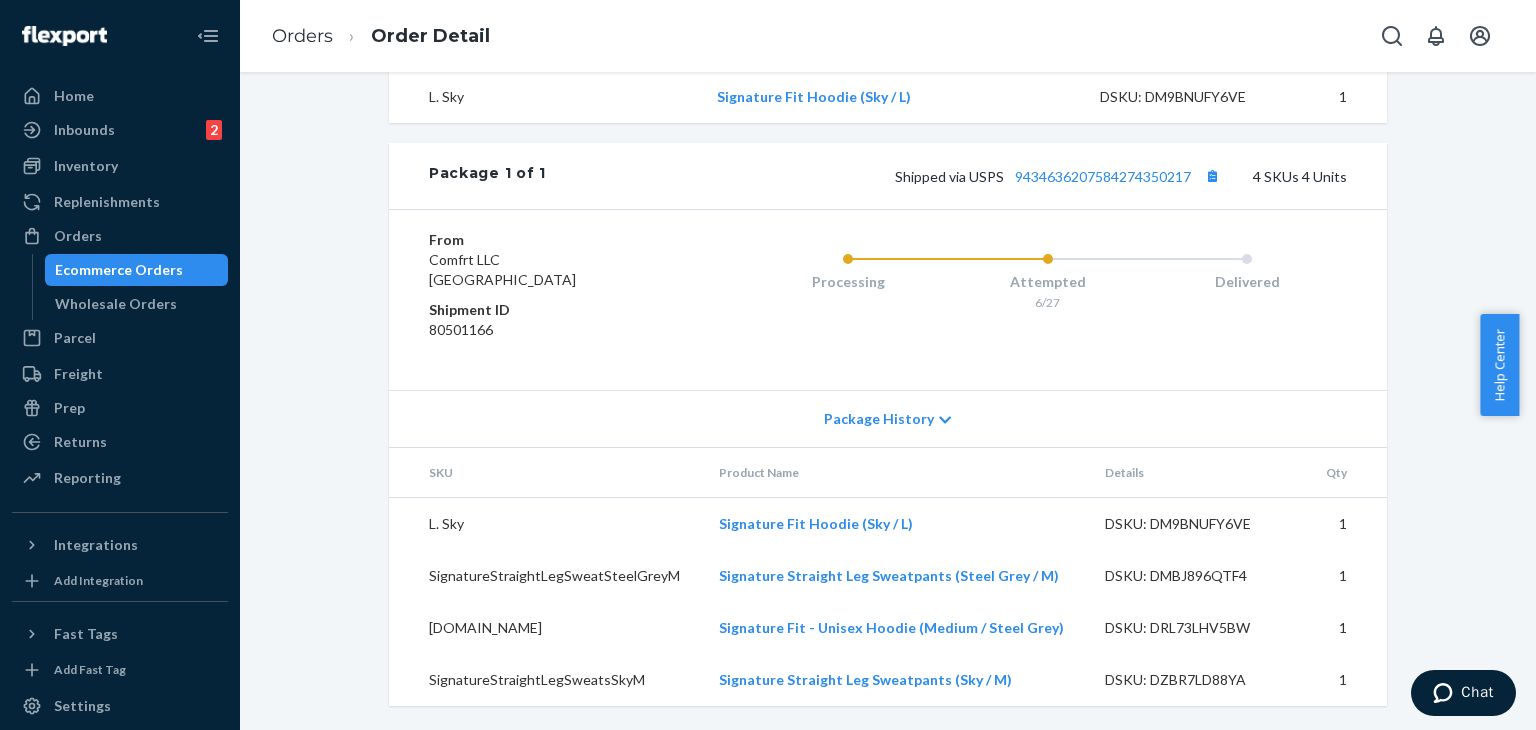 drag, startPoint x: 917, startPoint y: 424, endPoint x: 1050, endPoint y: 427, distance: 133.03383 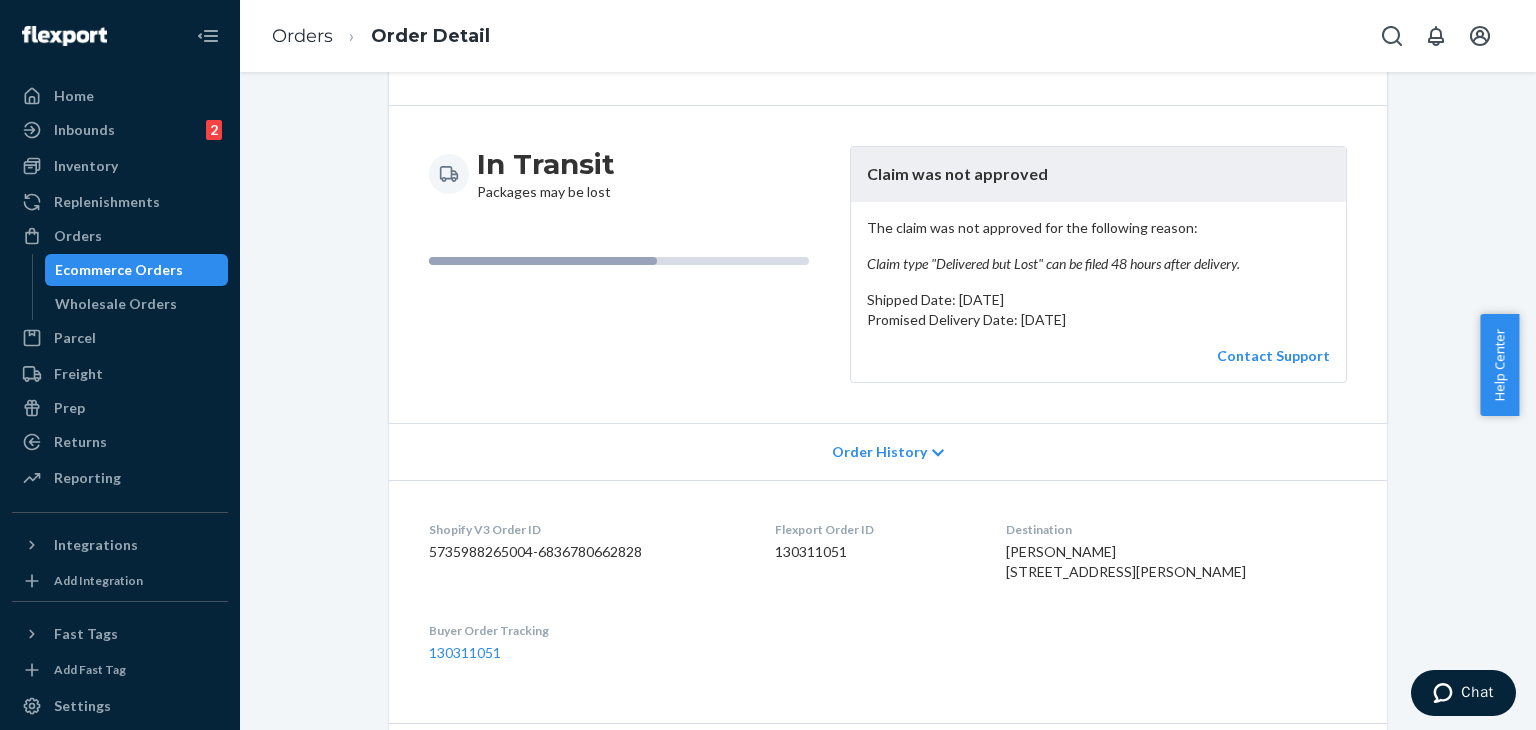 scroll, scrollTop: 0, scrollLeft: 0, axis: both 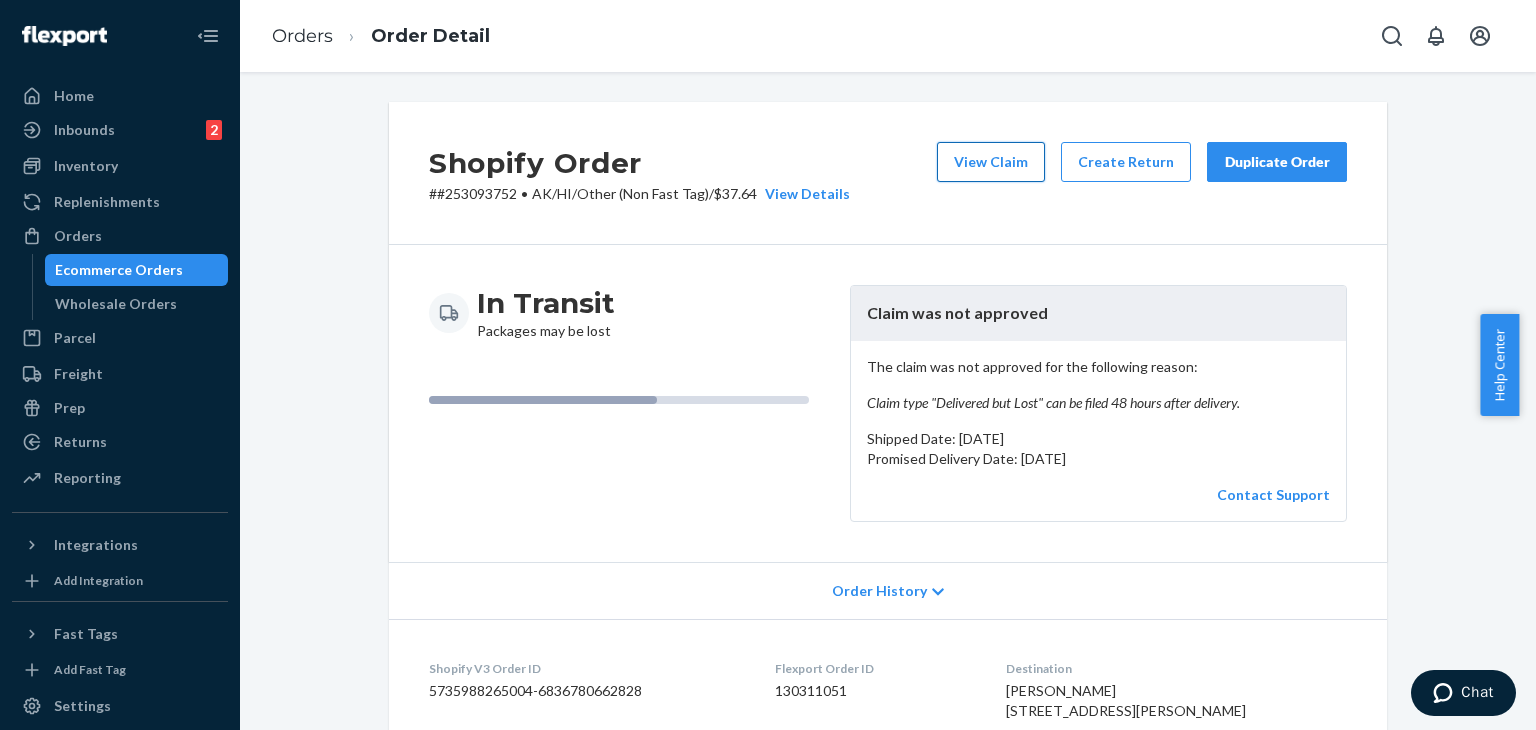 click on "View Claim" at bounding box center [991, 162] 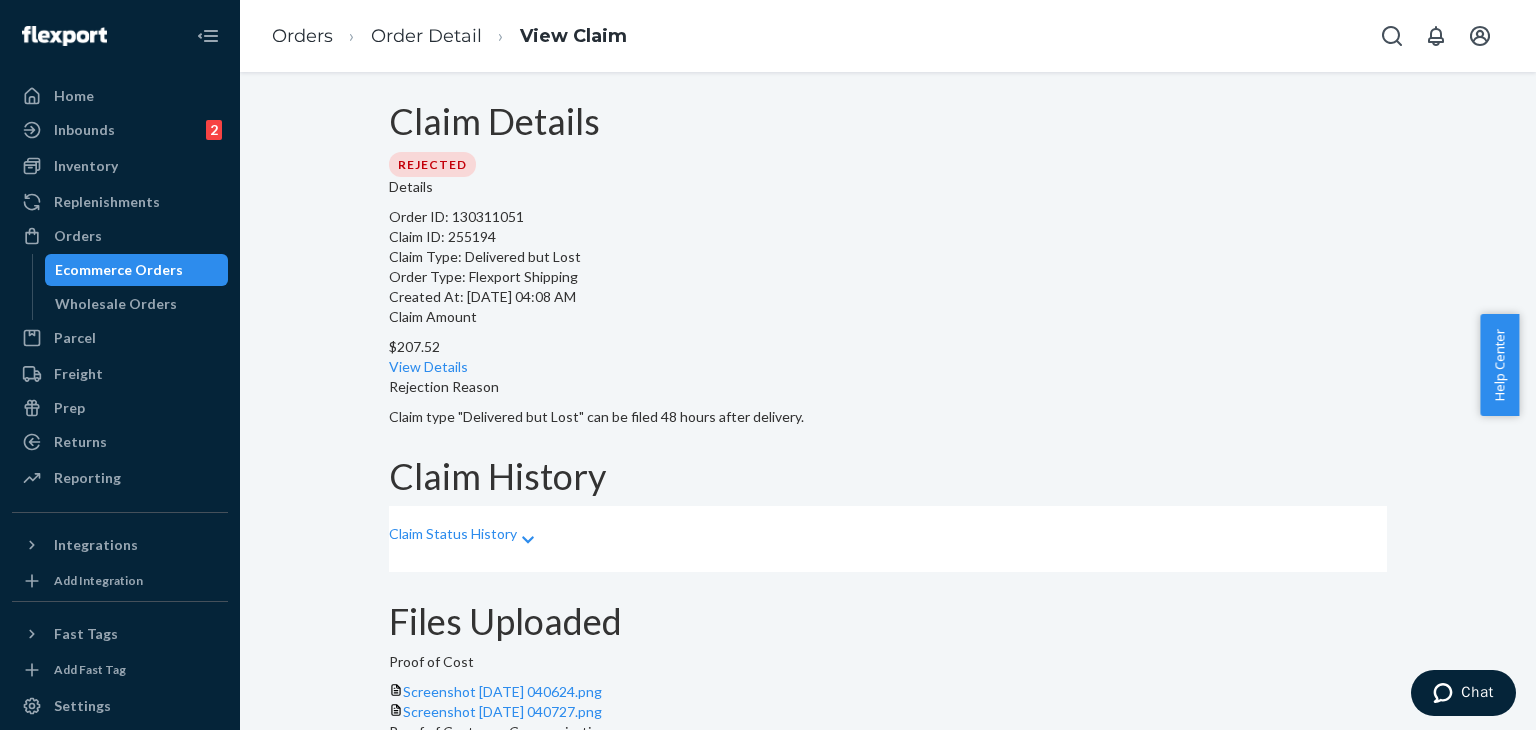 click 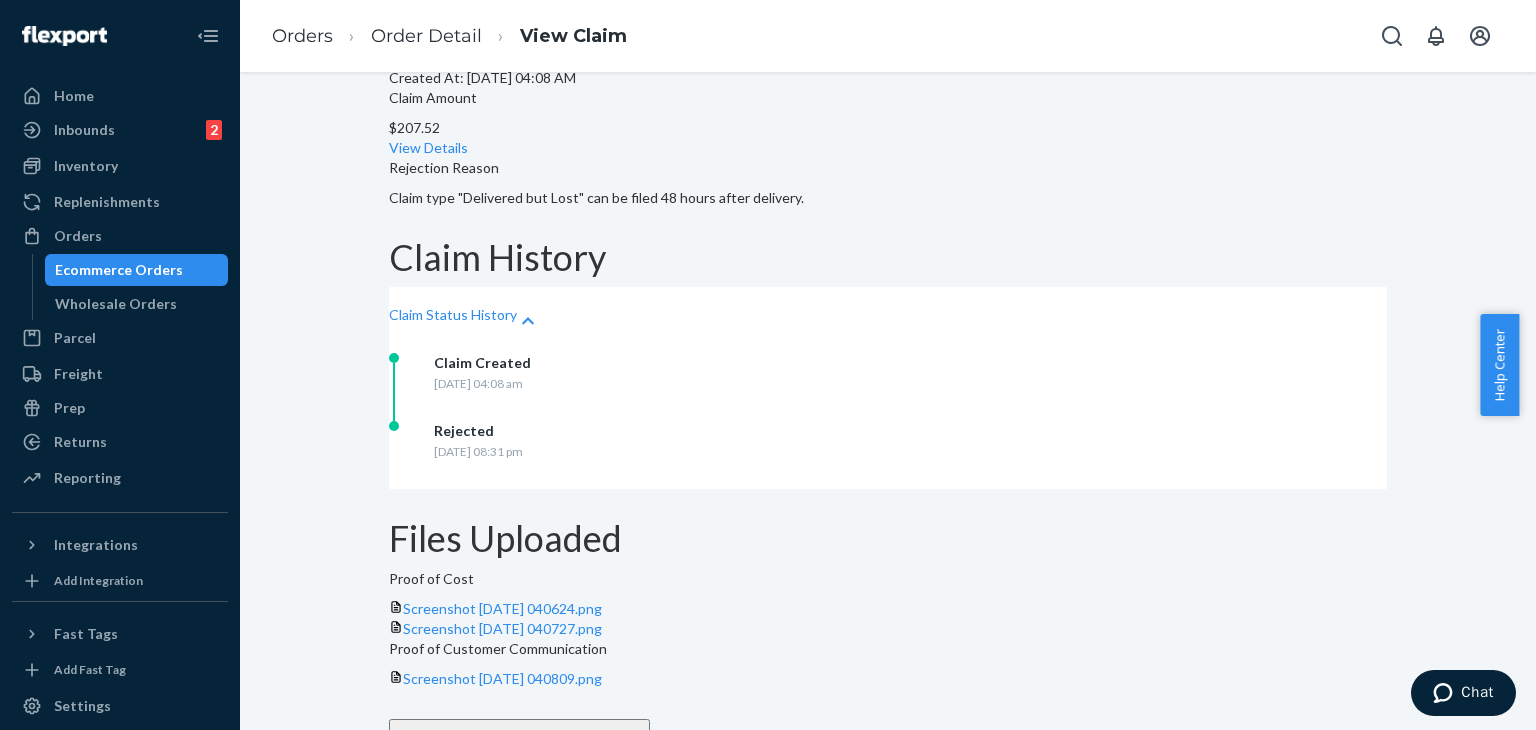 scroll, scrollTop: 468, scrollLeft: 0, axis: vertical 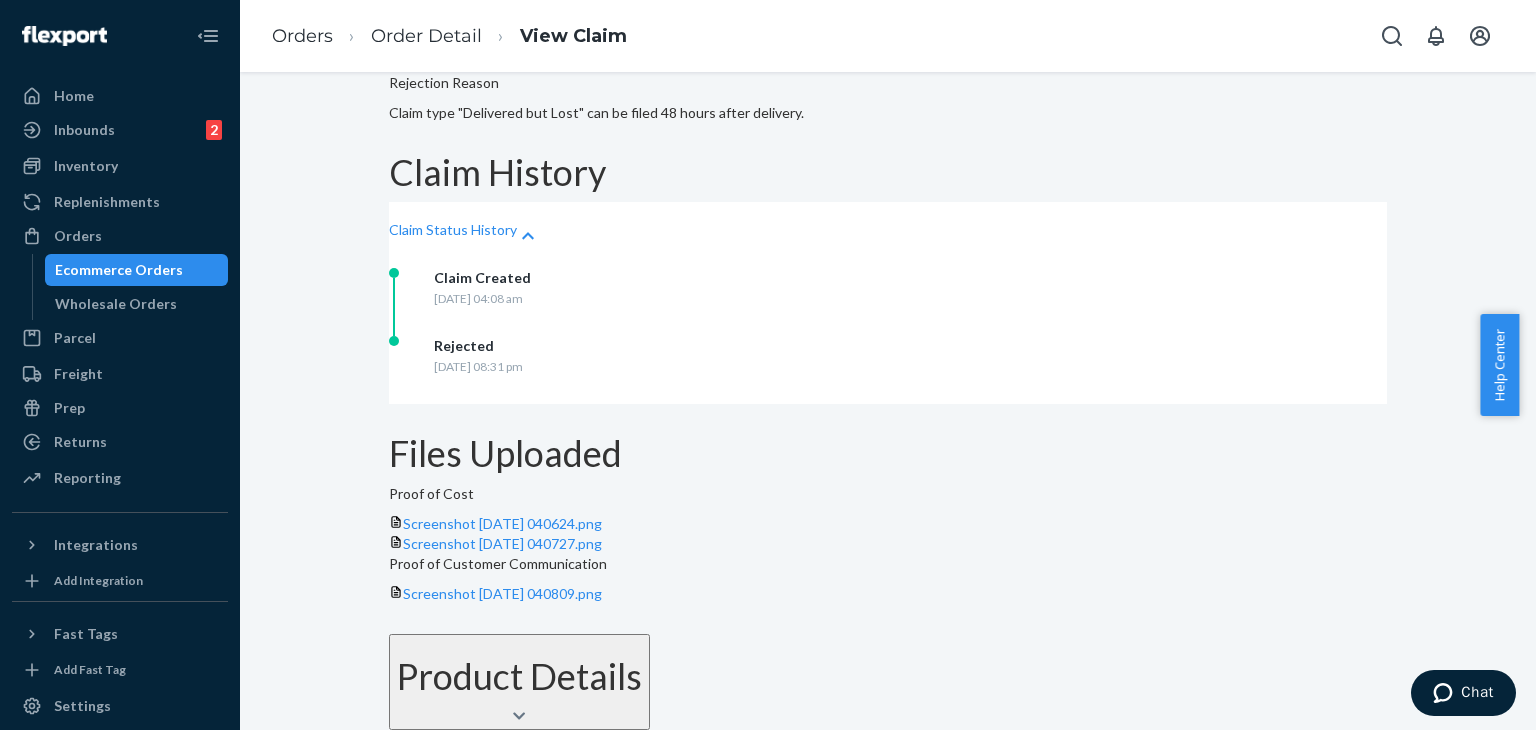click on "Product Details" at bounding box center [519, 682] 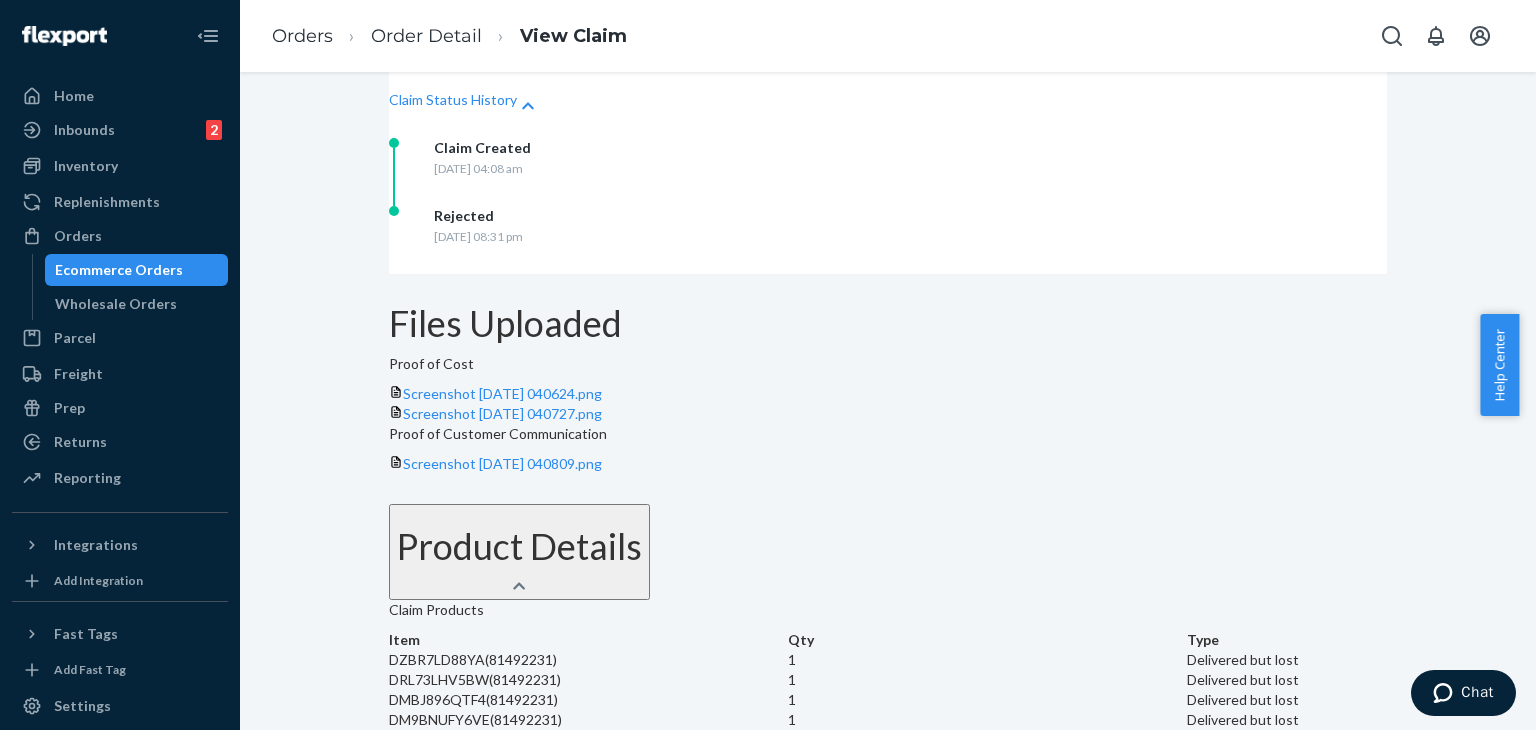 scroll, scrollTop: 0, scrollLeft: 0, axis: both 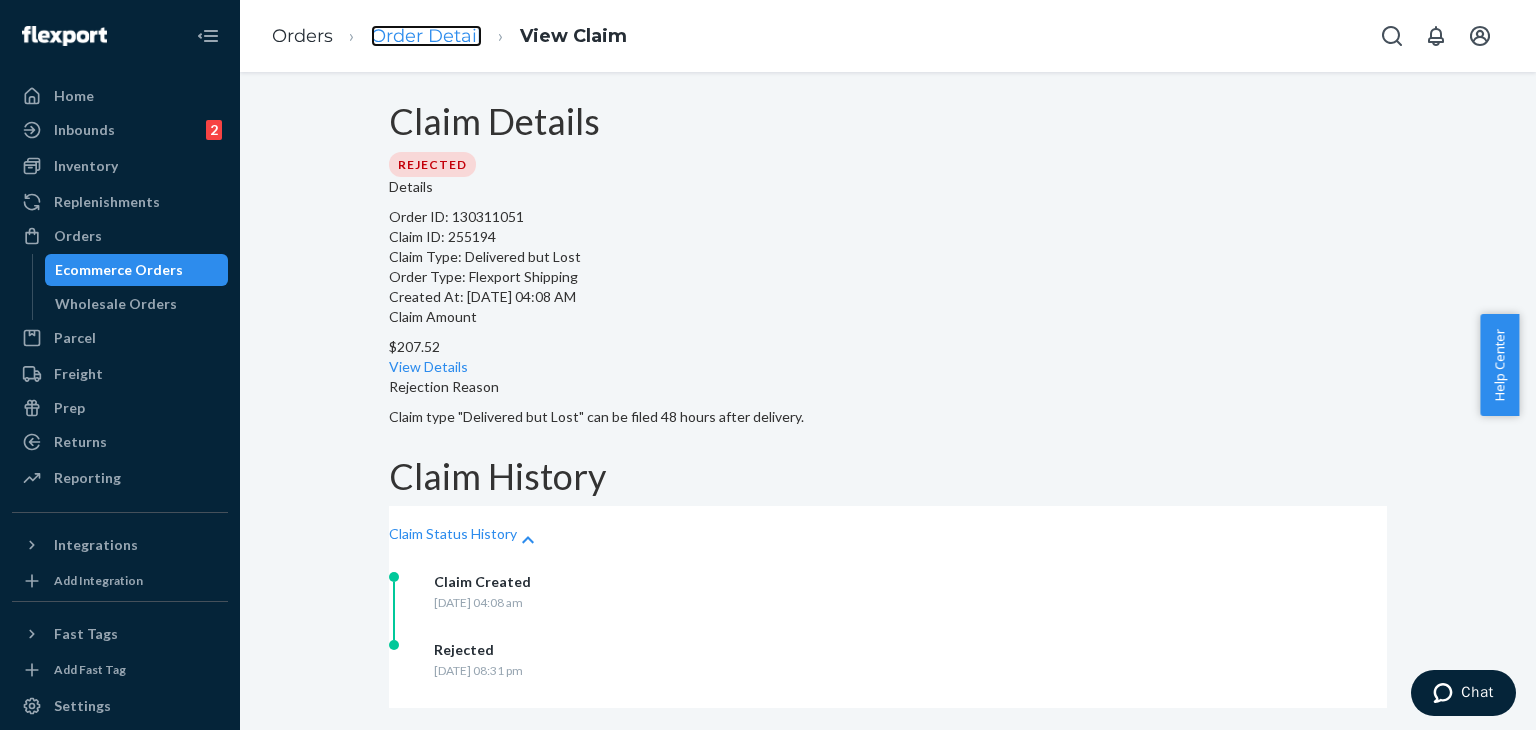 click on "Order Detail" at bounding box center (426, 36) 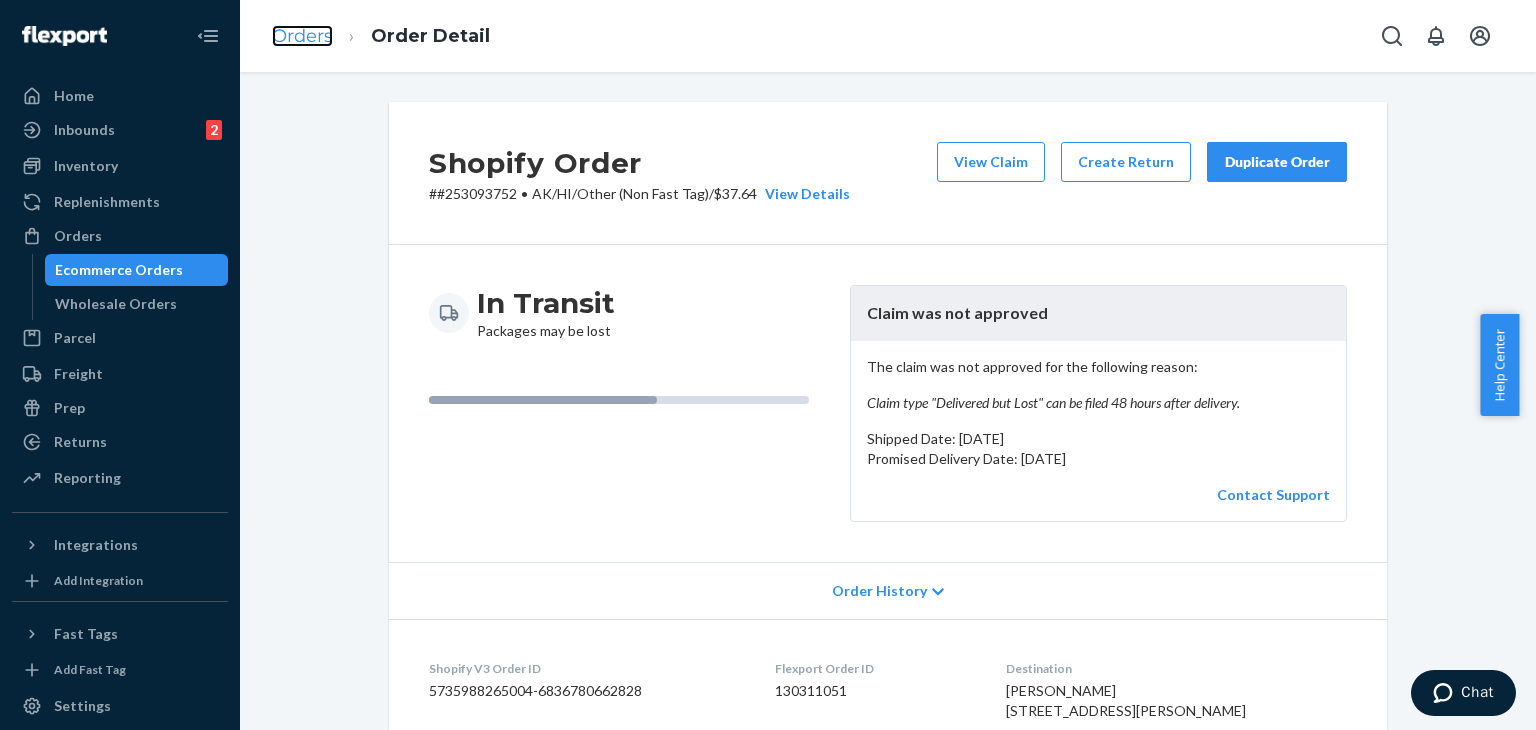 click on "Orders" at bounding box center (302, 36) 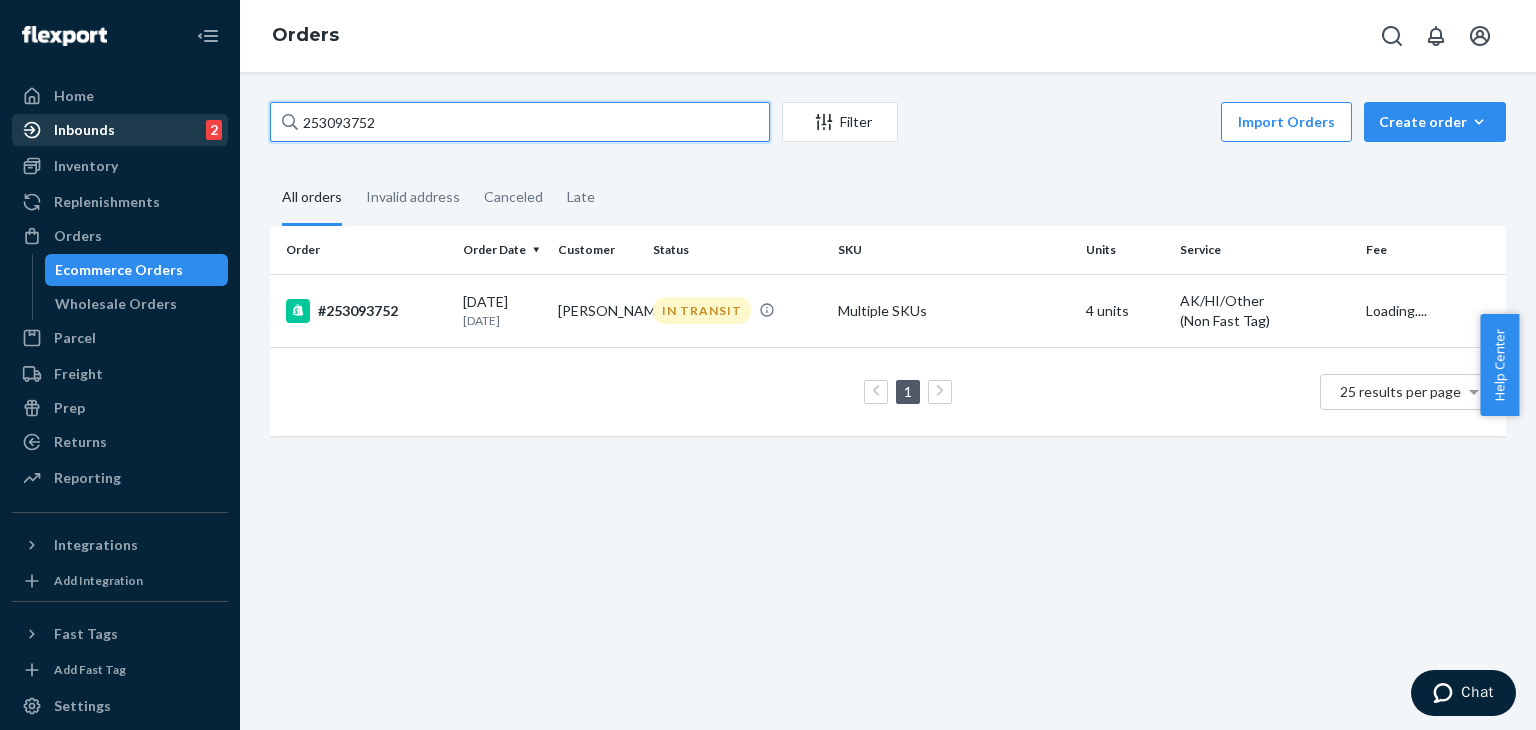 drag, startPoint x: 386, startPoint y: 123, endPoint x: 103, endPoint y: 117, distance: 283.0636 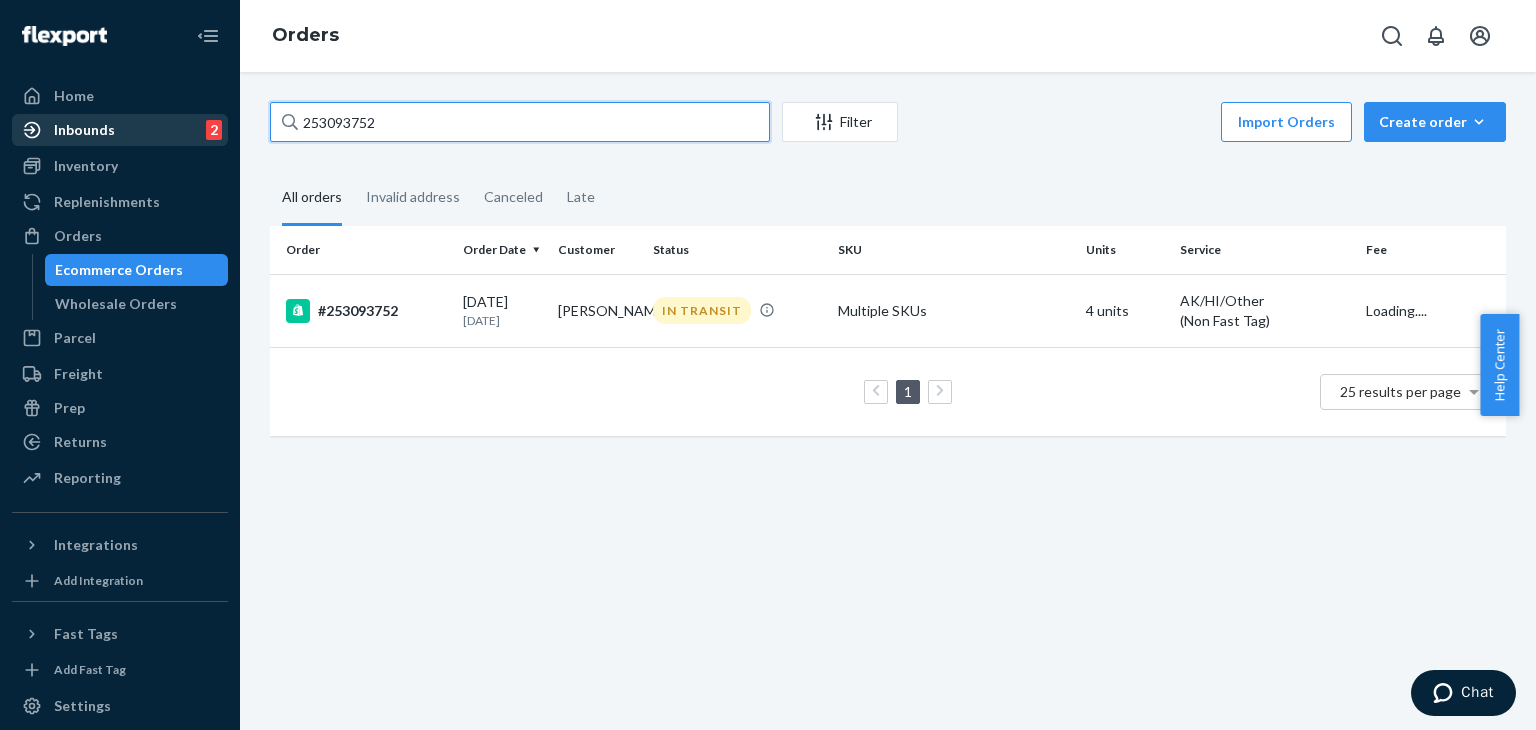 click on "Home Inbounds 2 Shipping Plans Problems 2 Inventory Products Replenishments Orders Ecommerce Orders Wholesale Orders Parcel Parcel orders Integrations Freight Prep Returns All Returns Settings Packages Reporting Reports Analytics Integrations Add Integration Fast Tags Add Fast Tag Settings Talk to Support Help Center Give Feedback Orders 253093752 Filter Import Orders Create order Ecommerce order Removal order All orders Invalid address Canceled Late Order Order Date Customer Status SKU Units Service Fee #253093752 [DATE] [DATE] [PERSON_NAME] IN TRANSIT Multiple SKUs 4 units AK/HI/Other (Non Fast Tag) Loading.... 1 25 results per page" at bounding box center [768, 365] 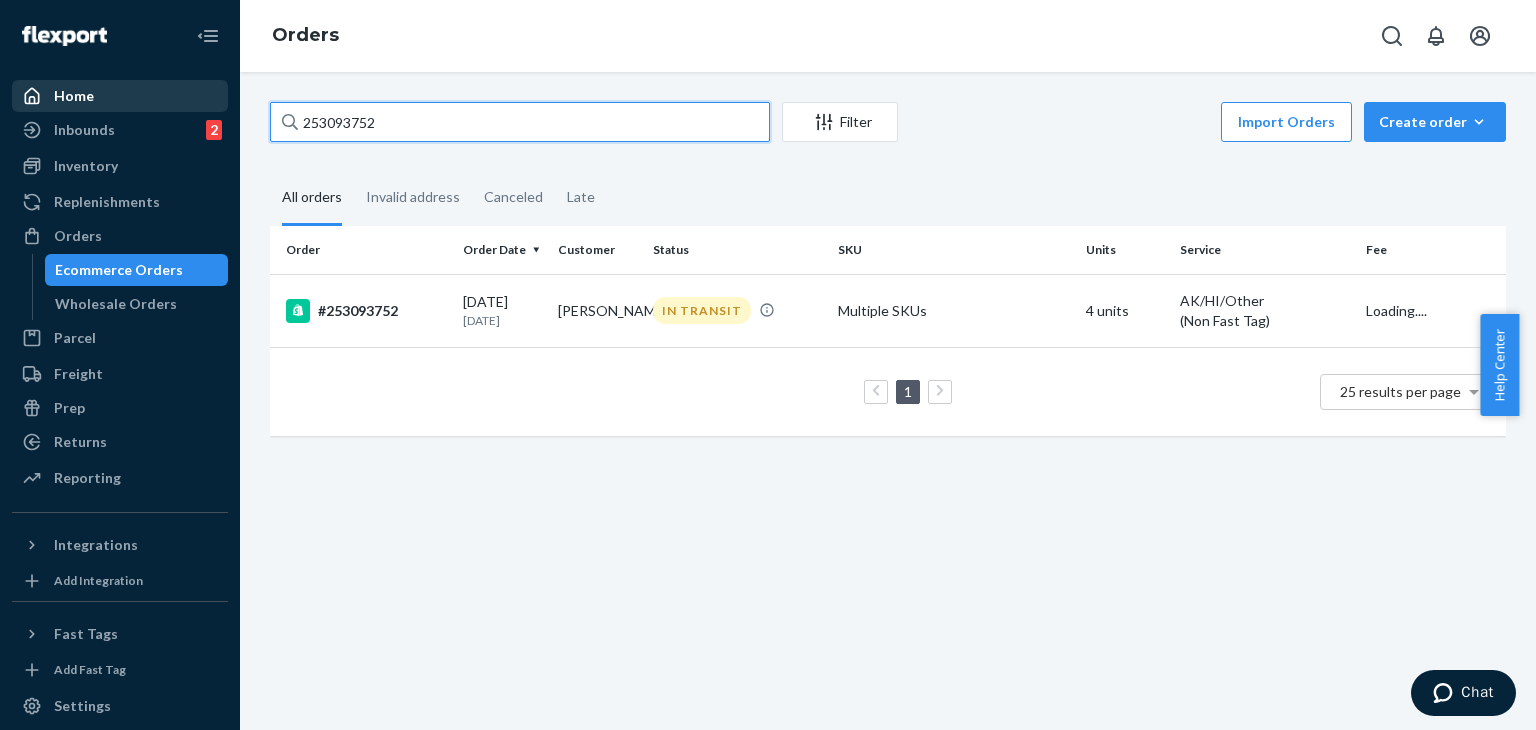 paste on "978670" 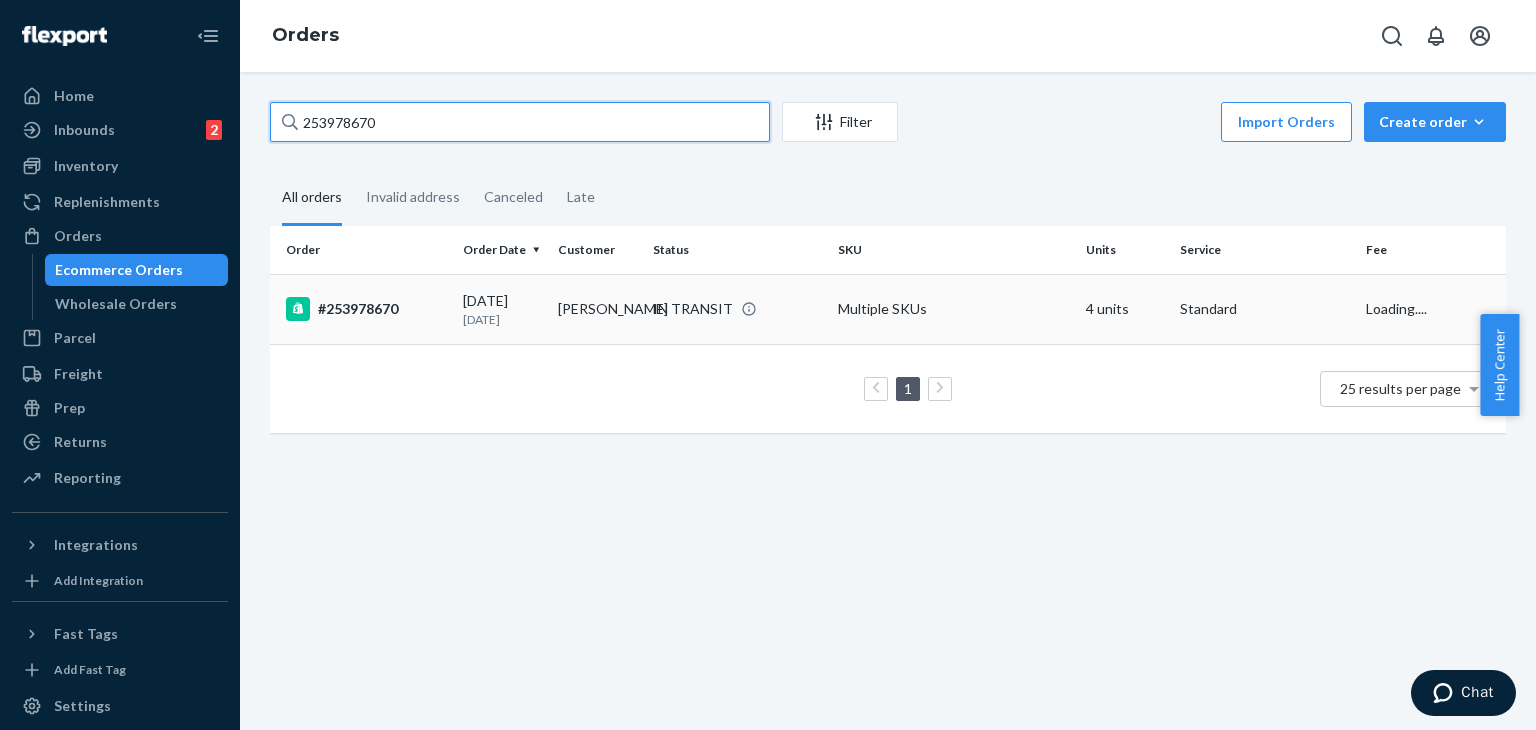 type on "253978670" 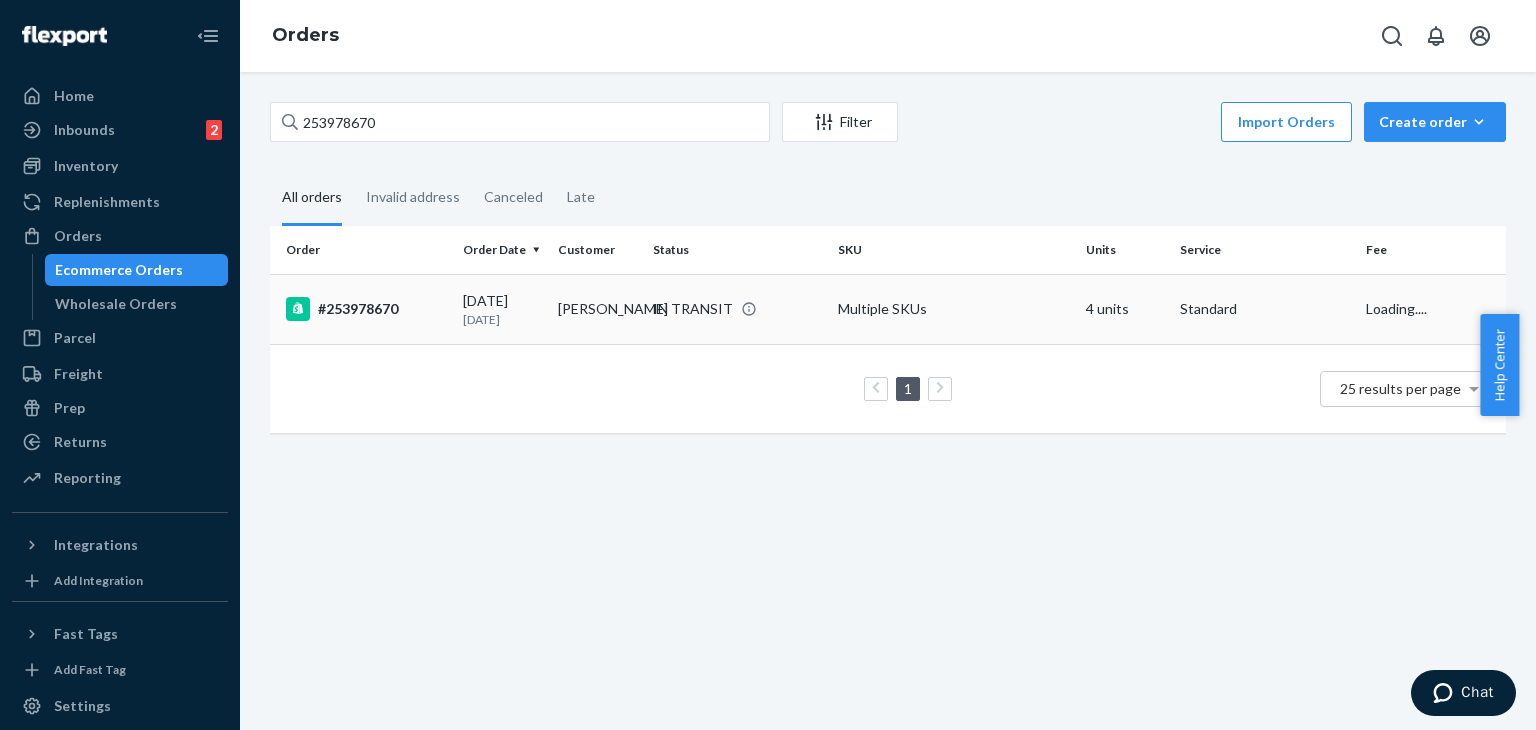 click on "#253978670" at bounding box center [366, 309] 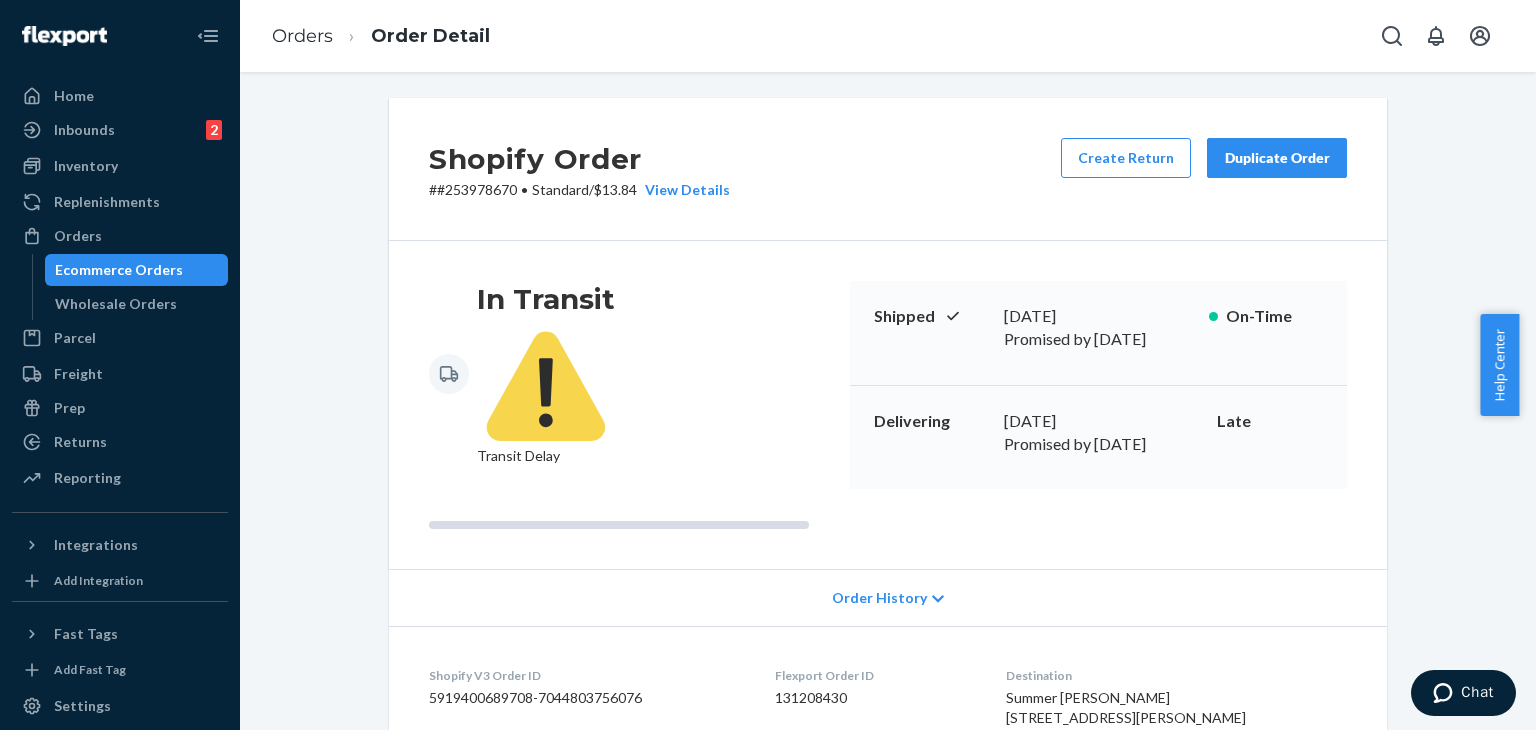 scroll, scrollTop: 0, scrollLeft: 0, axis: both 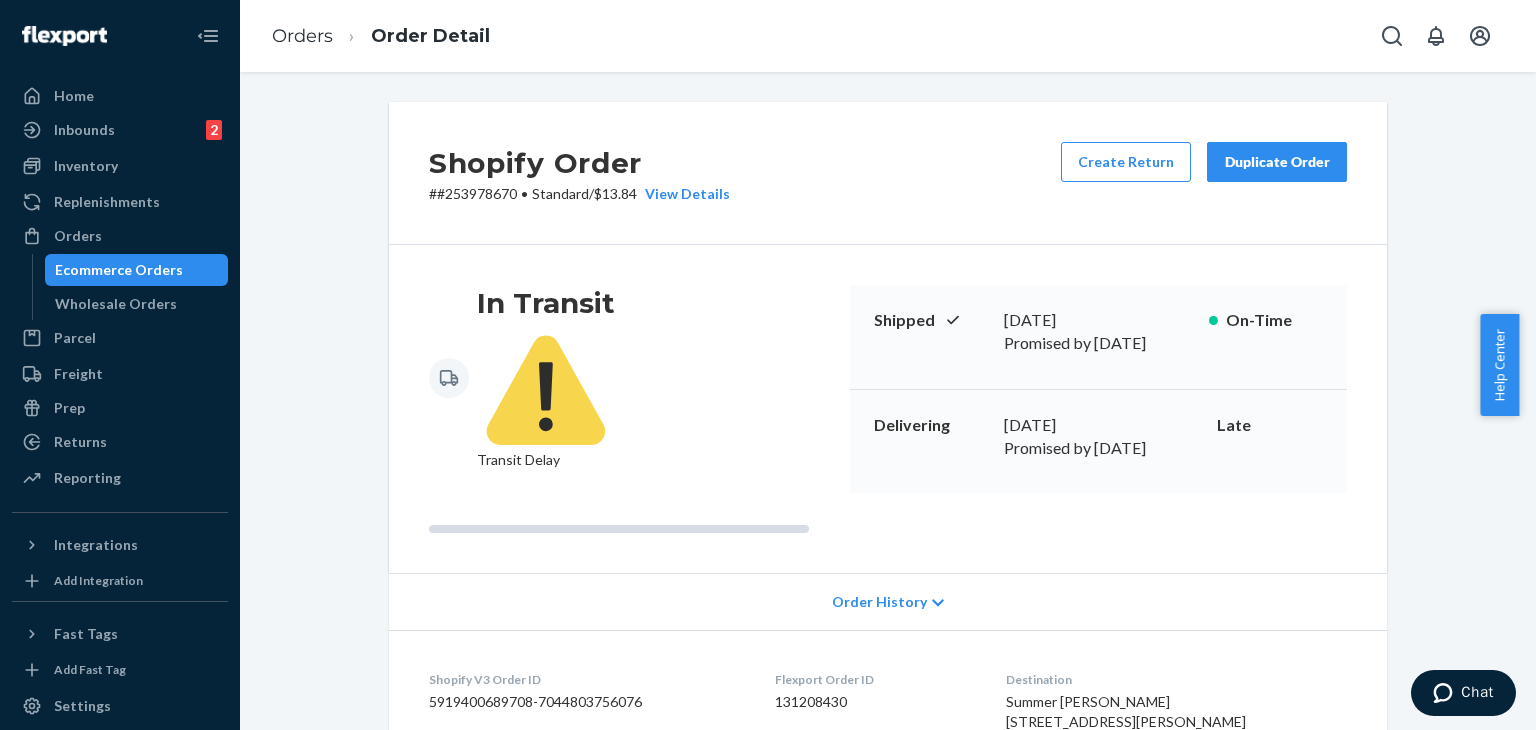 click on "# #253978670 • Standard  /  $13.84 View Details" at bounding box center (579, 194) 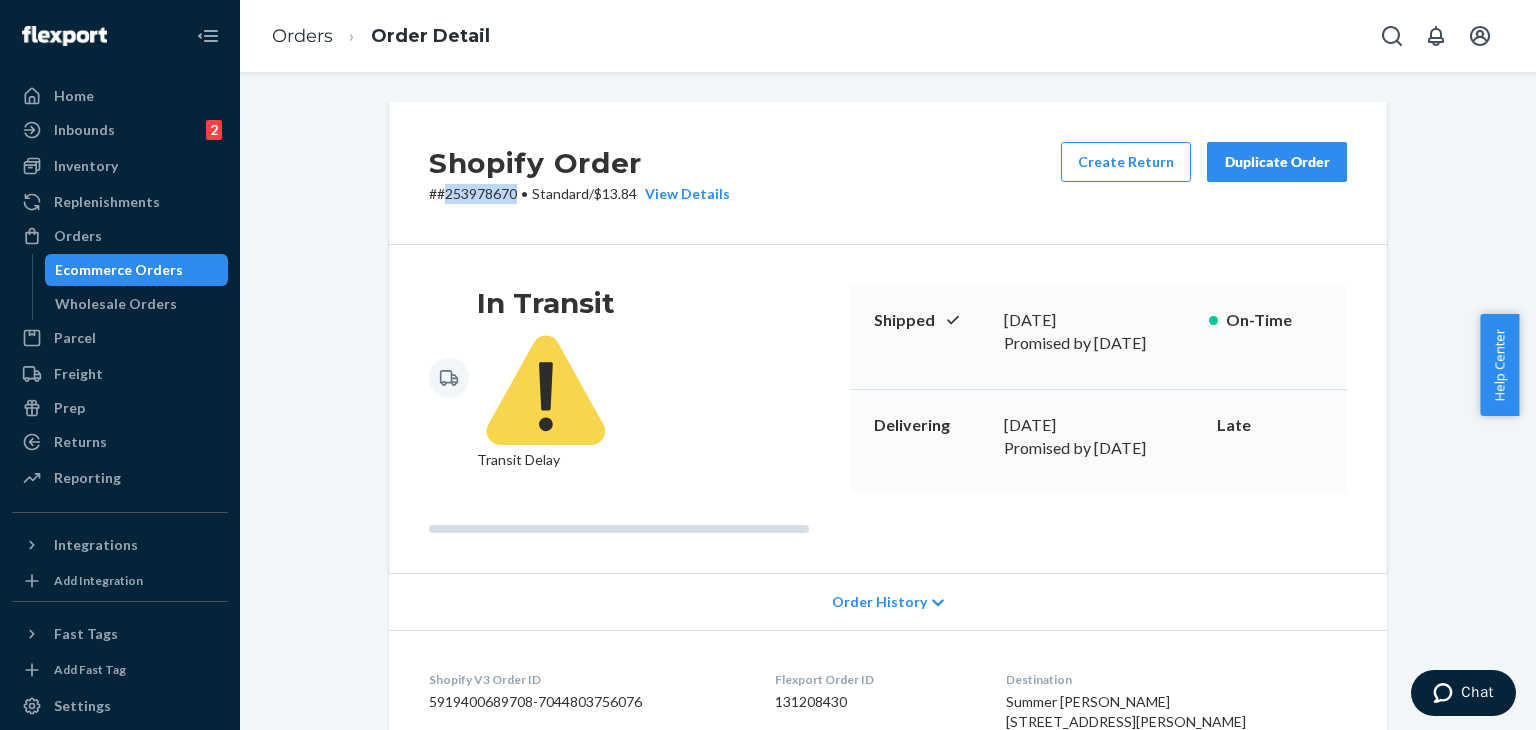 click on "# #253978670 • Standard  /  $13.84 View Details" at bounding box center (579, 194) 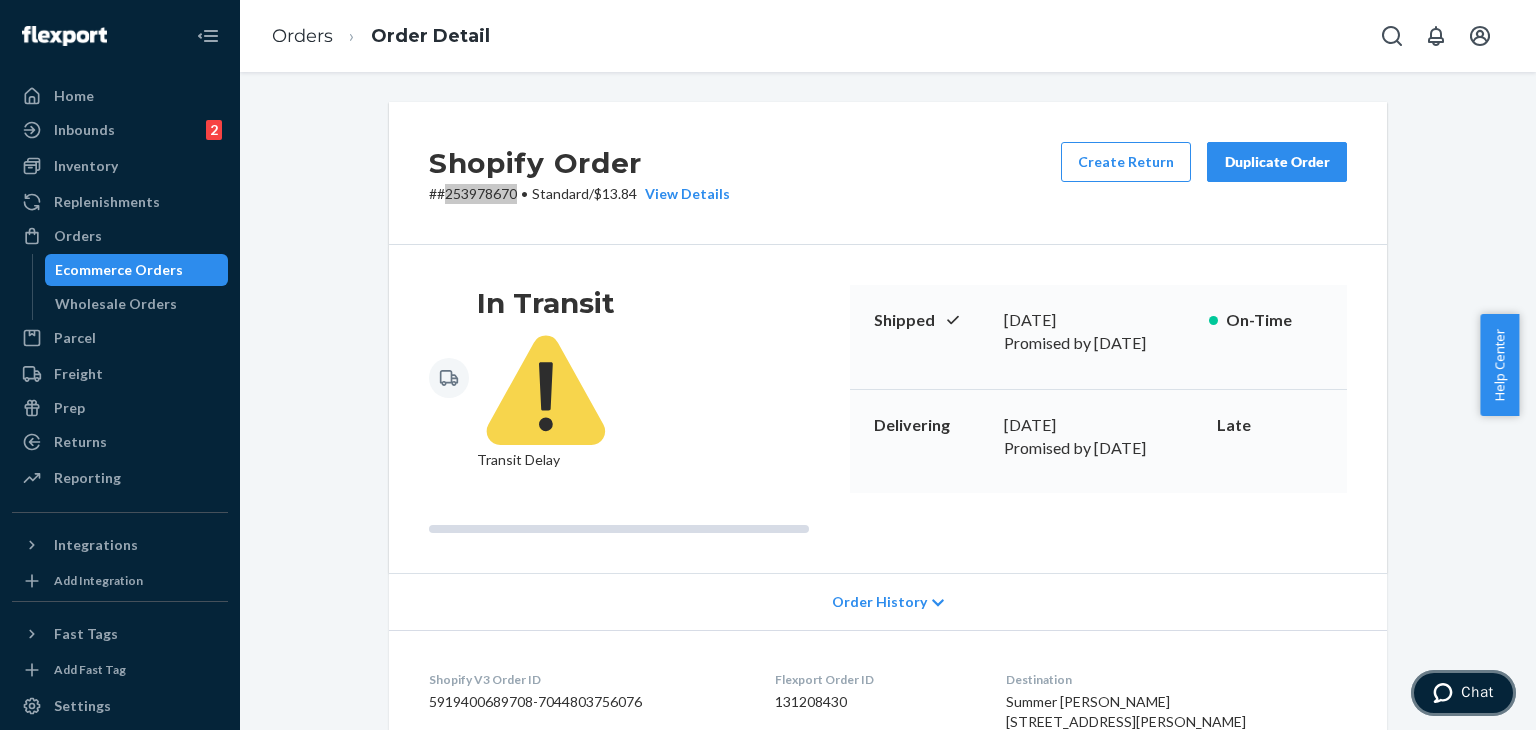 click on "Chat" at bounding box center [1477, 692] 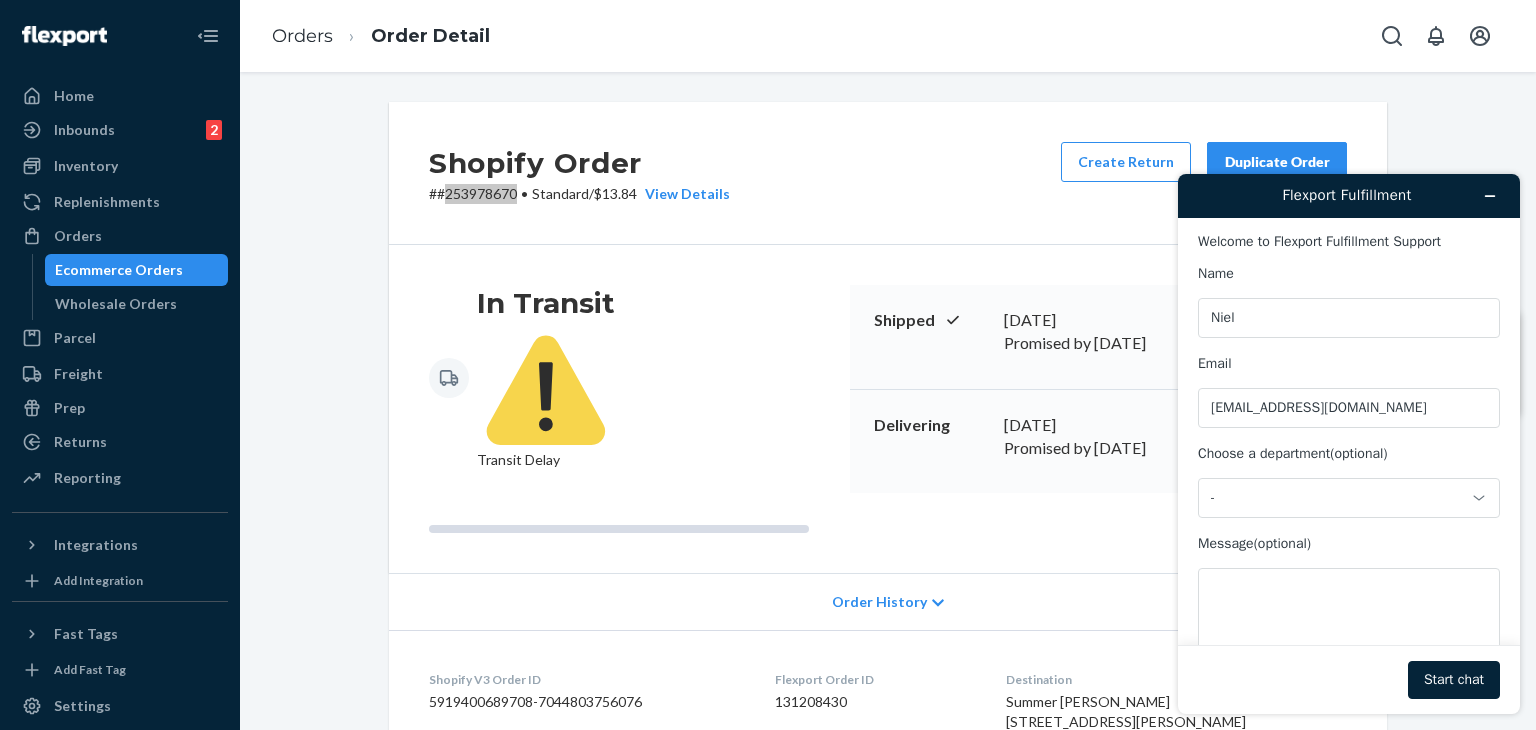 scroll, scrollTop: 0, scrollLeft: 0, axis: both 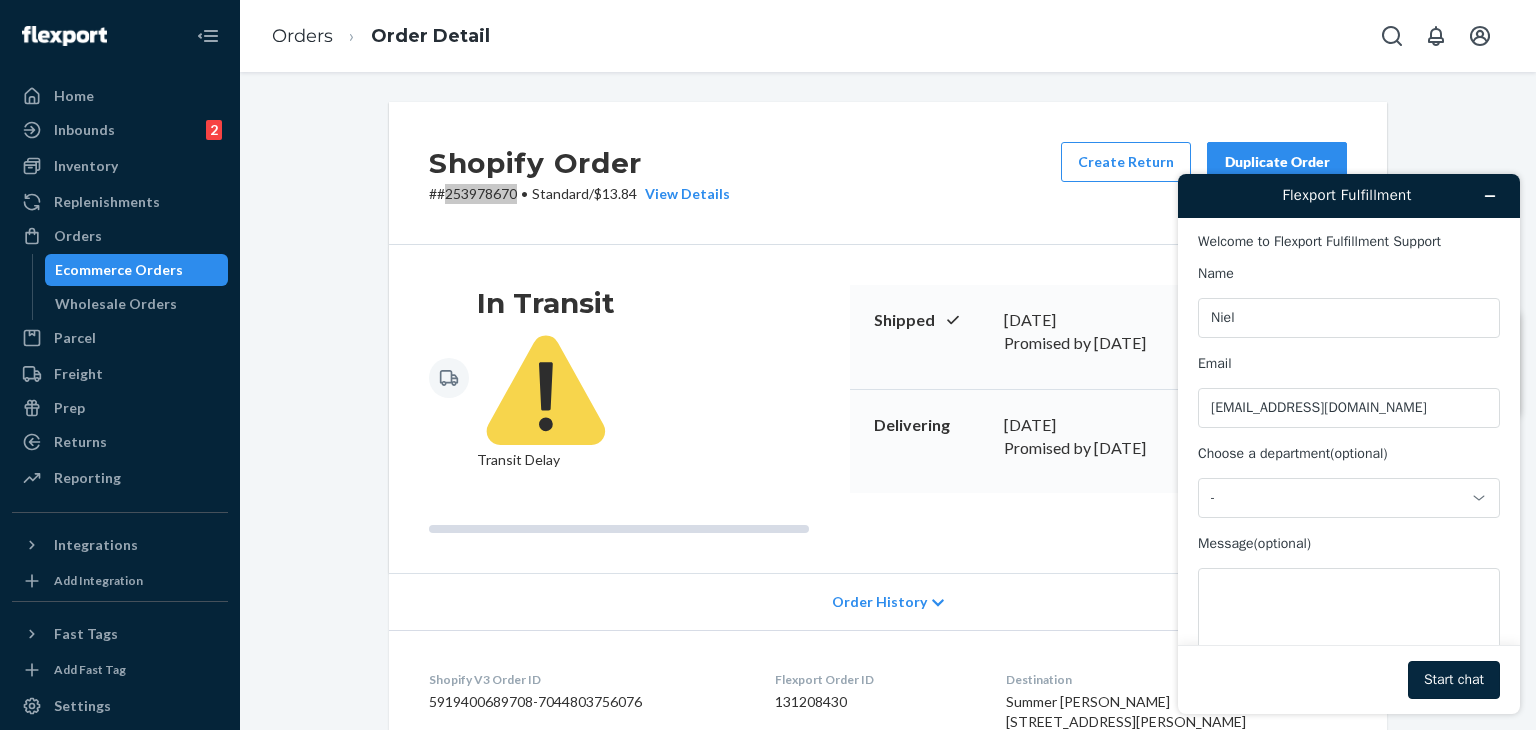 click on "Start chat" at bounding box center (1454, 680) 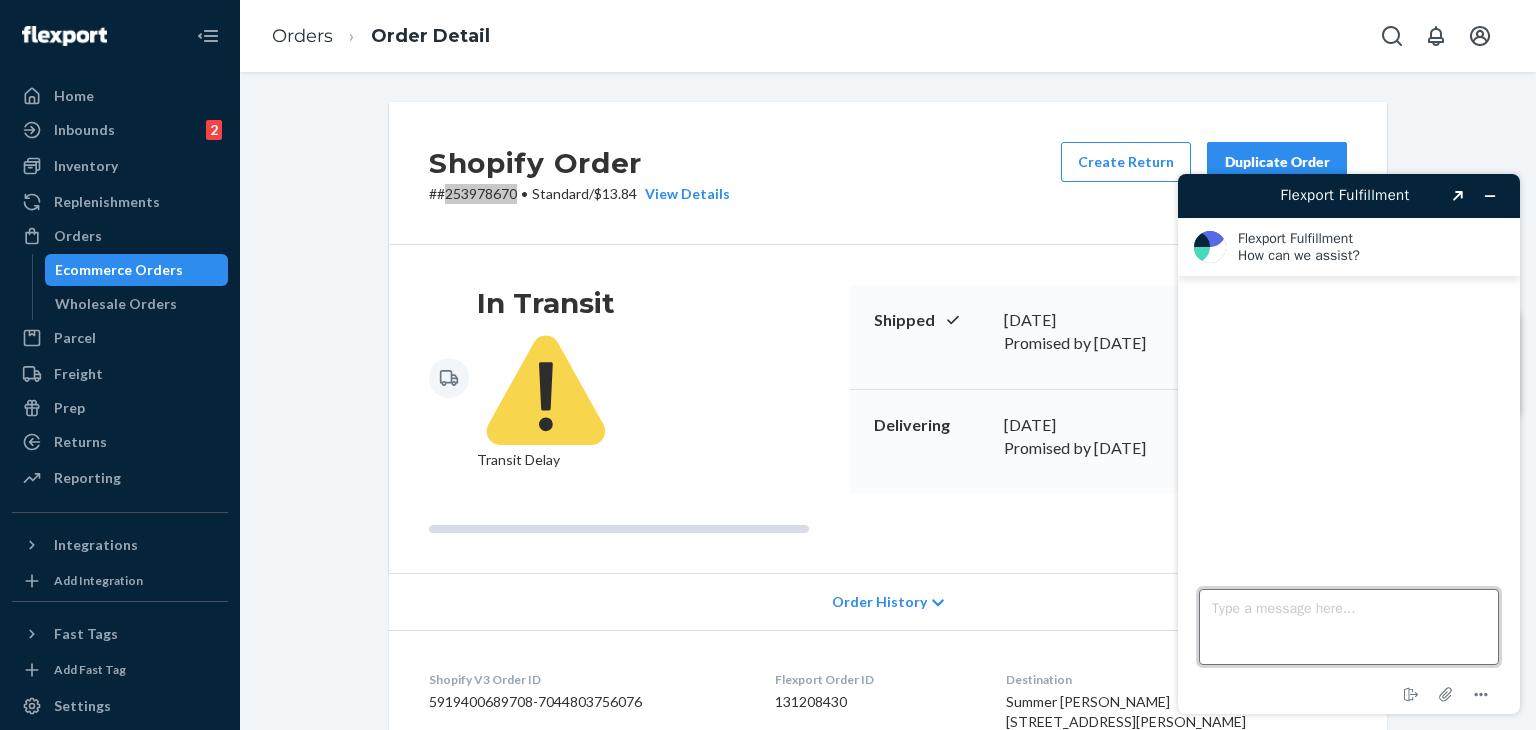 click on "Type a message here..." at bounding box center [1349, 627] 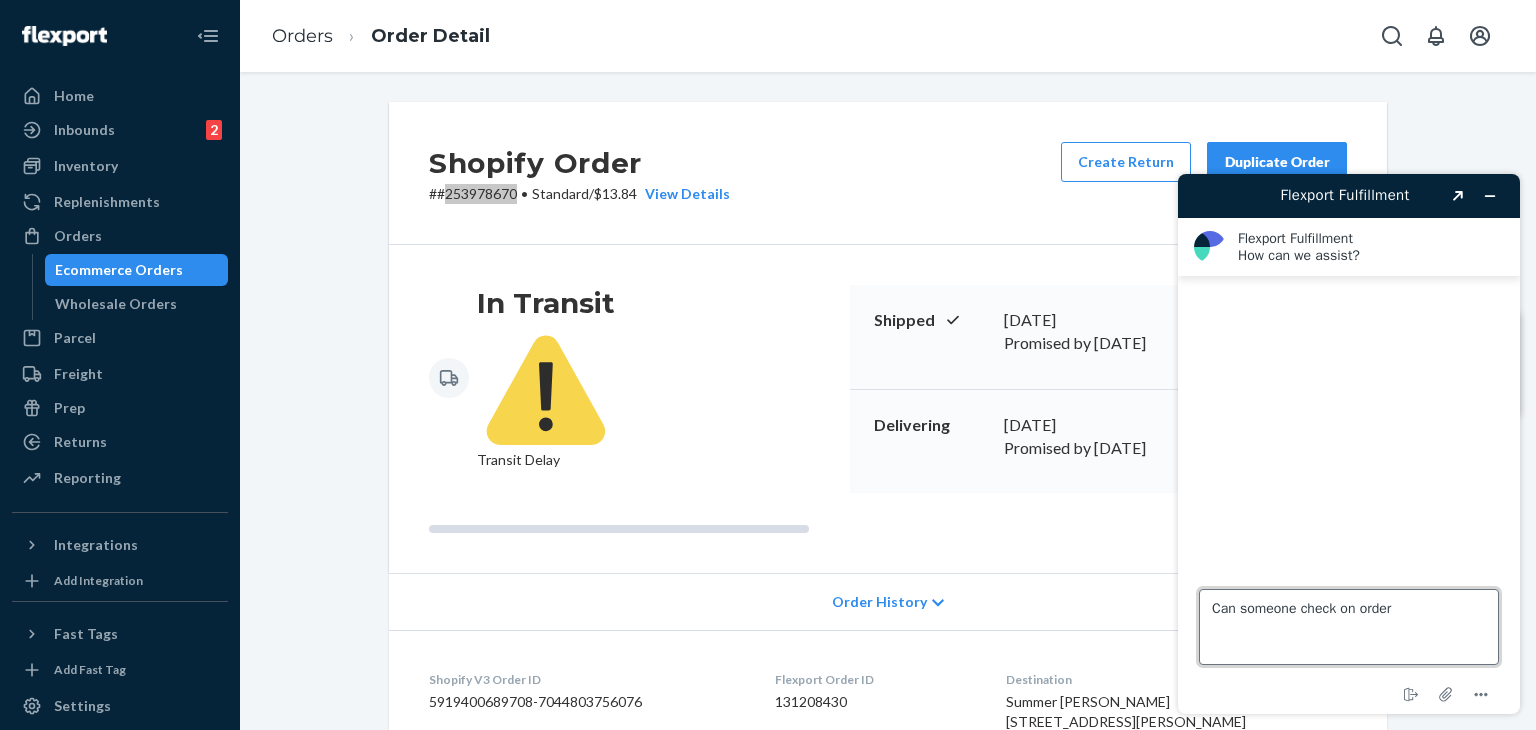 paste on "253978670" 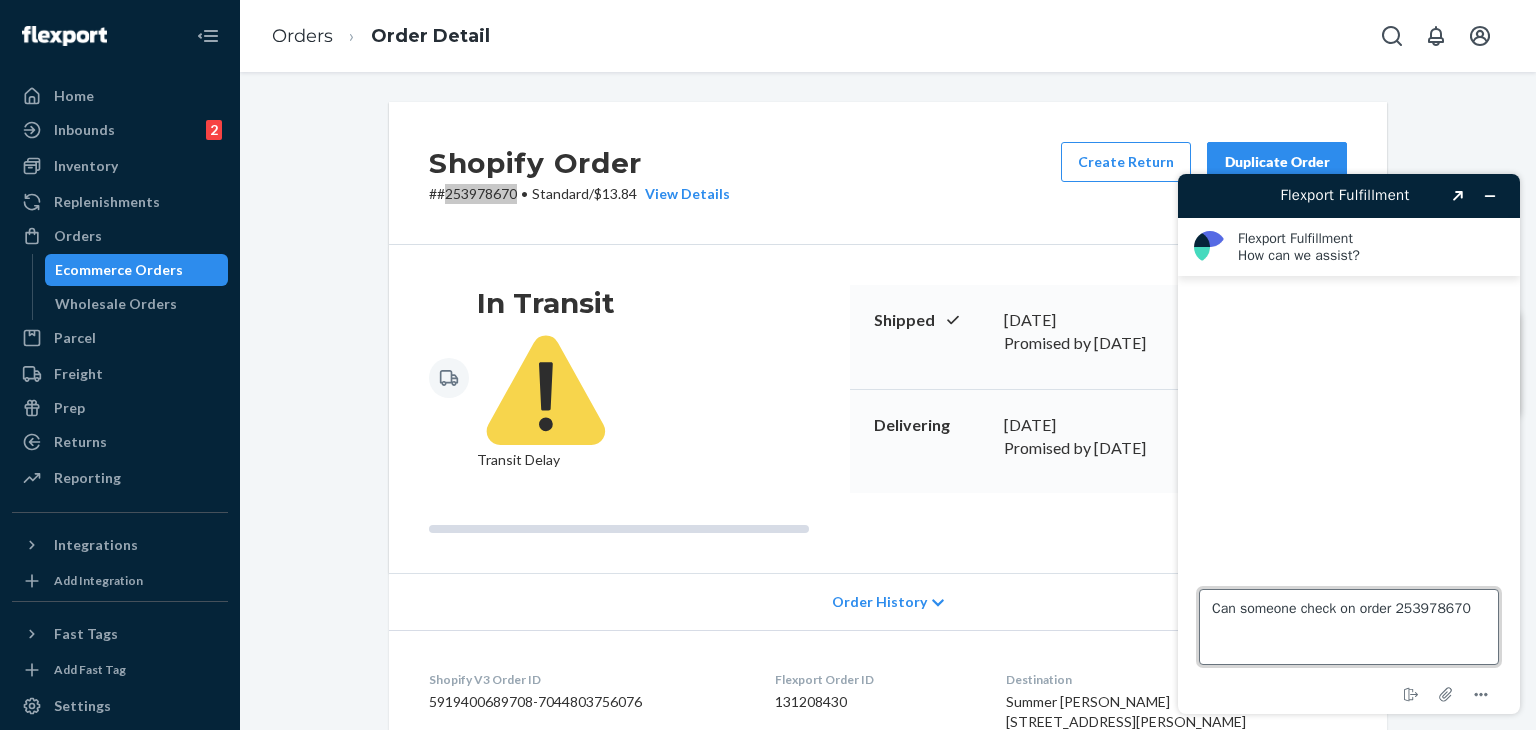 click on "Can someone check on order 253978670" at bounding box center [1349, 627] 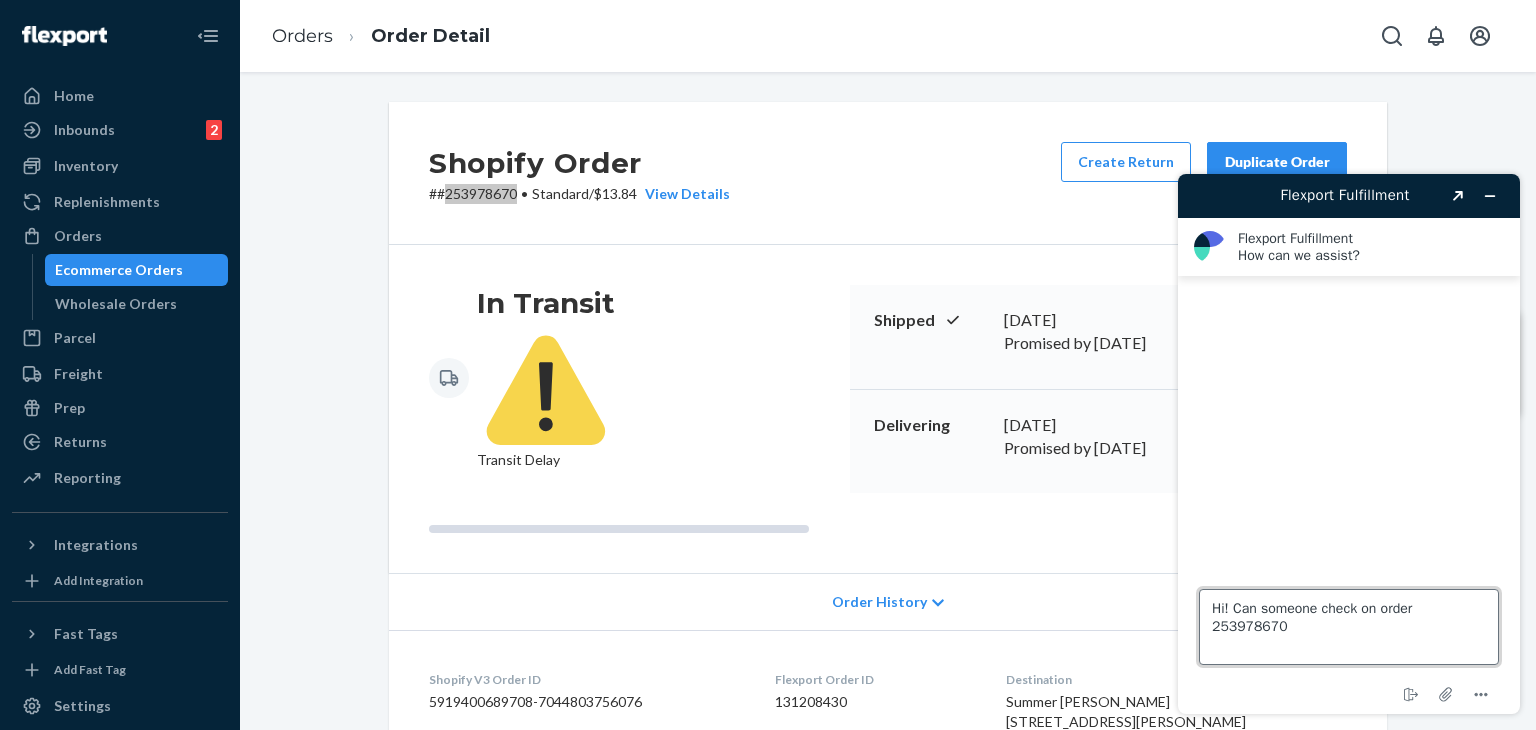 click on "Hi! Can someone check on order 253978670" at bounding box center [1349, 627] 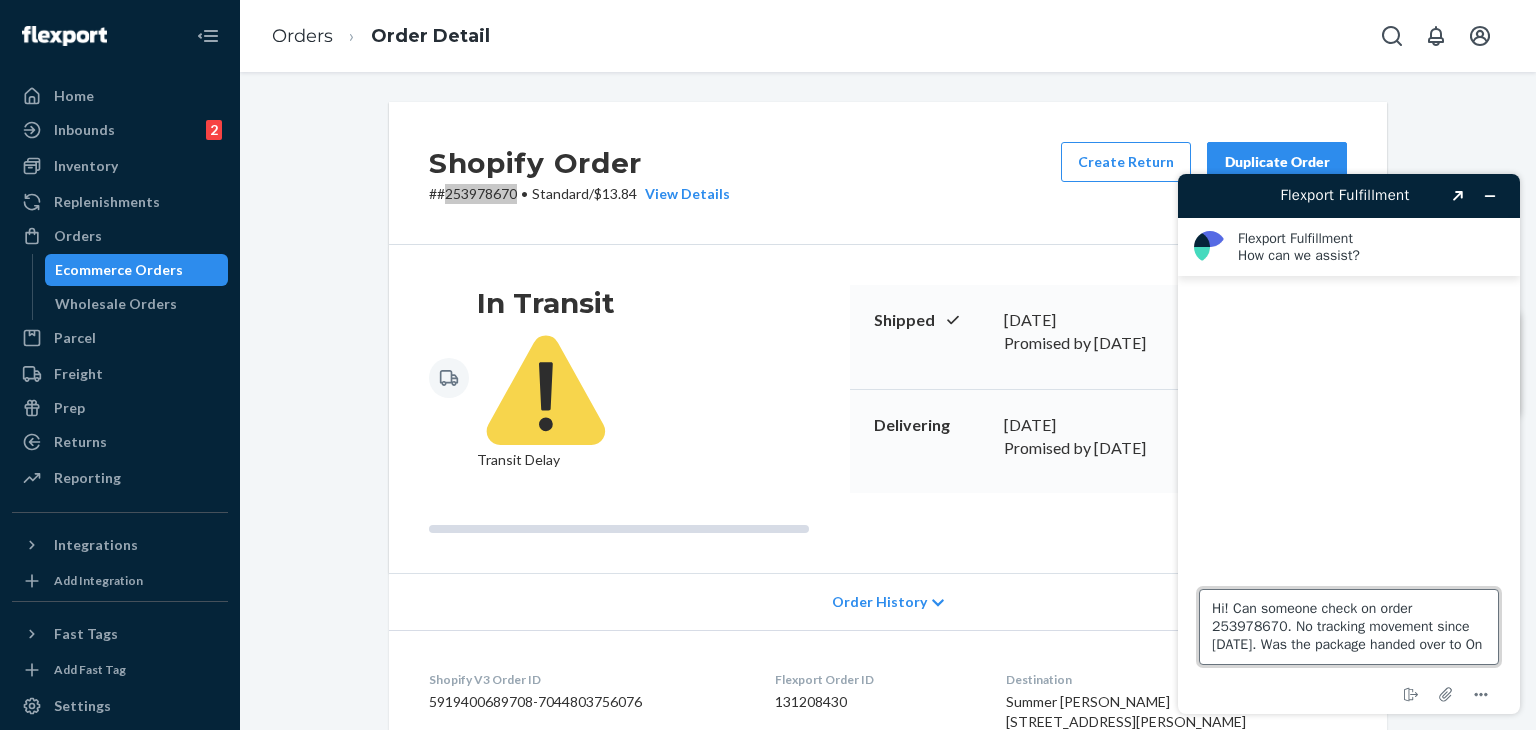 scroll, scrollTop: 8, scrollLeft: 0, axis: vertical 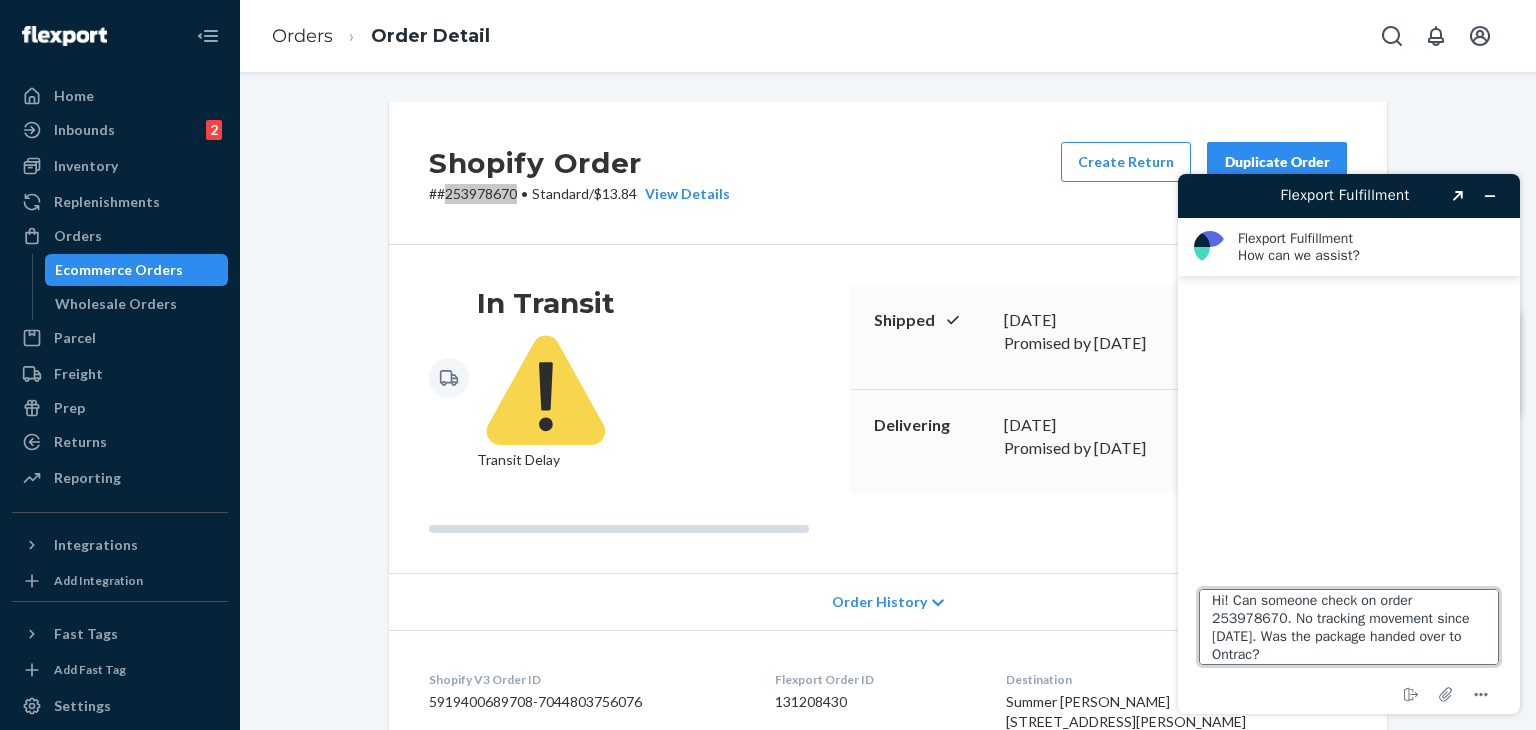 type on "Hi! Can someone check on order 253978670. No tracking movement since [DATE]. Was the package handed over to Ontrac?" 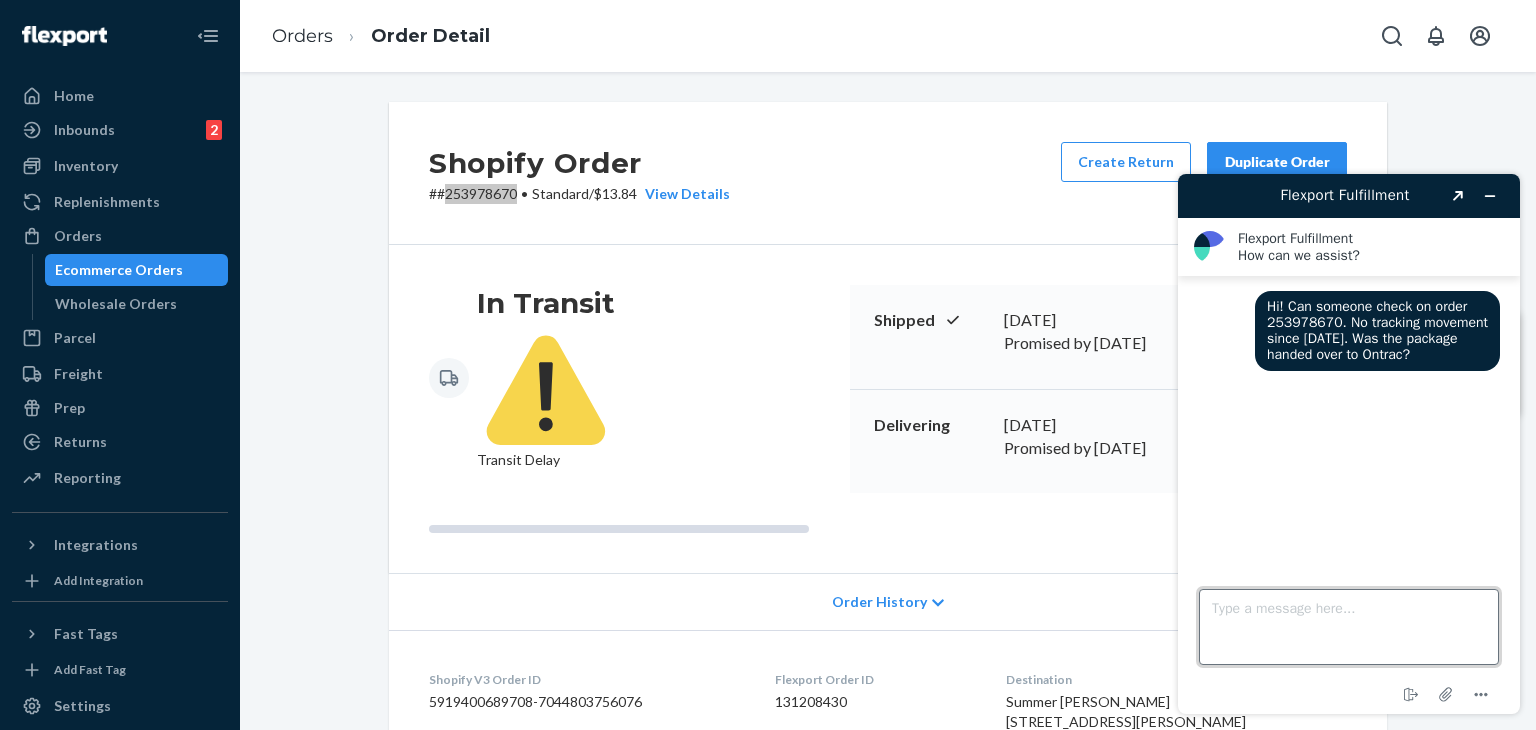 scroll, scrollTop: 0, scrollLeft: 0, axis: both 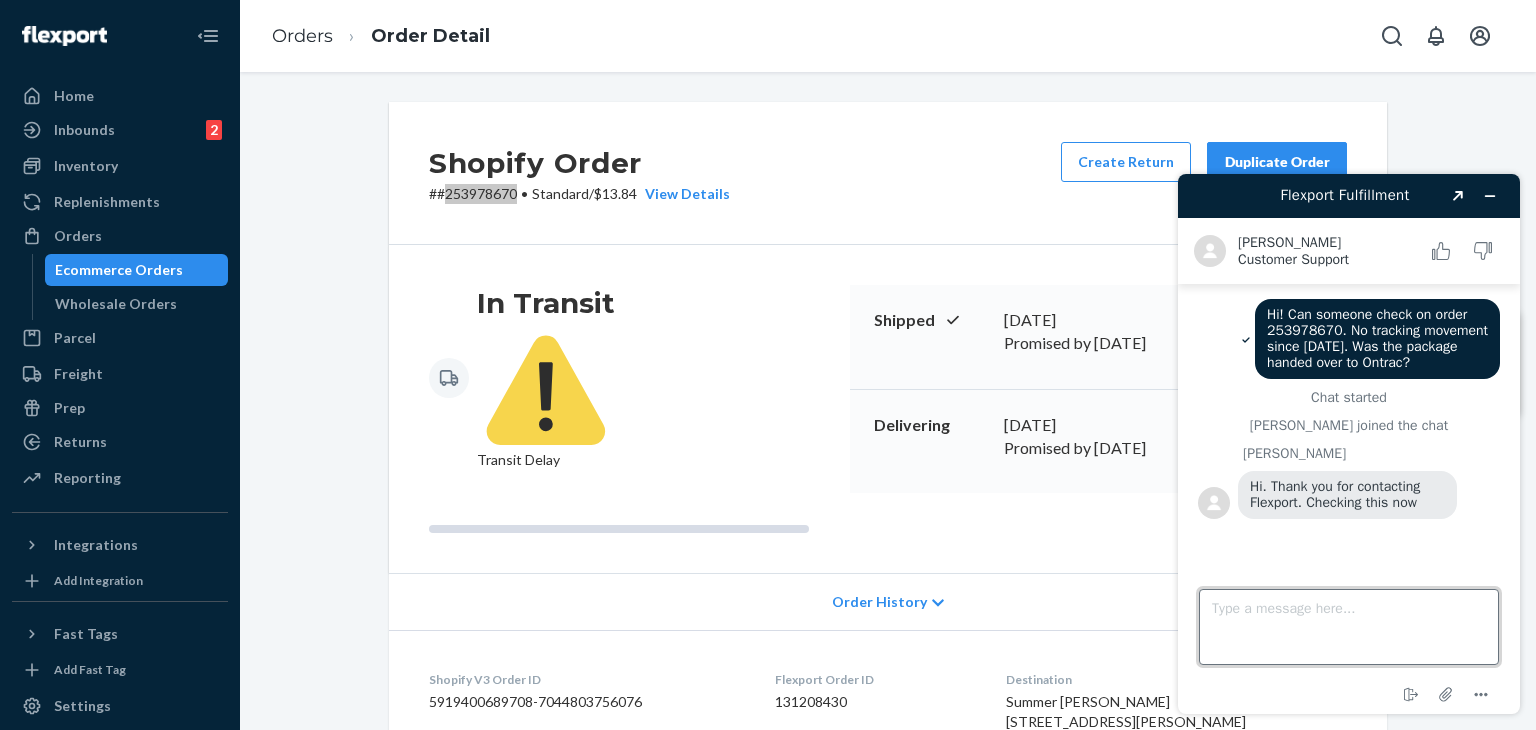 click on "Type a message here..." at bounding box center [1349, 627] 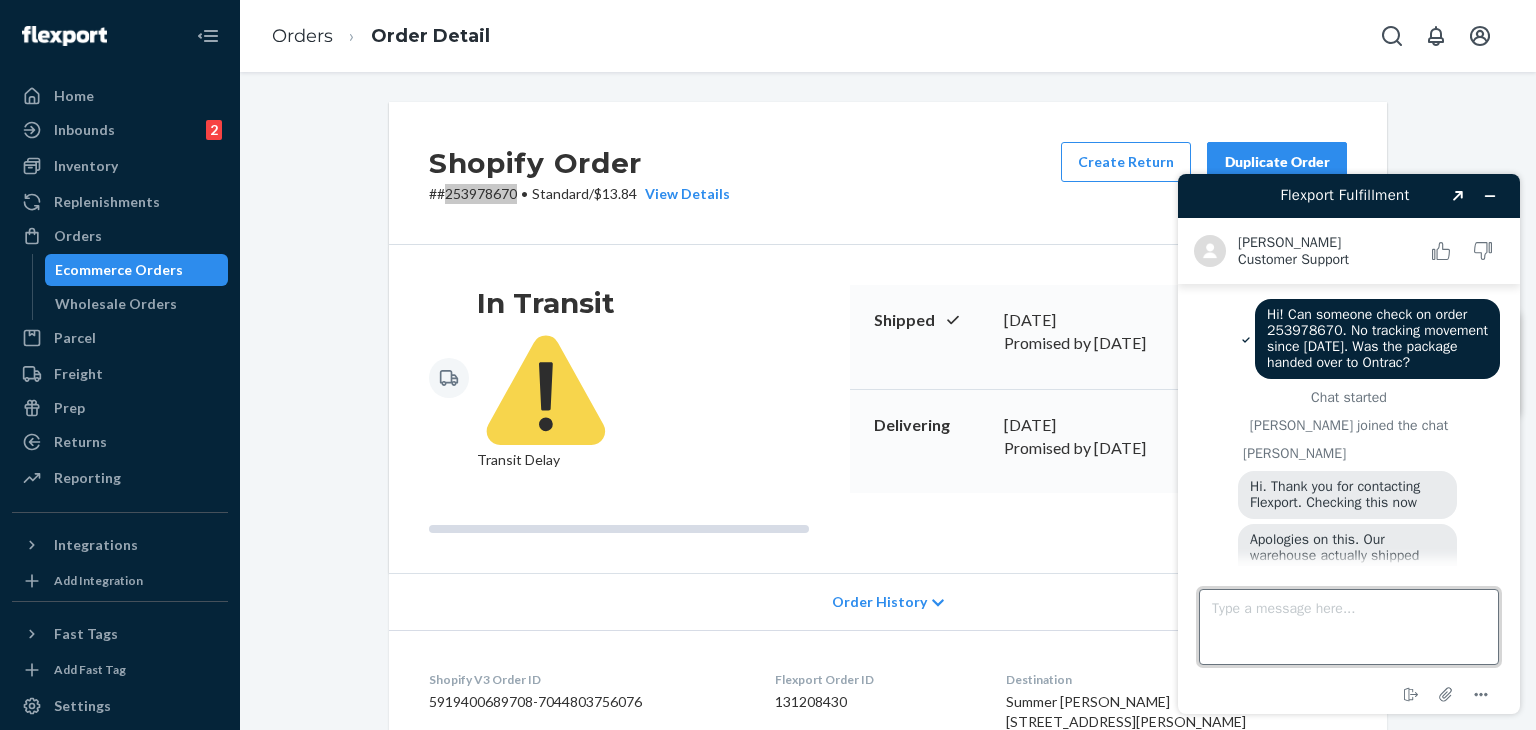 scroll, scrollTop: 128, scrollLeft: 0, axis: vertical 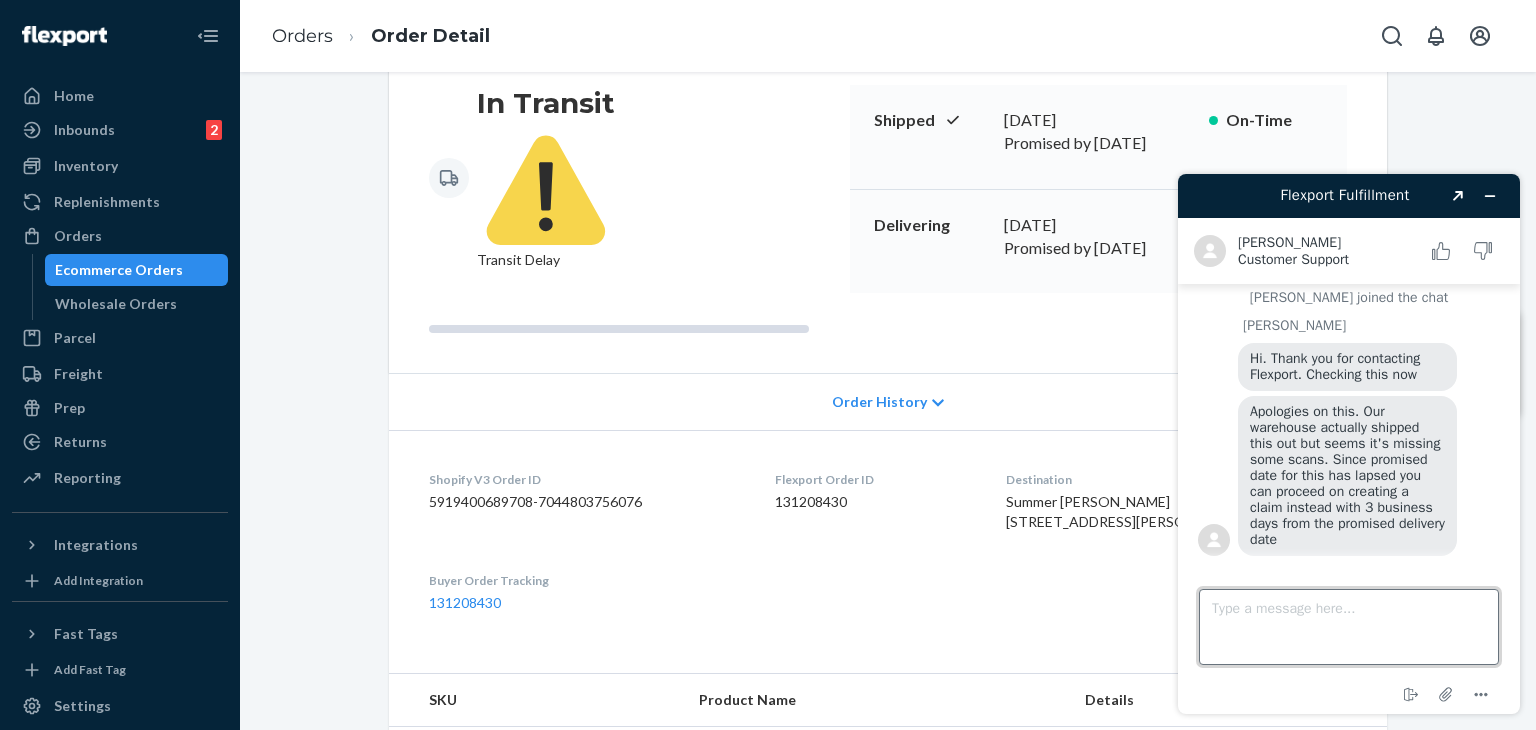 click on "Type a message here..." at bounding box center (1349, 627) 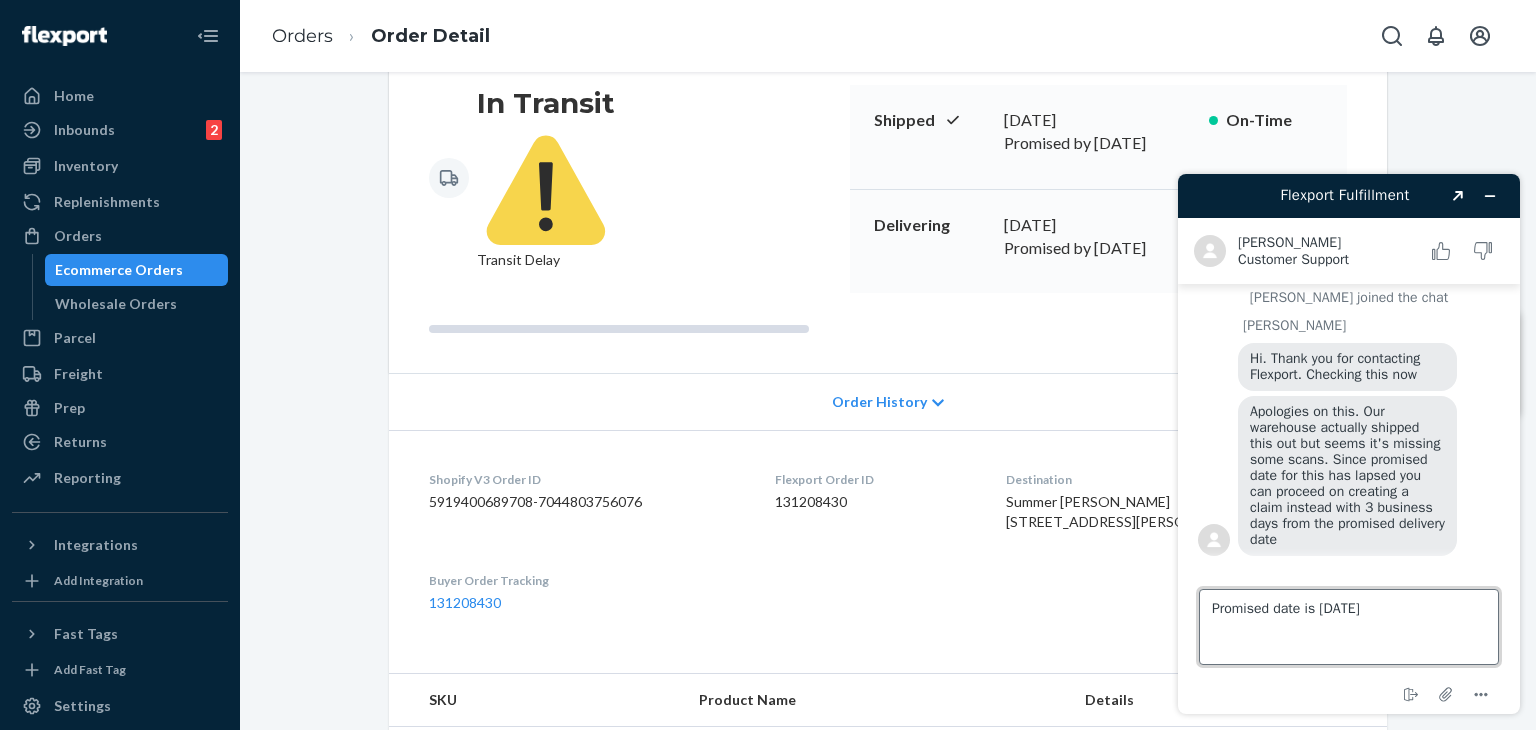 click on "Promised date is [DATE]" at bounding box center [1349, 627] 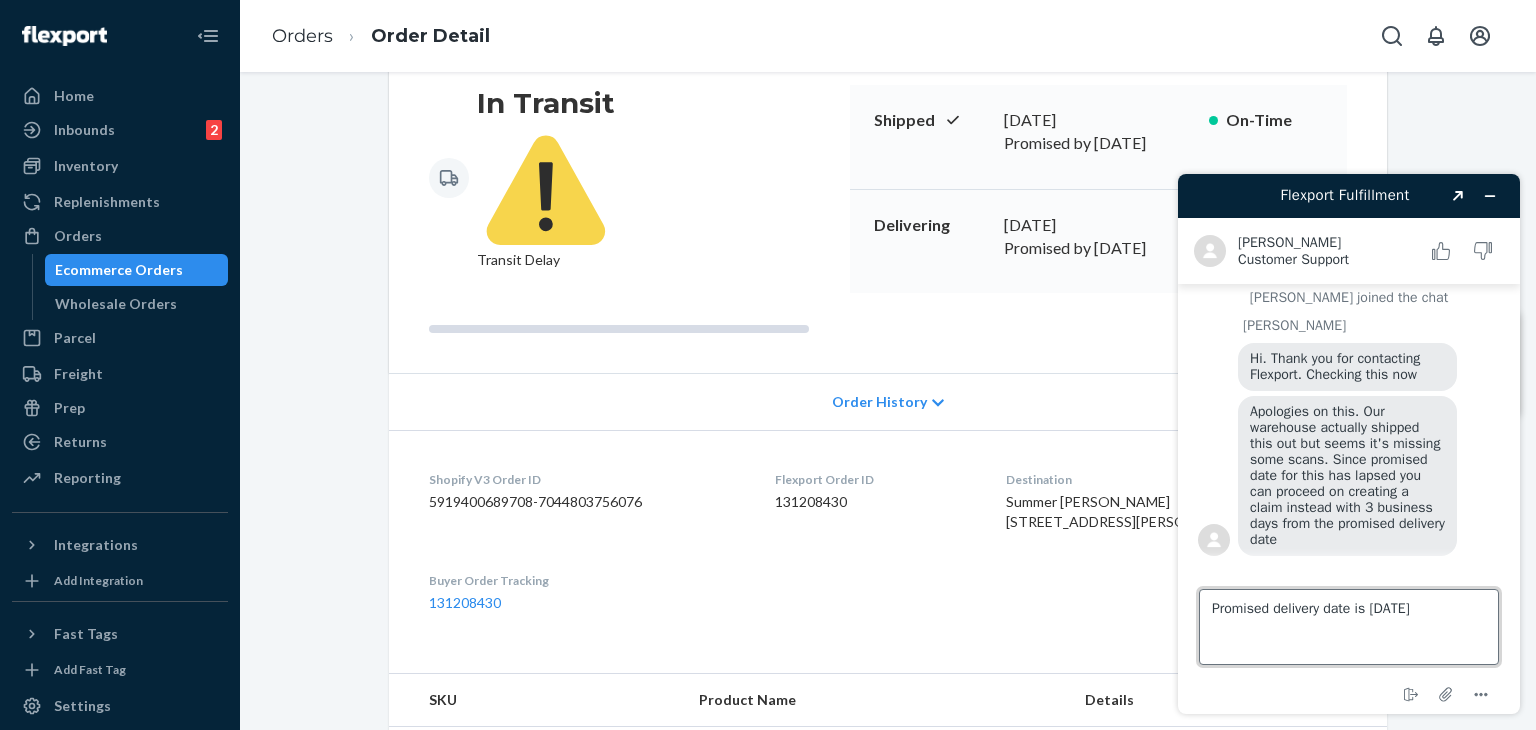 click on "Promised delivery date is [DATE]" at bounding box center [1349, 627] 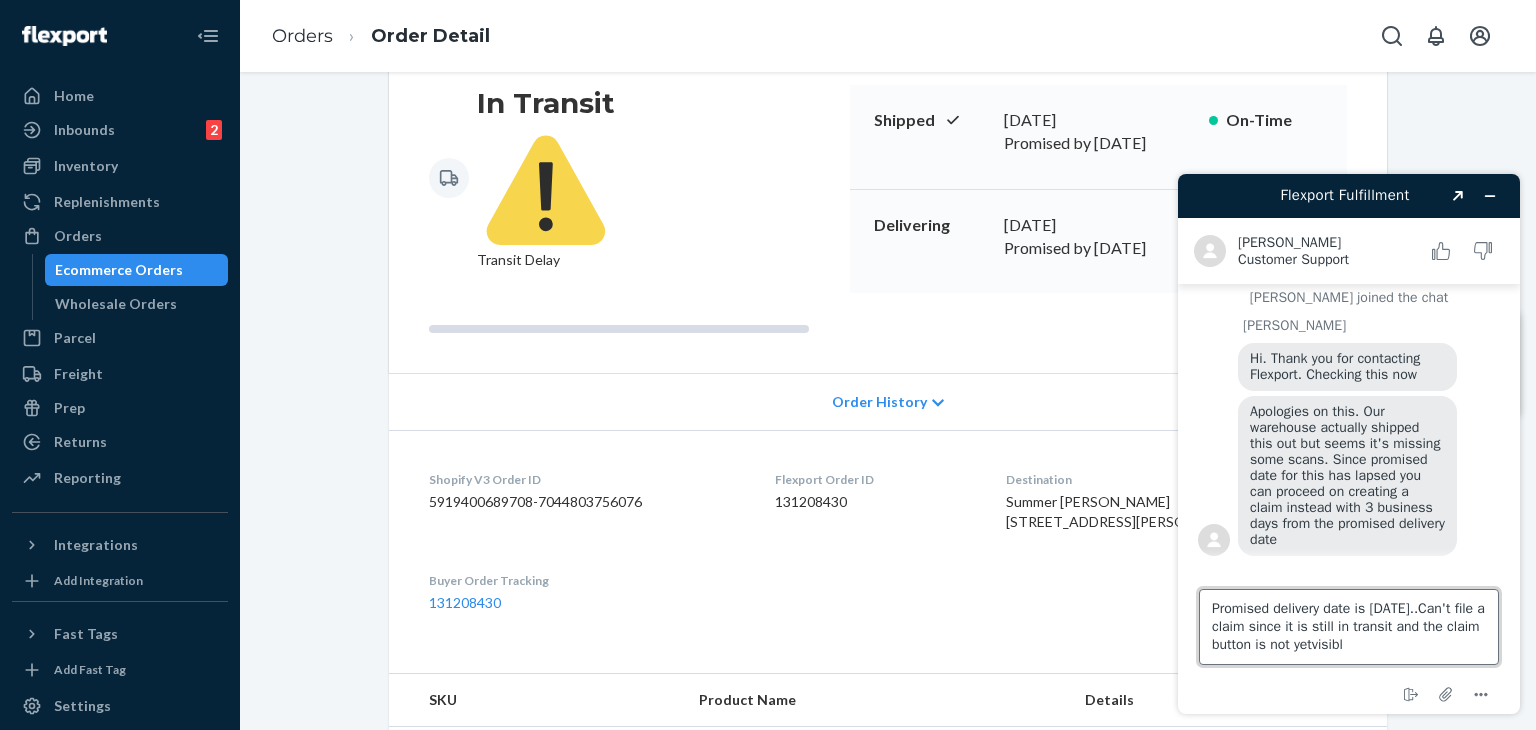 type on "Promised delivery date is [DATE]..Can't file a claim since it is still in transit and the claim button is not yetvisible" 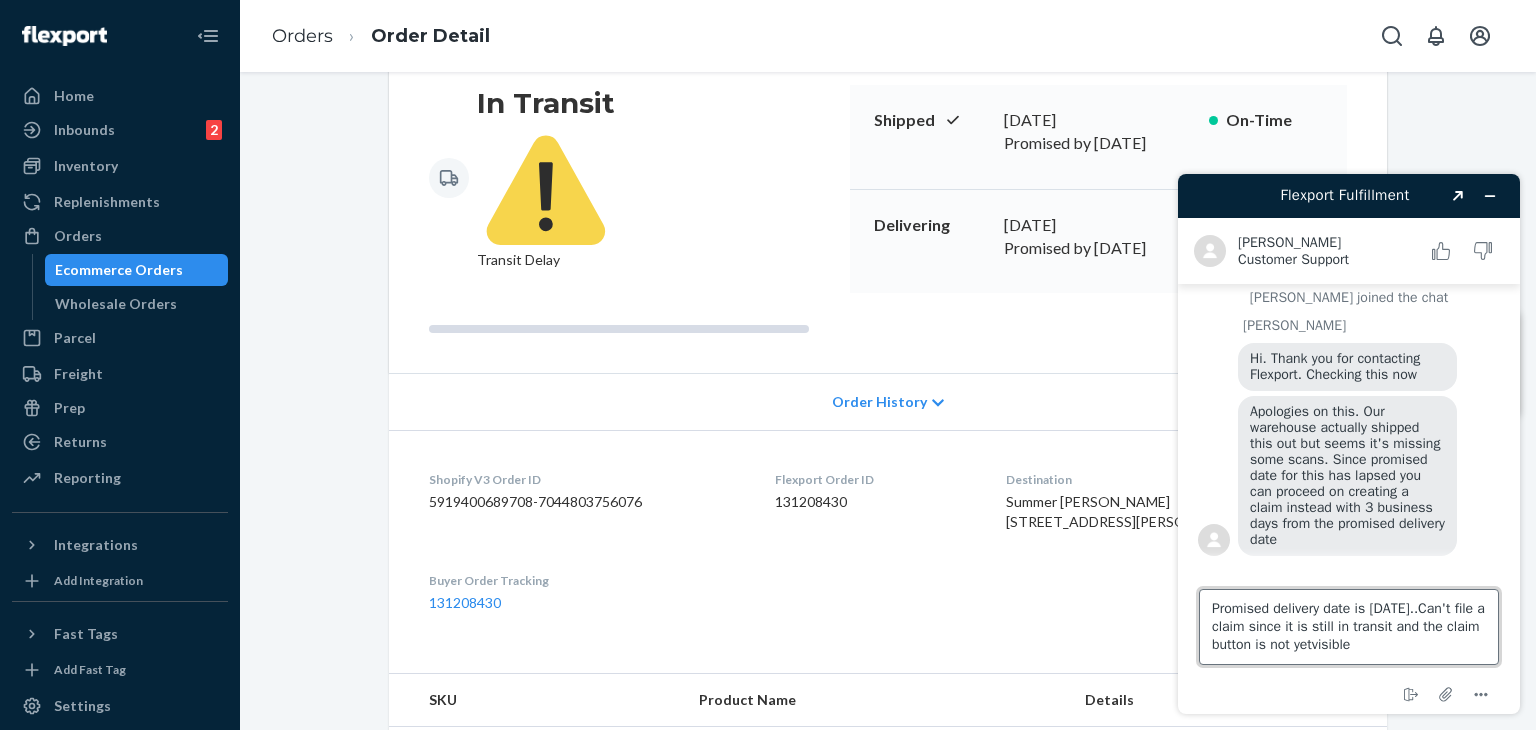 type 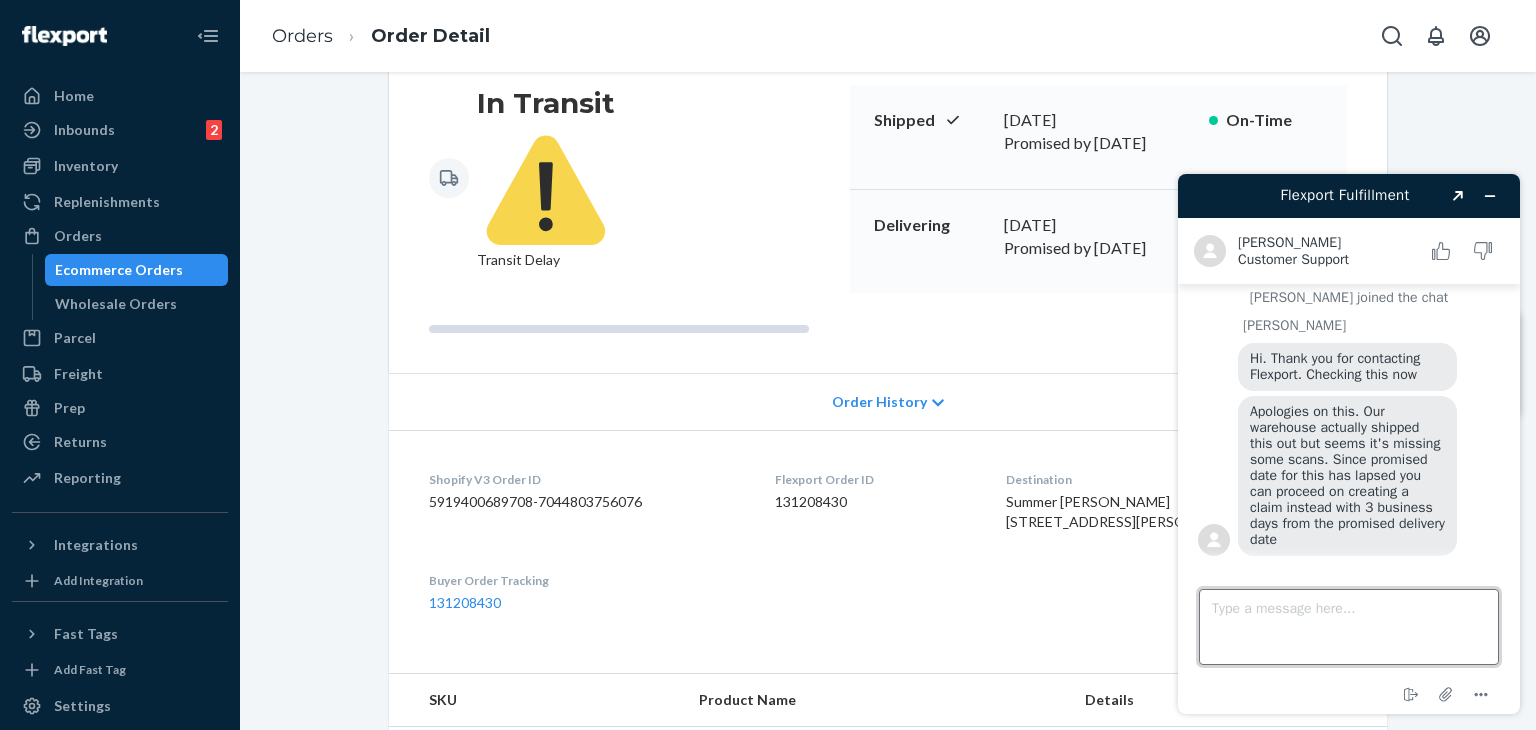 scroll, scrollTop: 218, scrollLeft: 0, axis: vertical 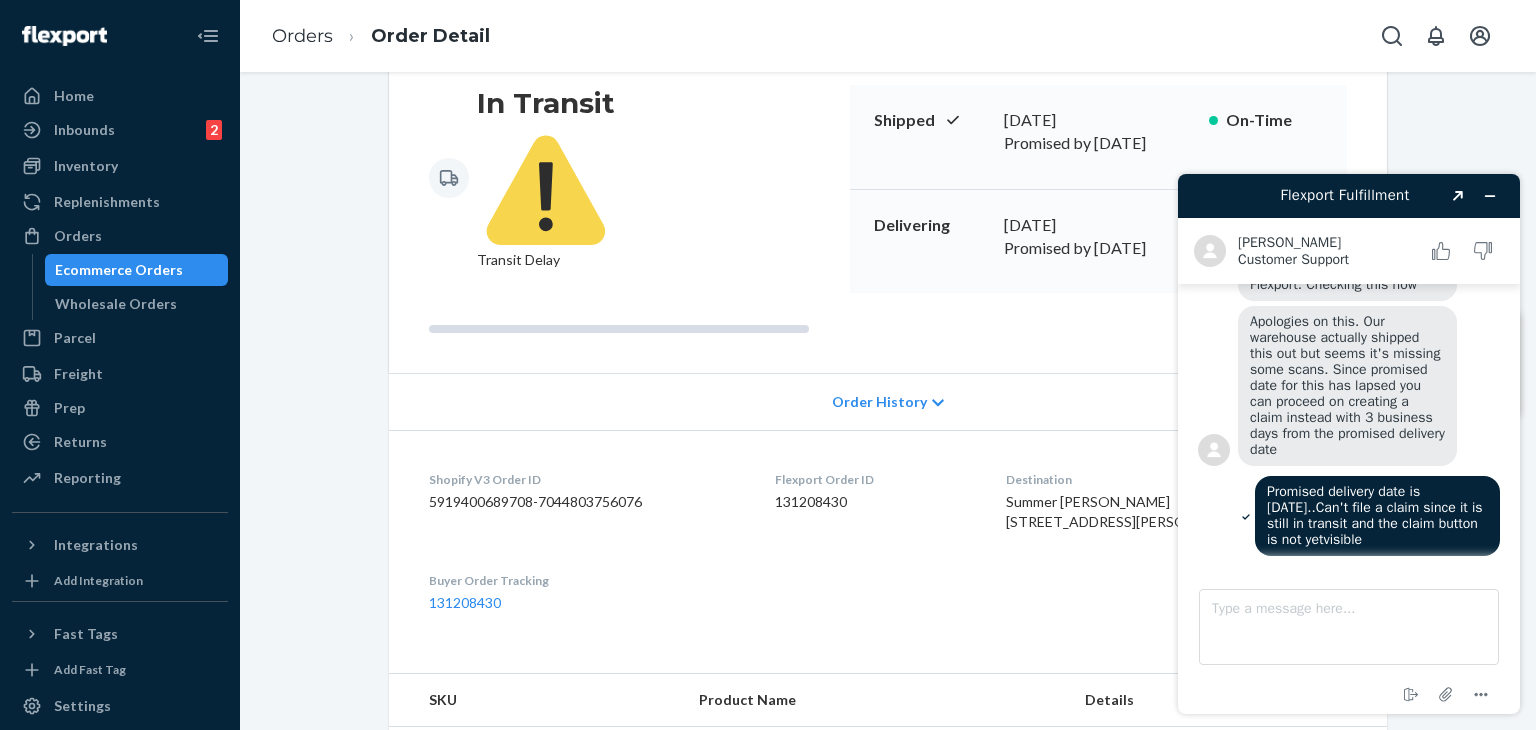 drag, startPoint x: 146, startPoint y: 384, endPoint x: 412, endPoint y: 156, distance: 350.34268 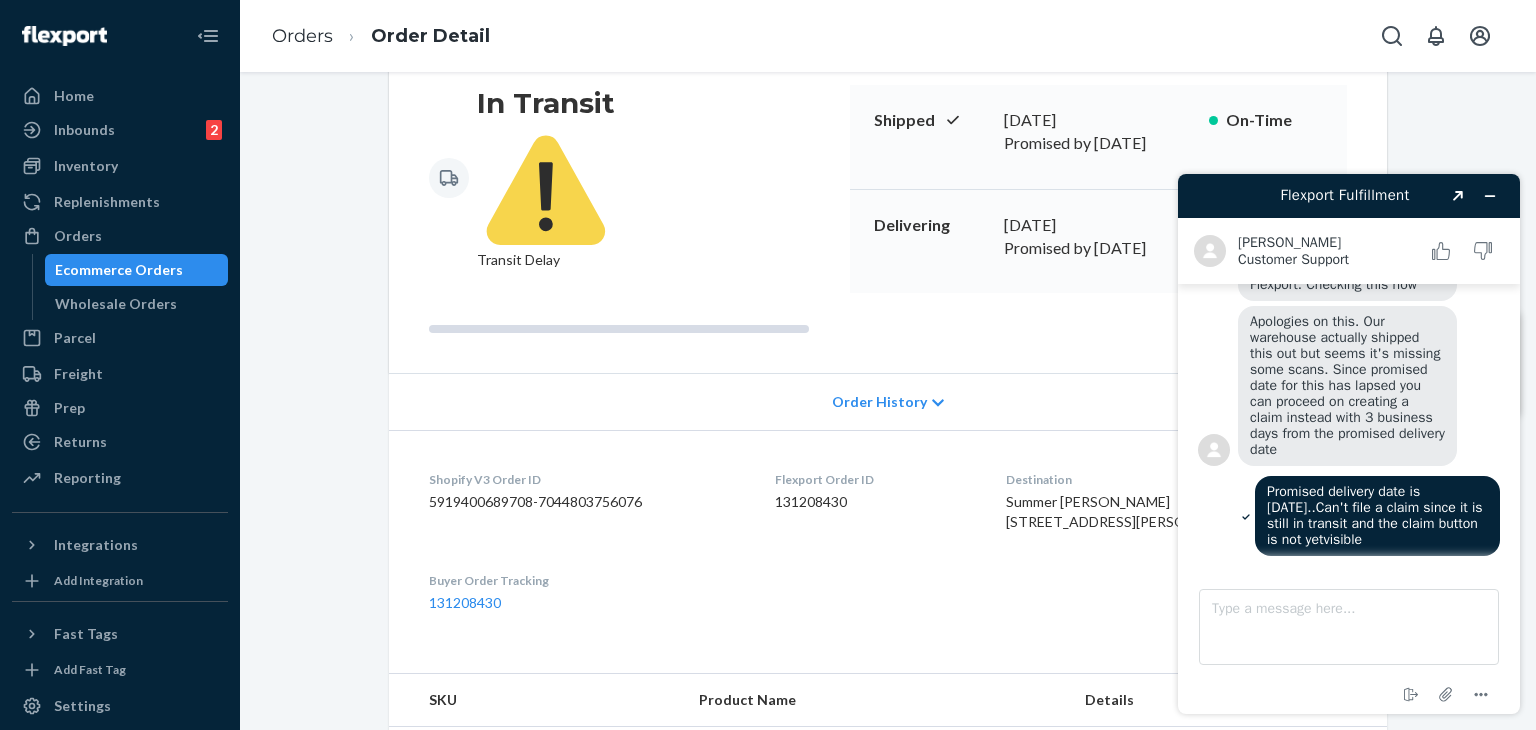 scroll, scrollTop: 424, scrollLeft: 0, axis: vertical 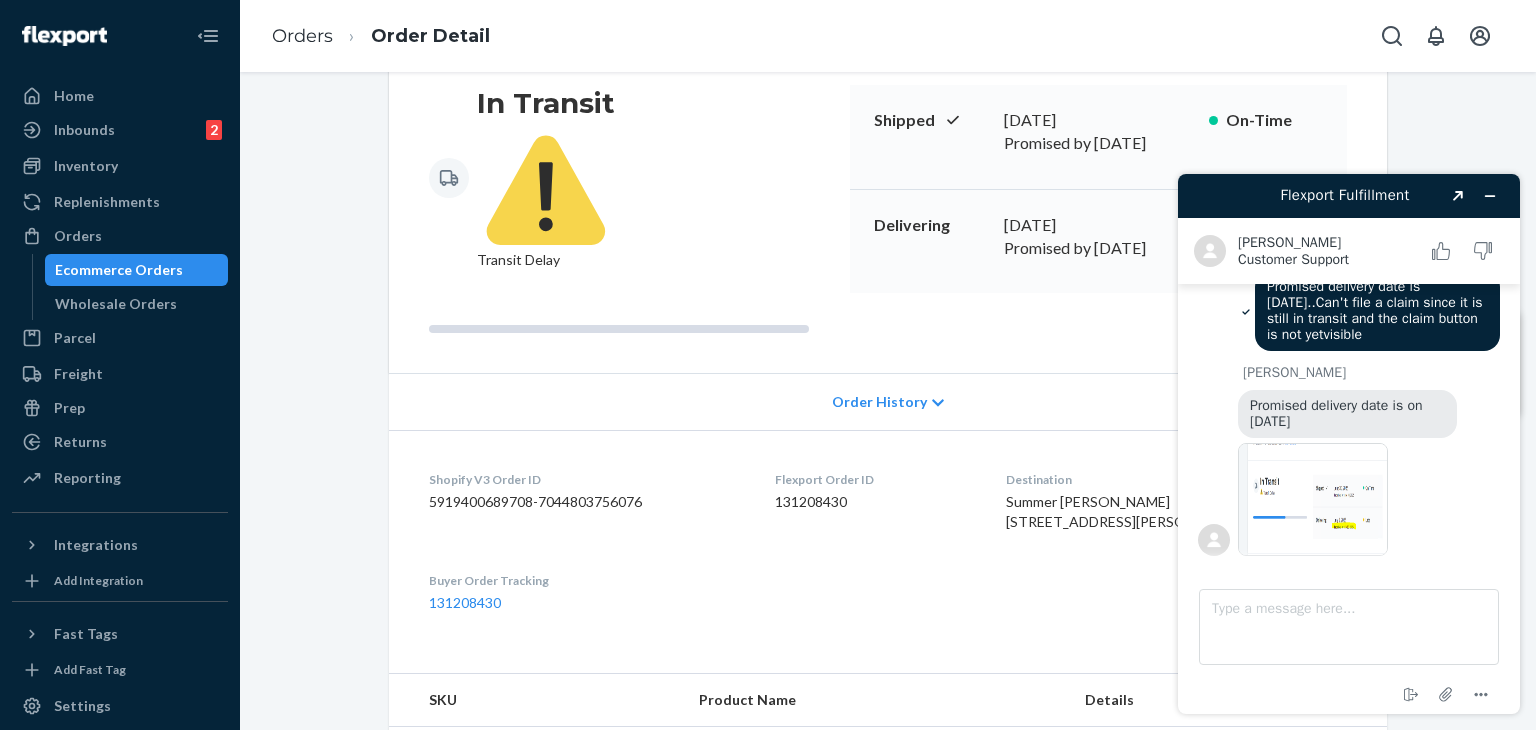 click at bounding box center [1313, 499] 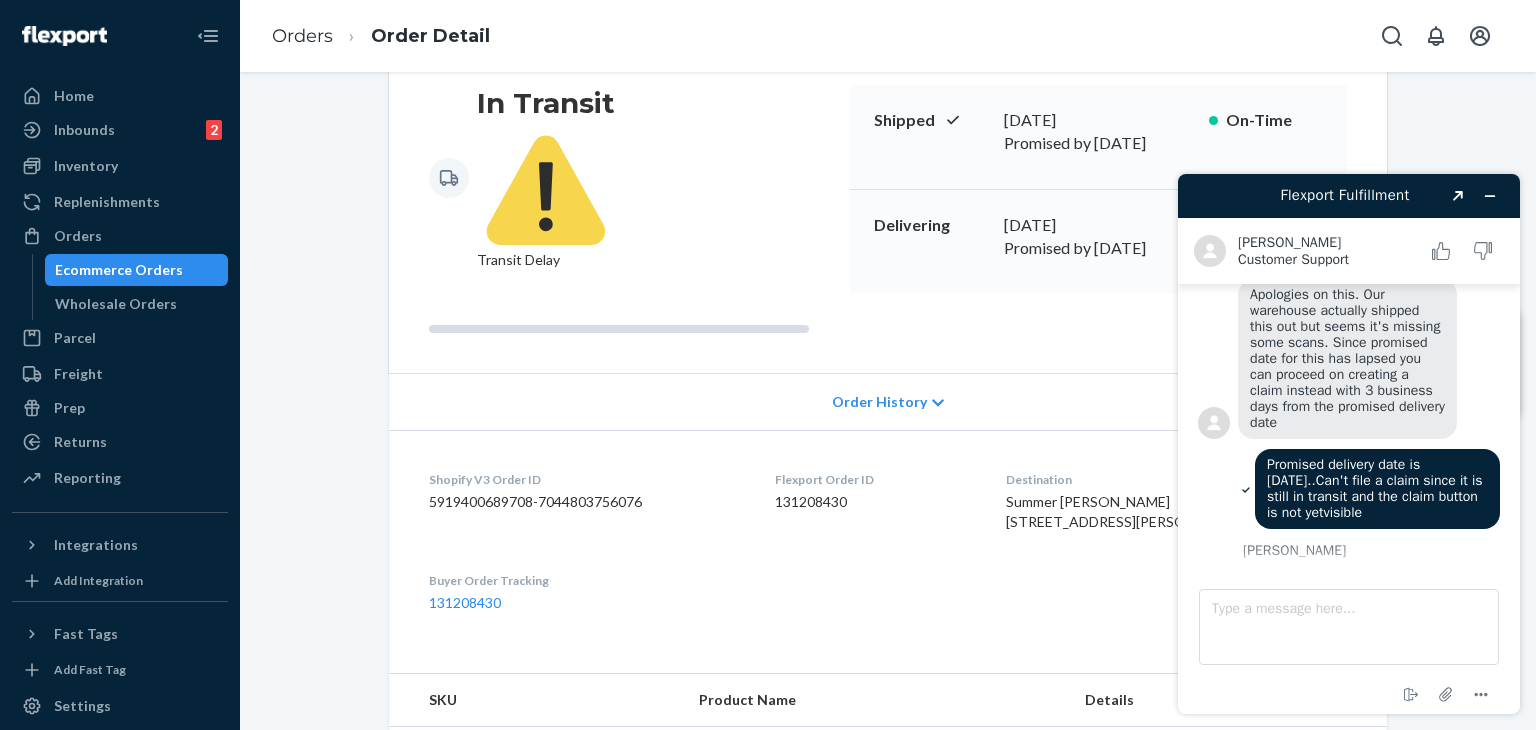 scroll, scrollTop: 224, scrollLeft: 0, axis: vertical 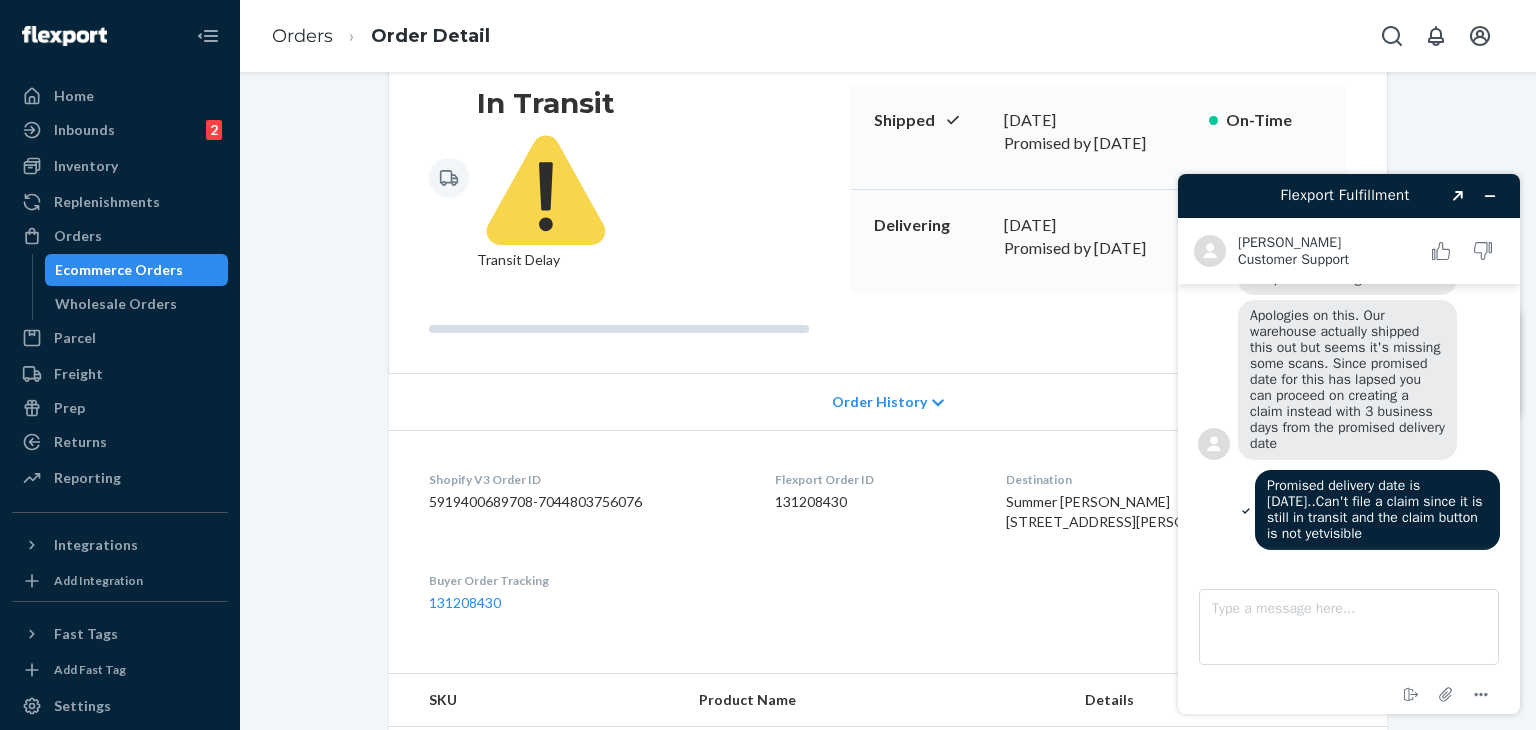 click on "Apologies on this. Our warehouse actually shipped this out but seems it's missing some scans. Since promised date for this has lapsed you can proceed on creating a claim instead with 3 business days from the promised delivery date" at bounding box center [1349, 379] 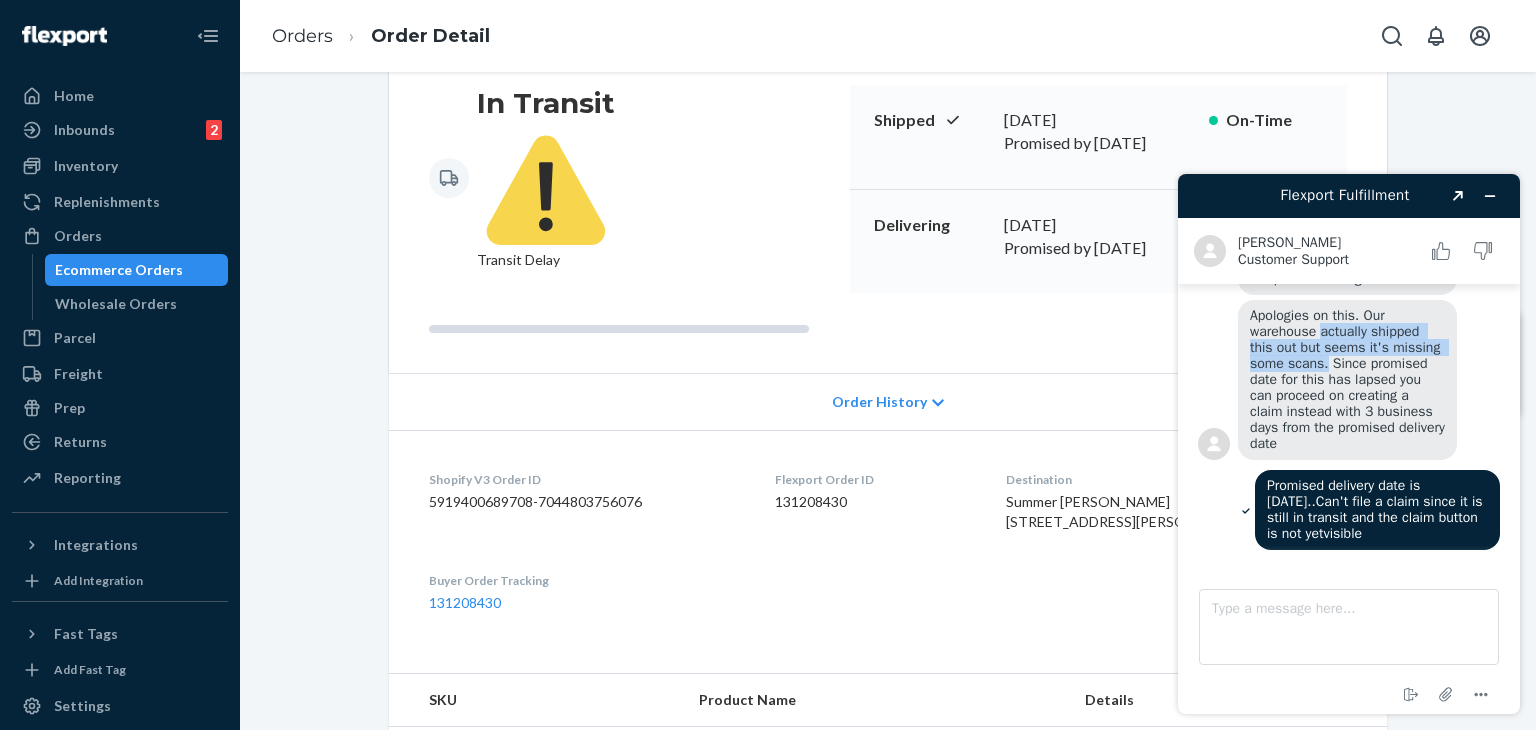 drag, startPoint x: 1323, startPoint y: 335, endPoint x: 1324, endPoint y: 365, distance: 30.016663 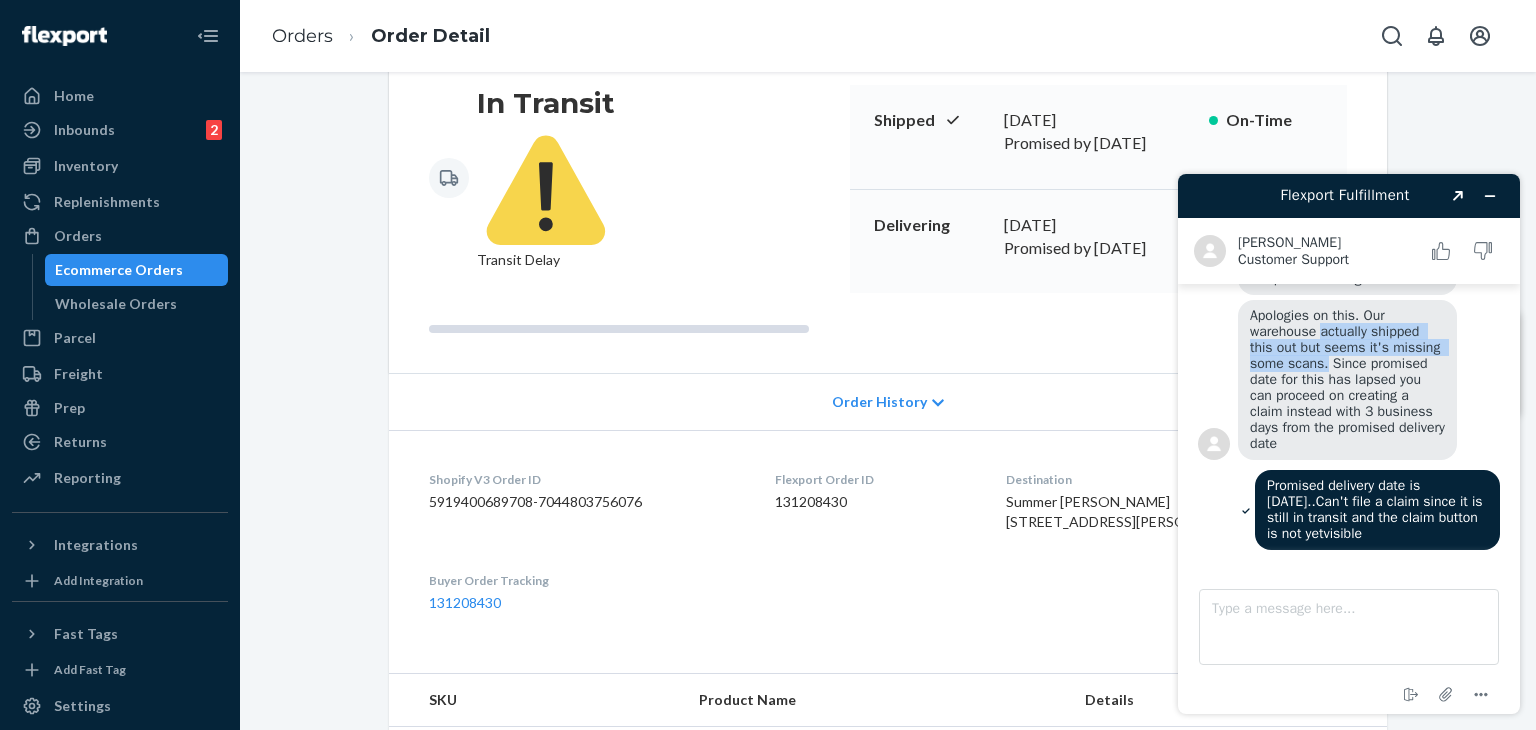 click on "Apologies on this. Our warehouse actually shipped this out but seems it's missing some scans. Since promised date for this has lapsed you can proceed on creating a claim instead with 3 business days from the promised delivery date" at bounding box center [1349, 379] 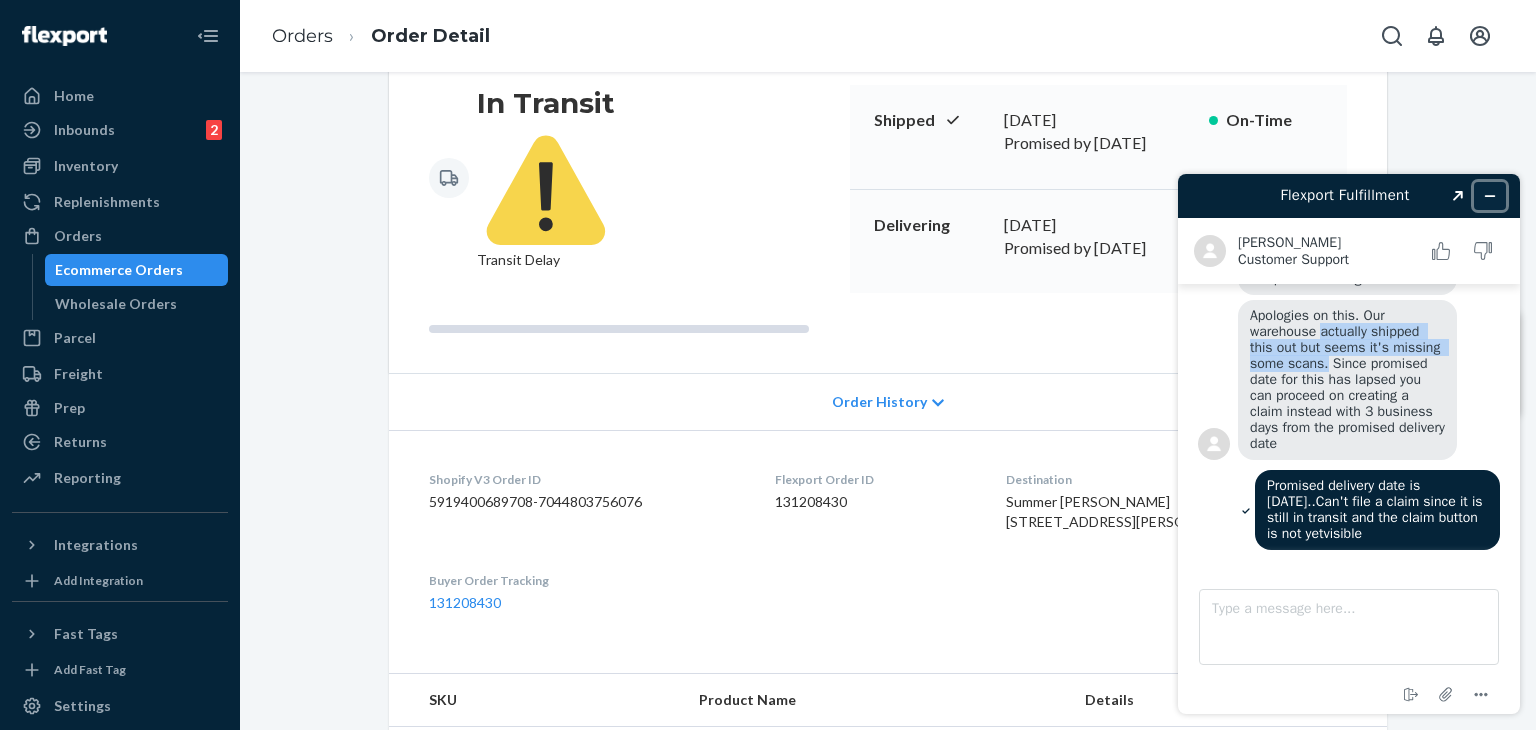 click 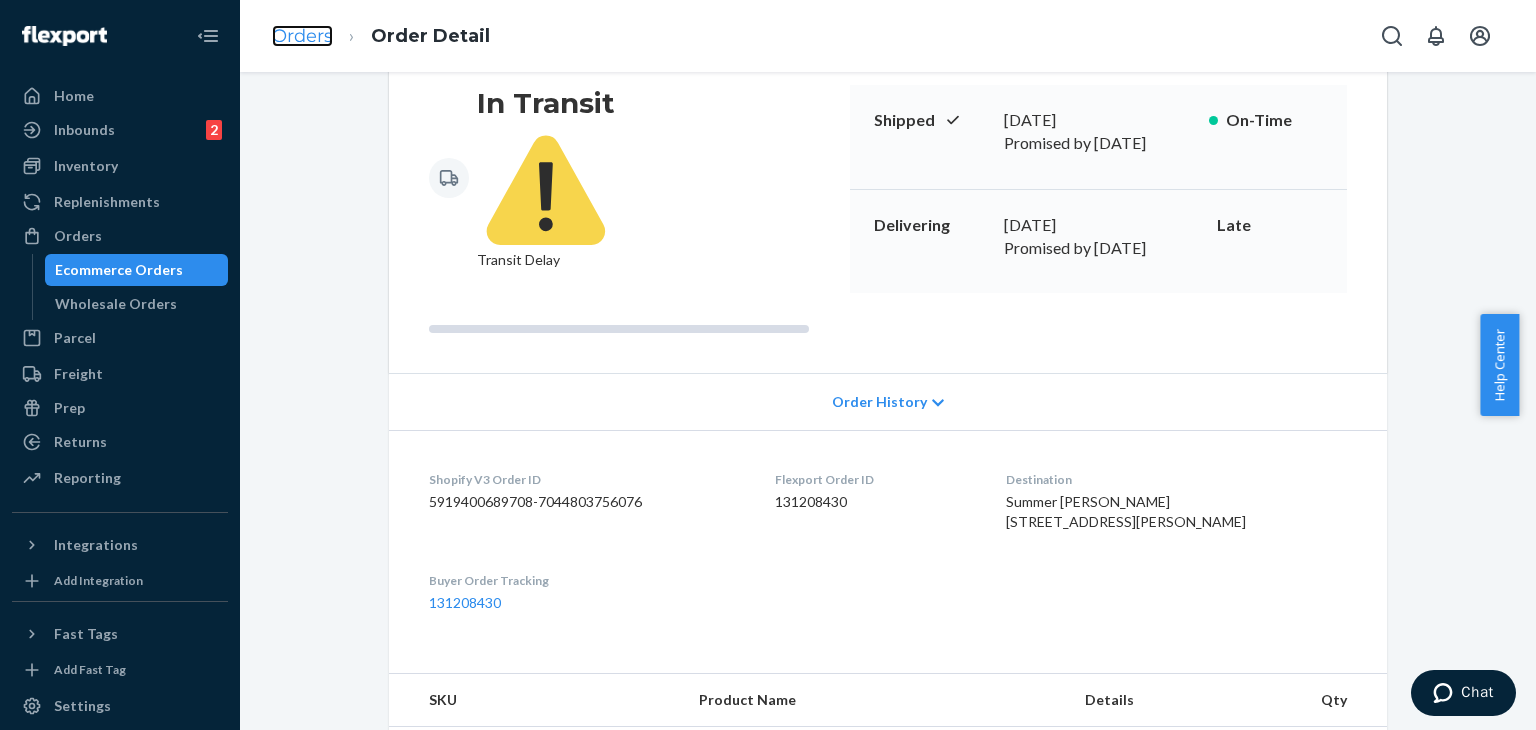 click on "Orders" at bounding box center [302, 36] 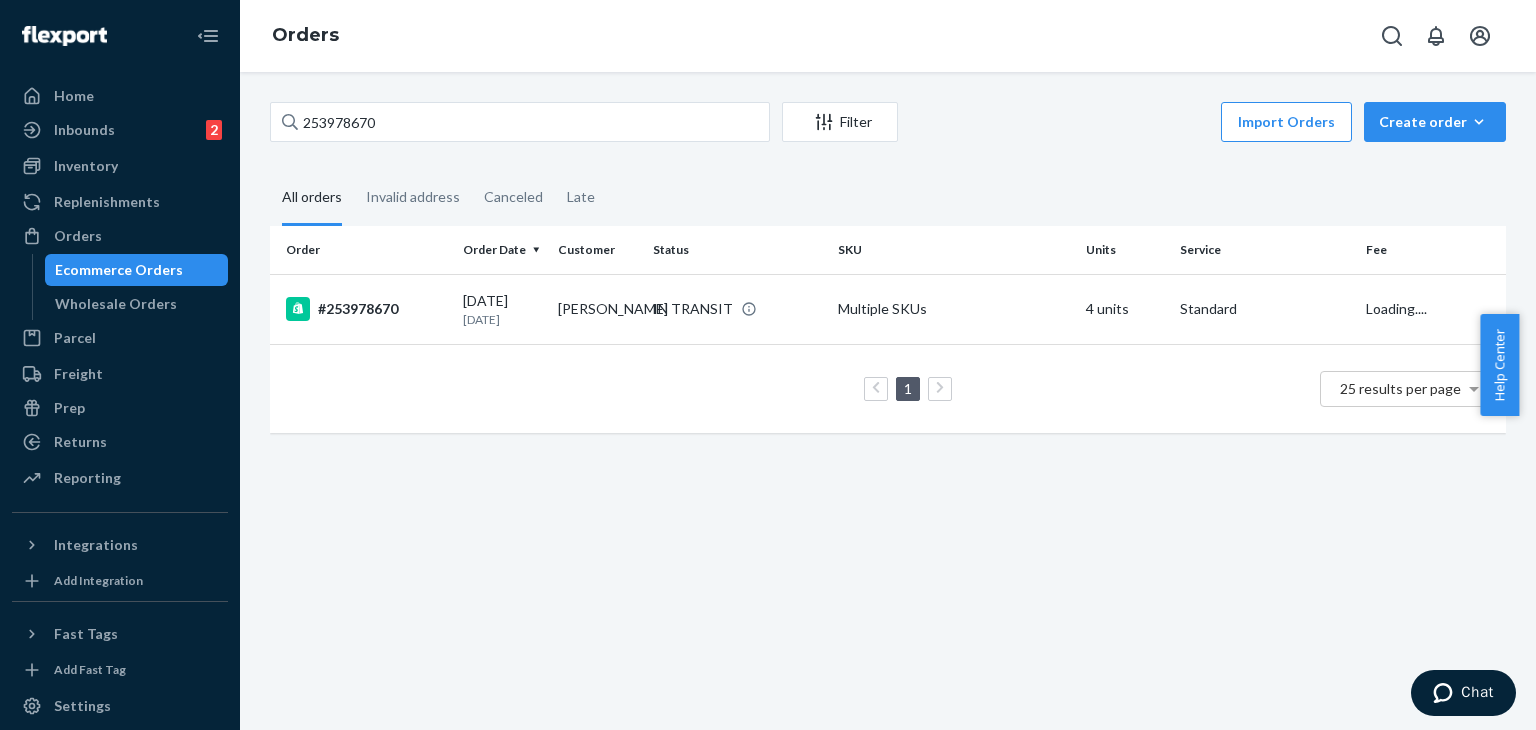 scroll, scrollTop: 0, scrollLeft: 0, axis: both 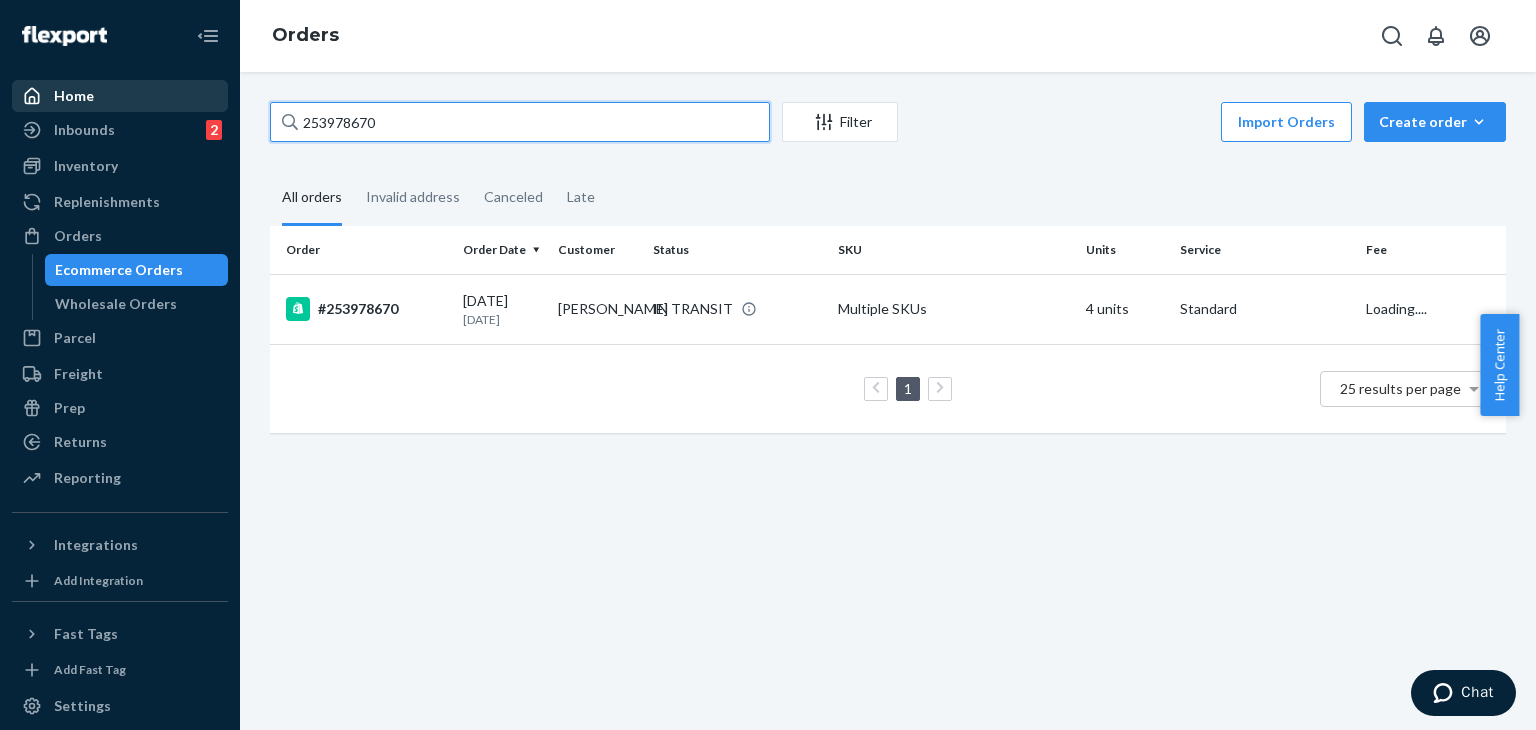 drag, startPoint x: 416, startPoint y: 121, endPoint x: 194, endPoint y: 93, distance: 223.7588 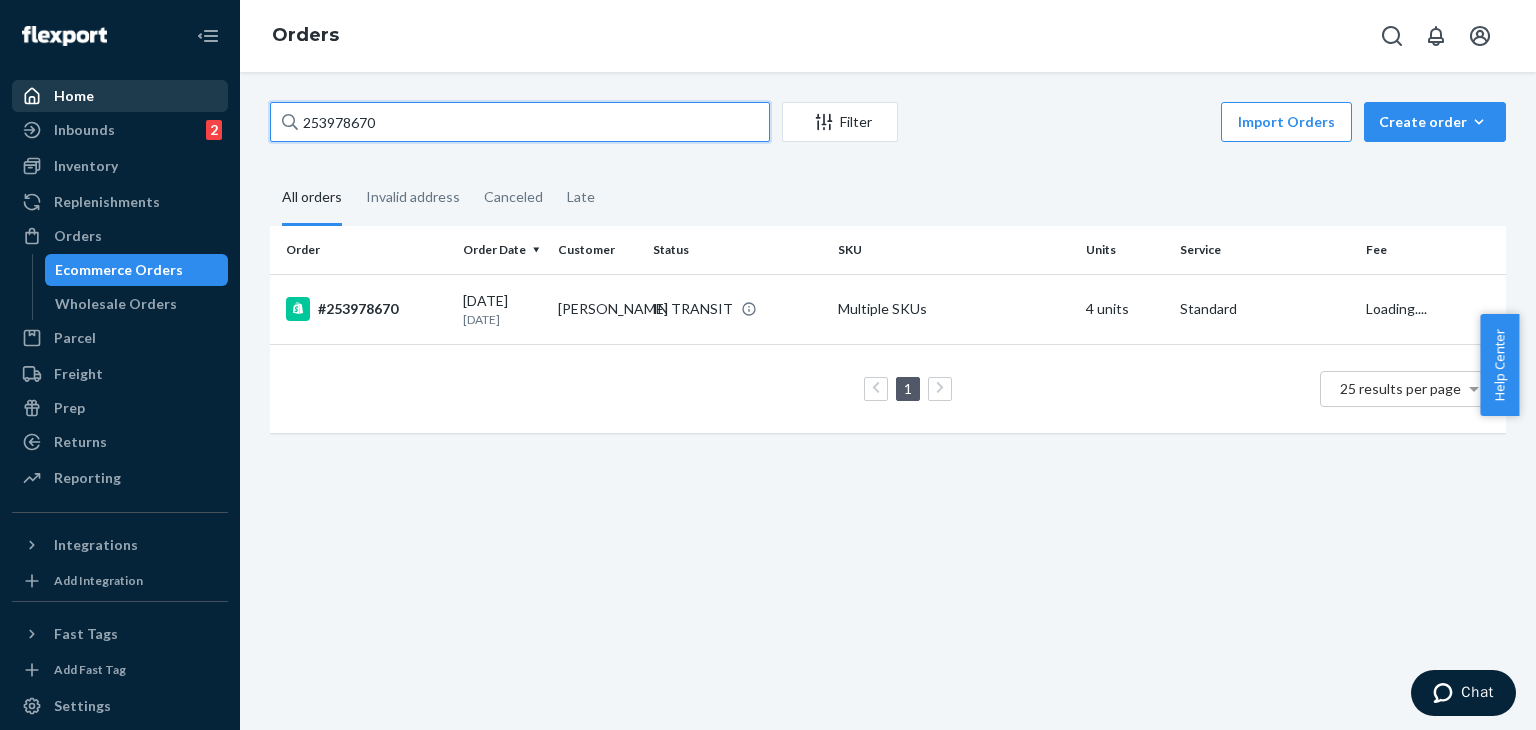 click on "Home Inbounds 2 Shipping Plans Problems 2 Inventory Products Replenishments Orders Ecommerce Orders Wholesale Orders Parcel Parcel orders Integrations Freight Prep Returns All Returns Settings Packages Reporting Reports Analytics Integrations Add Integration Fast Tags Add Fast Tag Settings Talk to Support Help Center Give Feedback Orders 253978670 Filter Import Orders Create order Ecommerce order Removal order All orders Invalid address Canceled Late Order Order Date Customer Status SKU Units Service Fee #253978670 [DATE] [DATE] Summer [PERSON_NAME] IN TRANSIT Multiple SKUs 4 units Standard Loading.... 1 25 results per page" at bounding box center [768, 365] 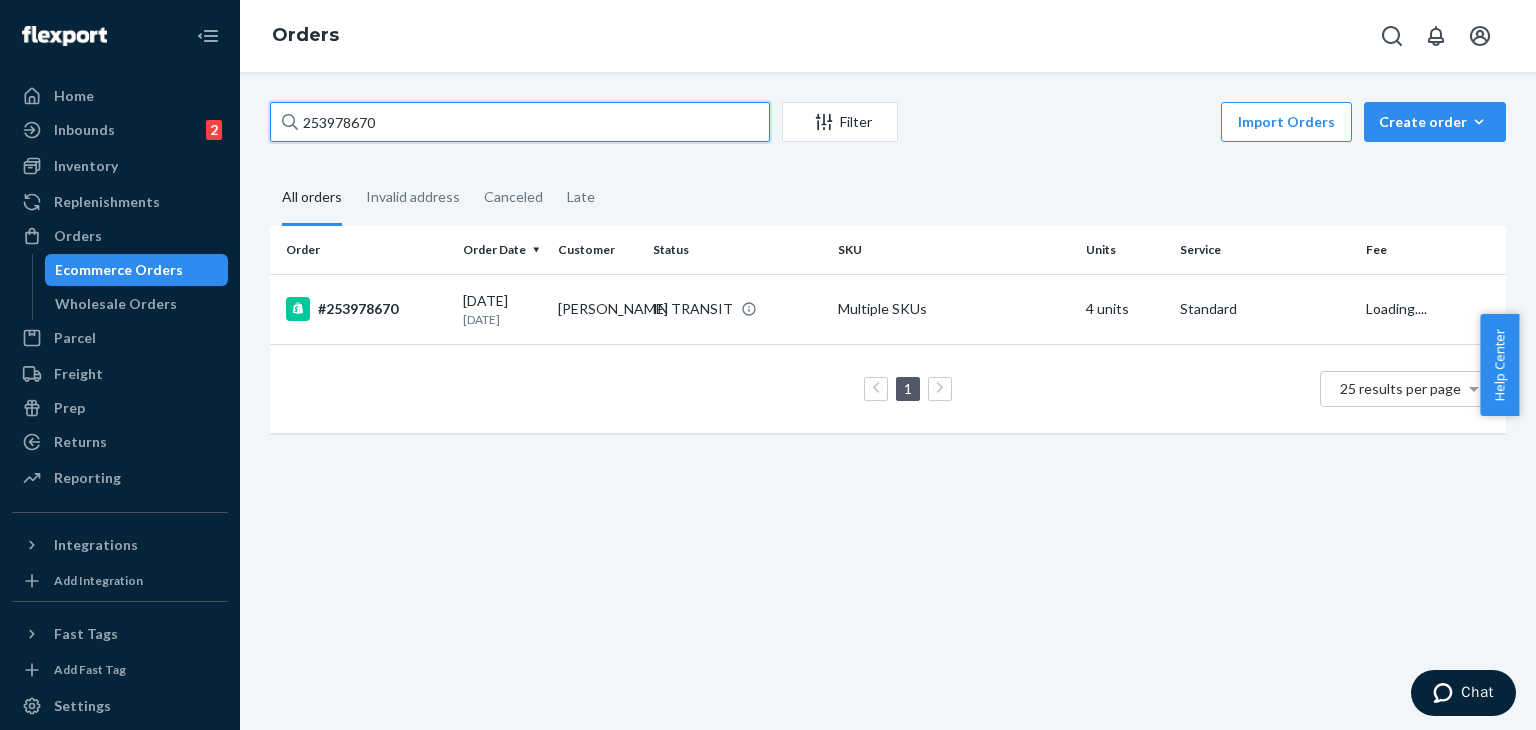 paste on "302431" 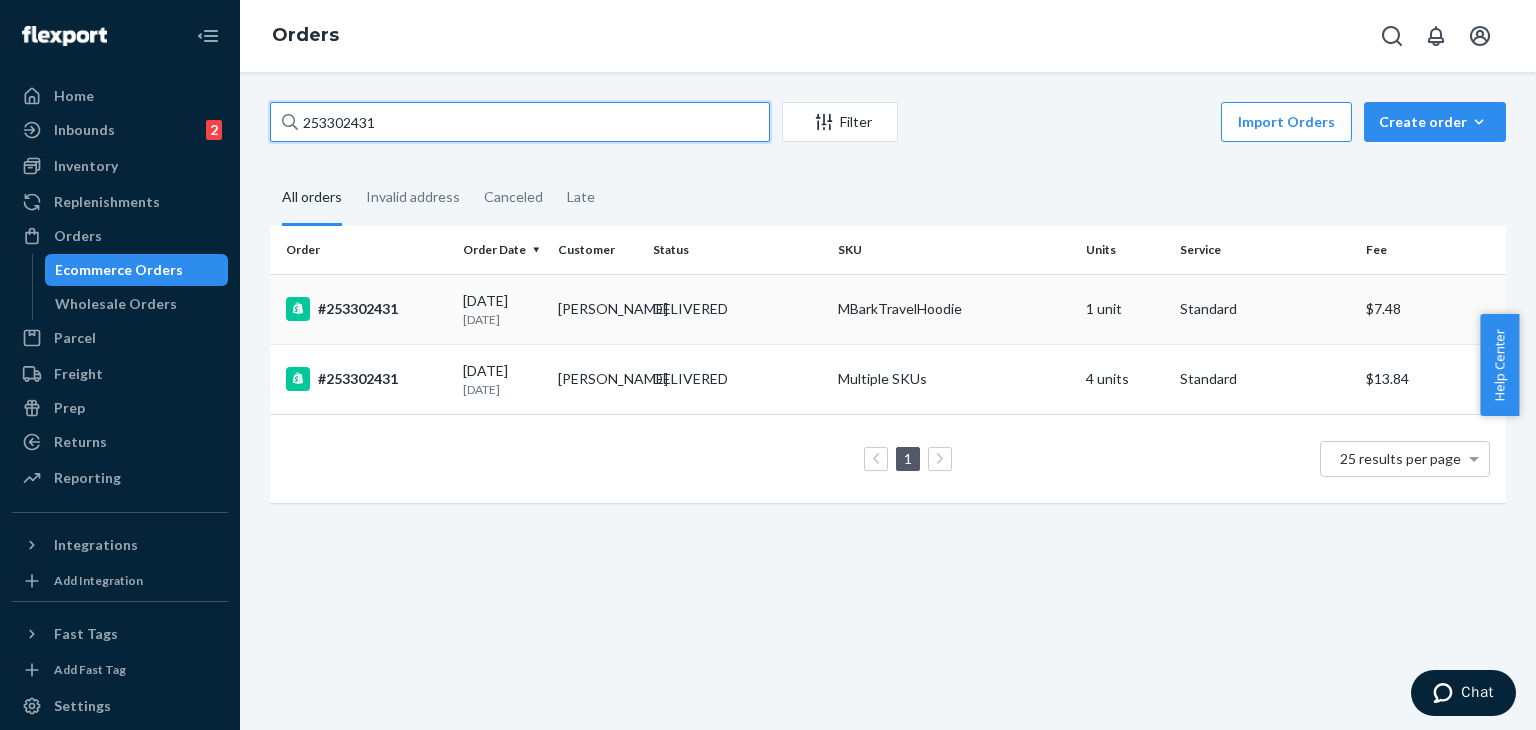 type on "253302431" 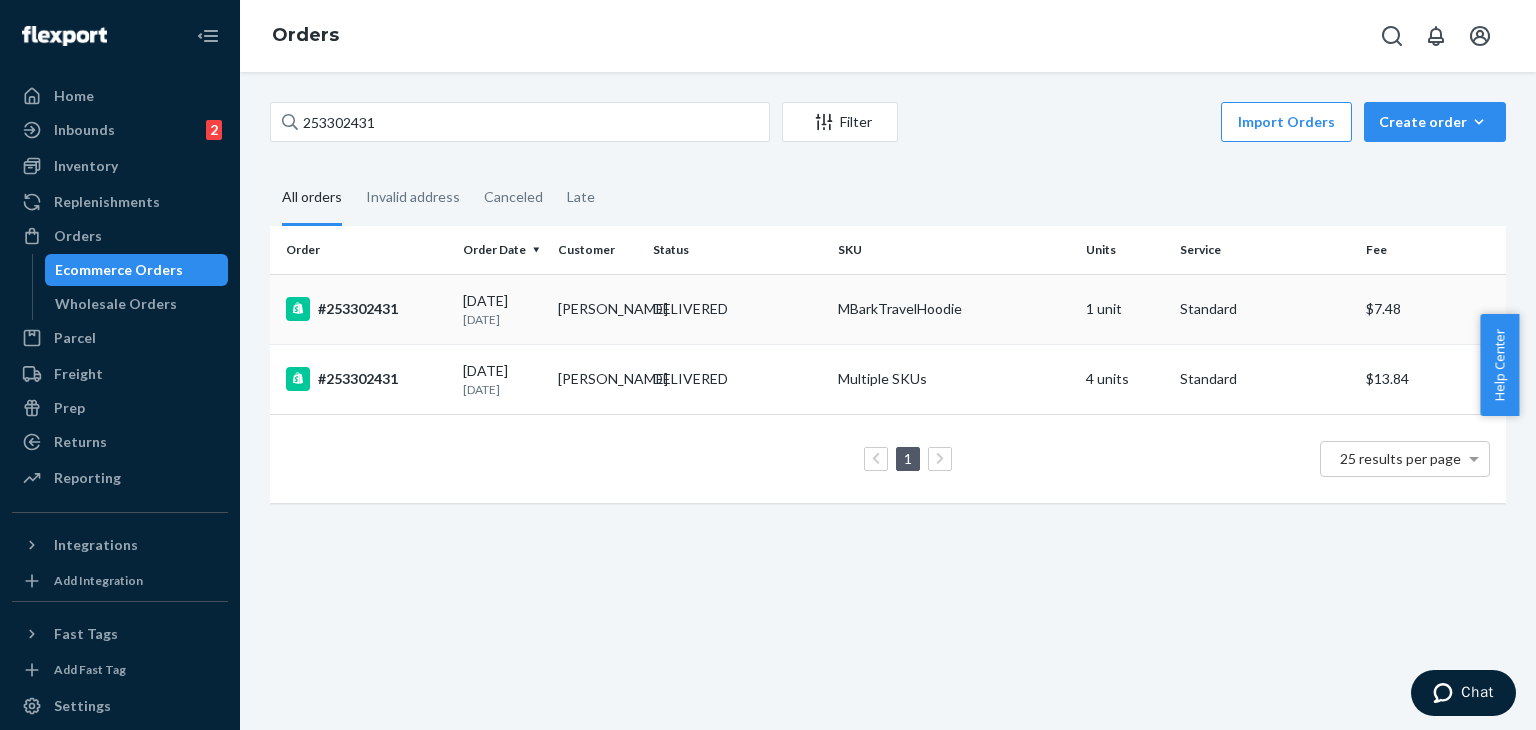 click on "#253302431" at bounding box center (366, 309) 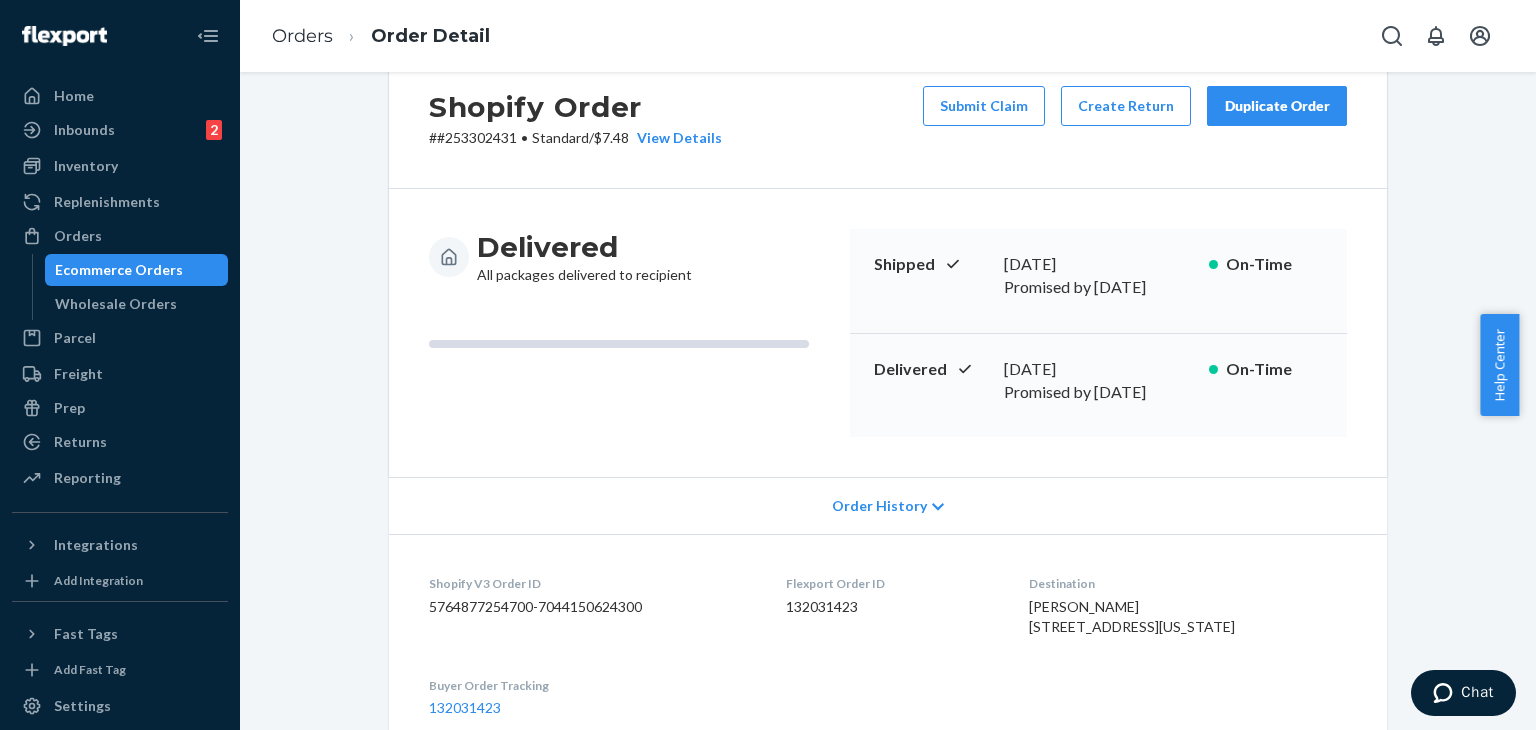 scroll, scrollTop: 0, scrollLeft: 0, axis: both 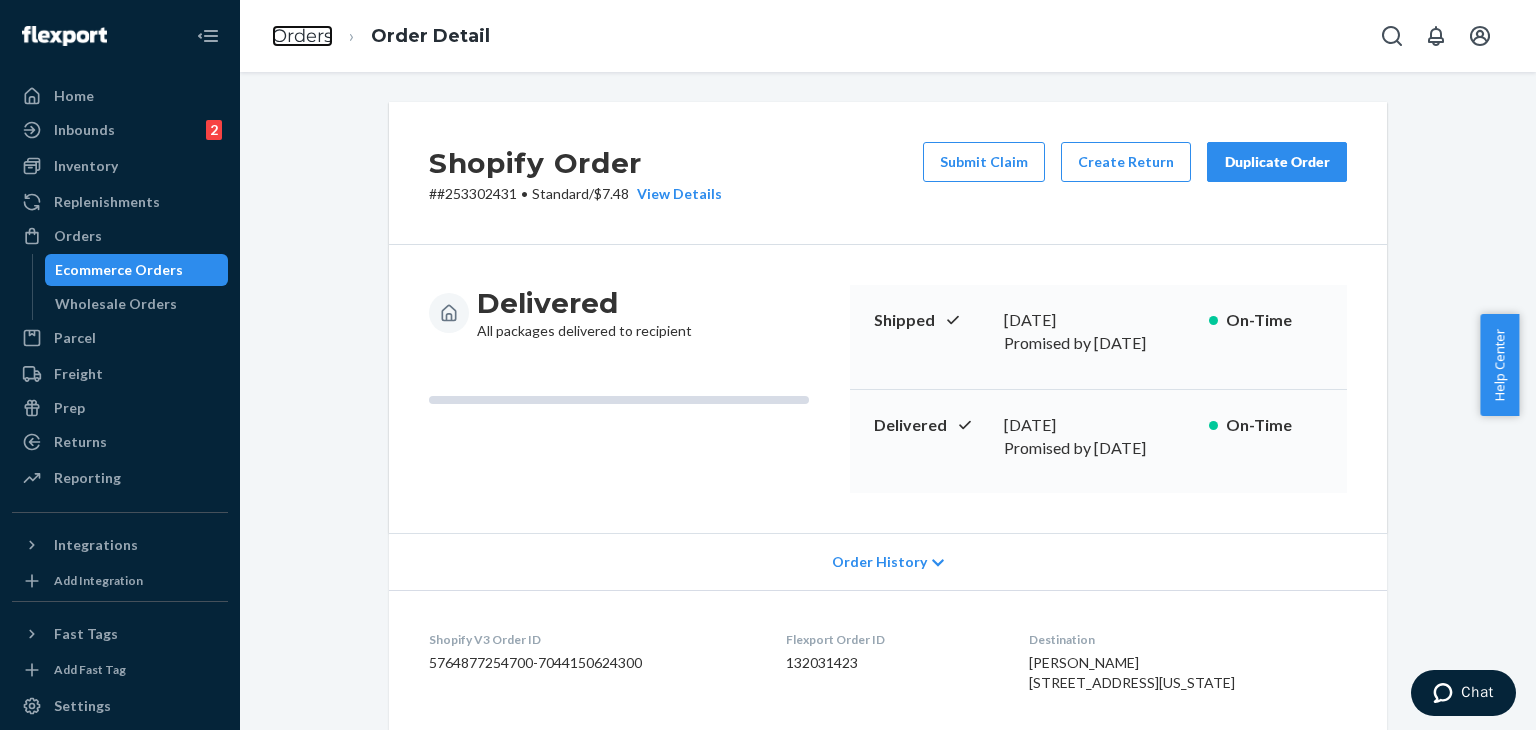 click on "Orders" at bounding box center [302, 37] 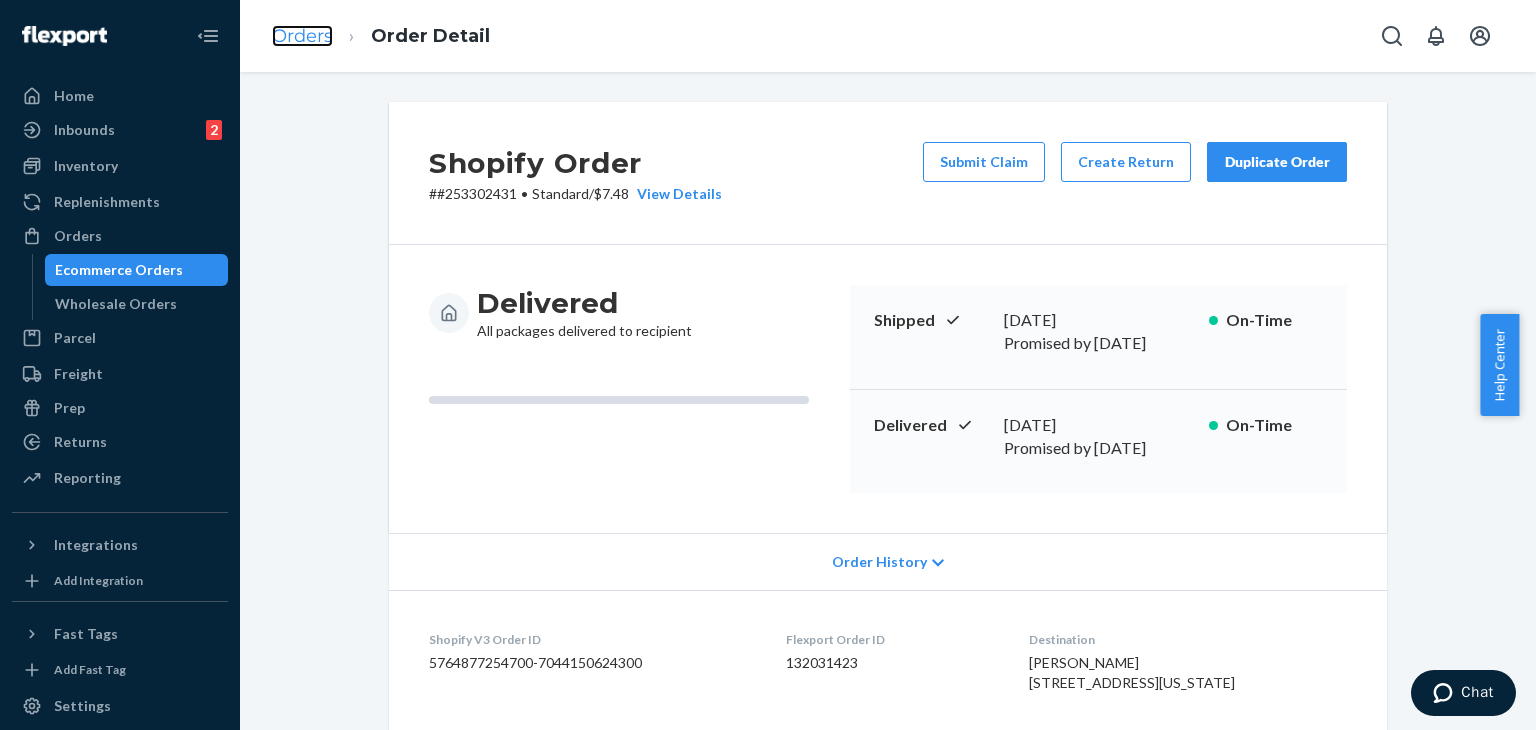 click on "Orders" at bounding box center (302, 36) 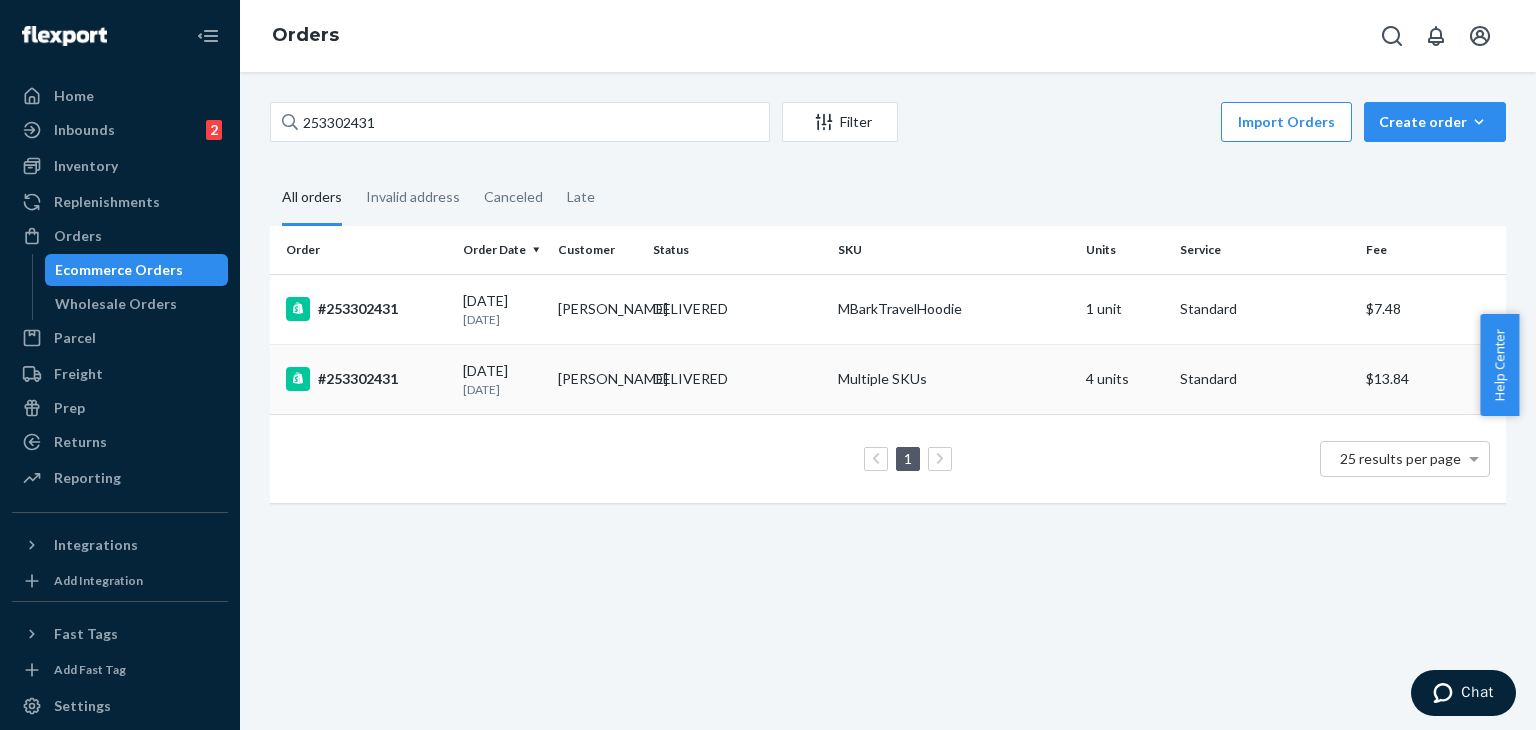 click on "#253302431" at bounding box center [366, 379] 